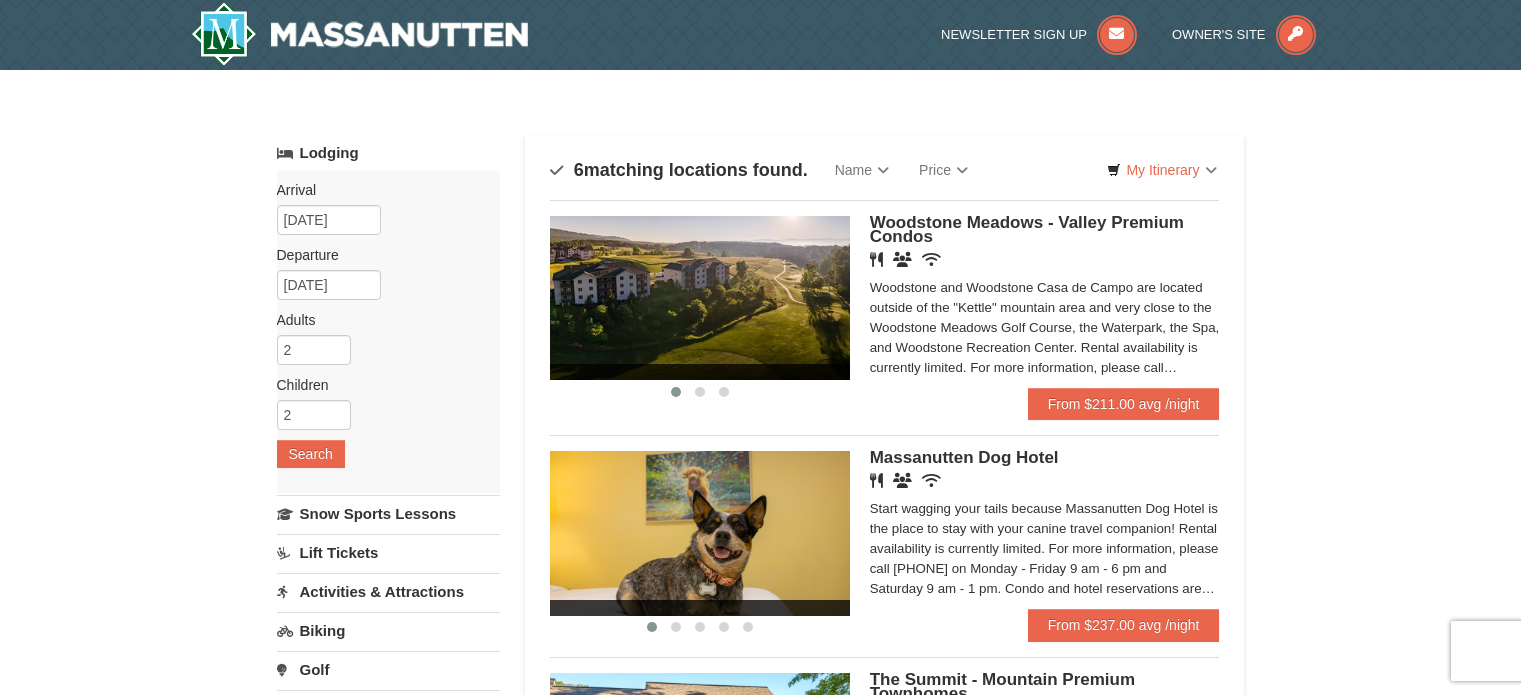 scroll, scrollTop: 0, scrollLeft: 0, axis: both 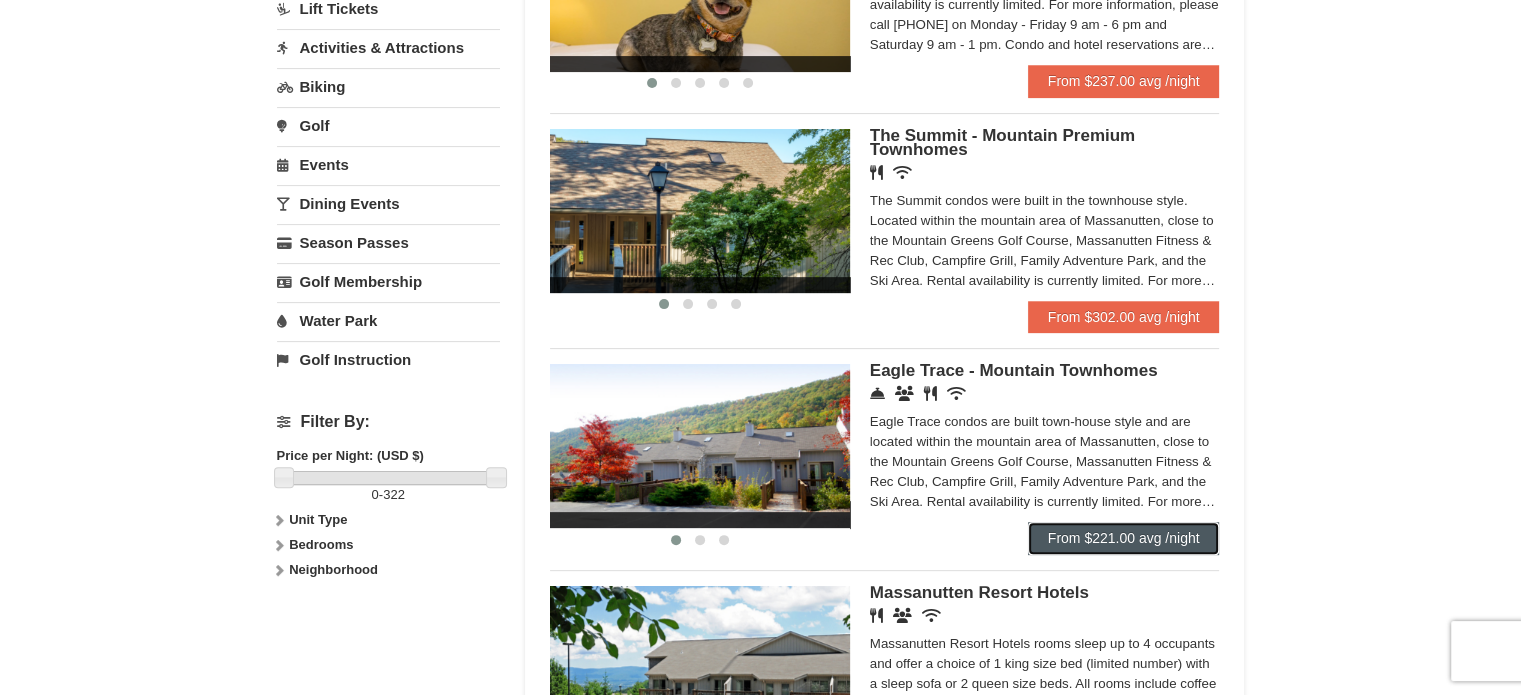 click on "From $221.00 avg /night" at bounding box center (1124, 538) 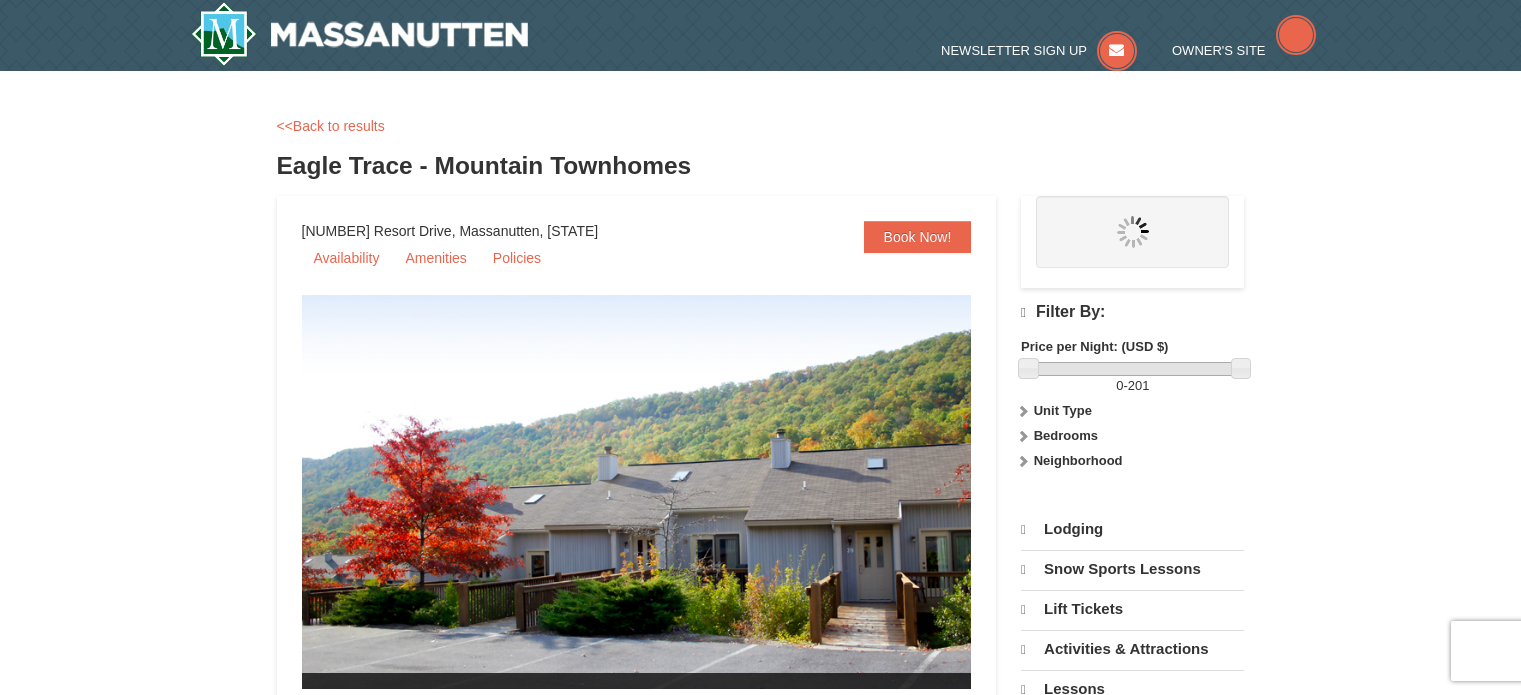 scroll, scrollTop: 0, scrollLeft: 0, axis: both 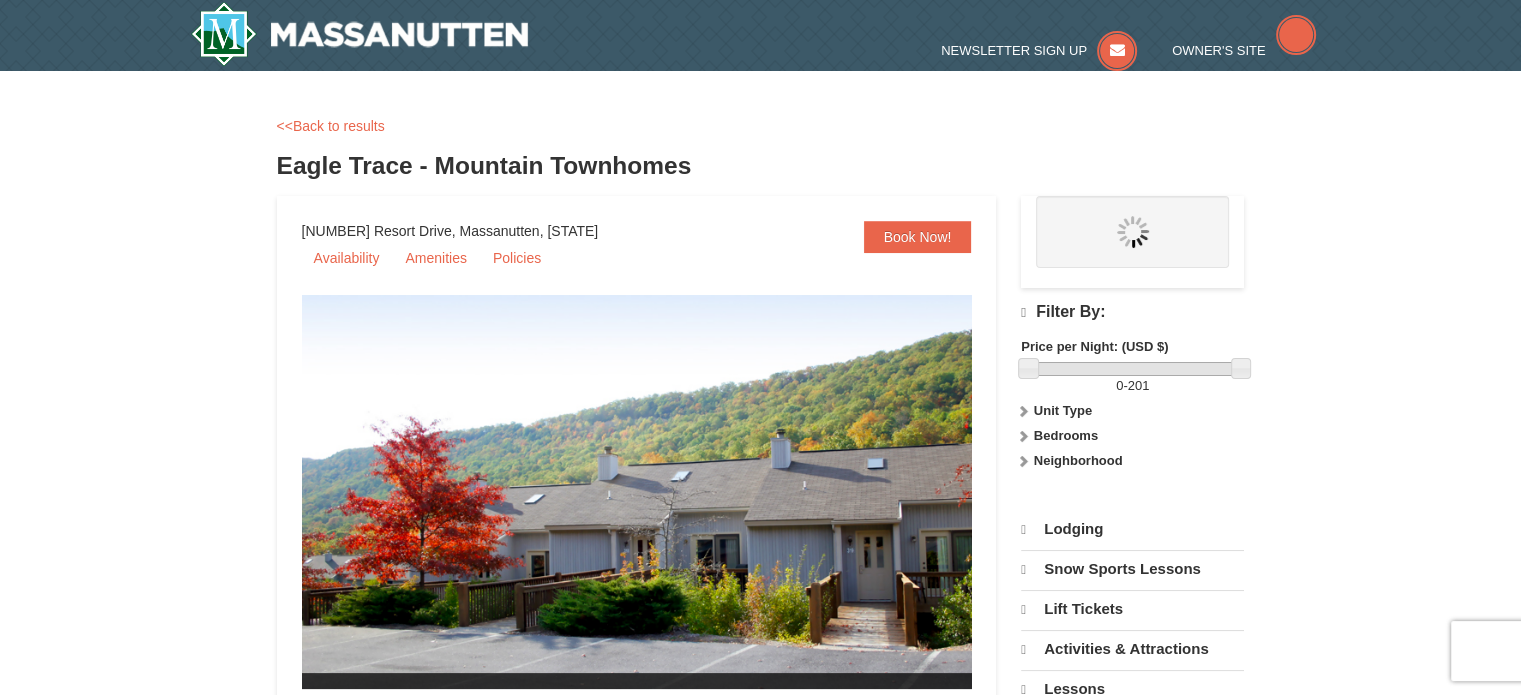 select on "8" 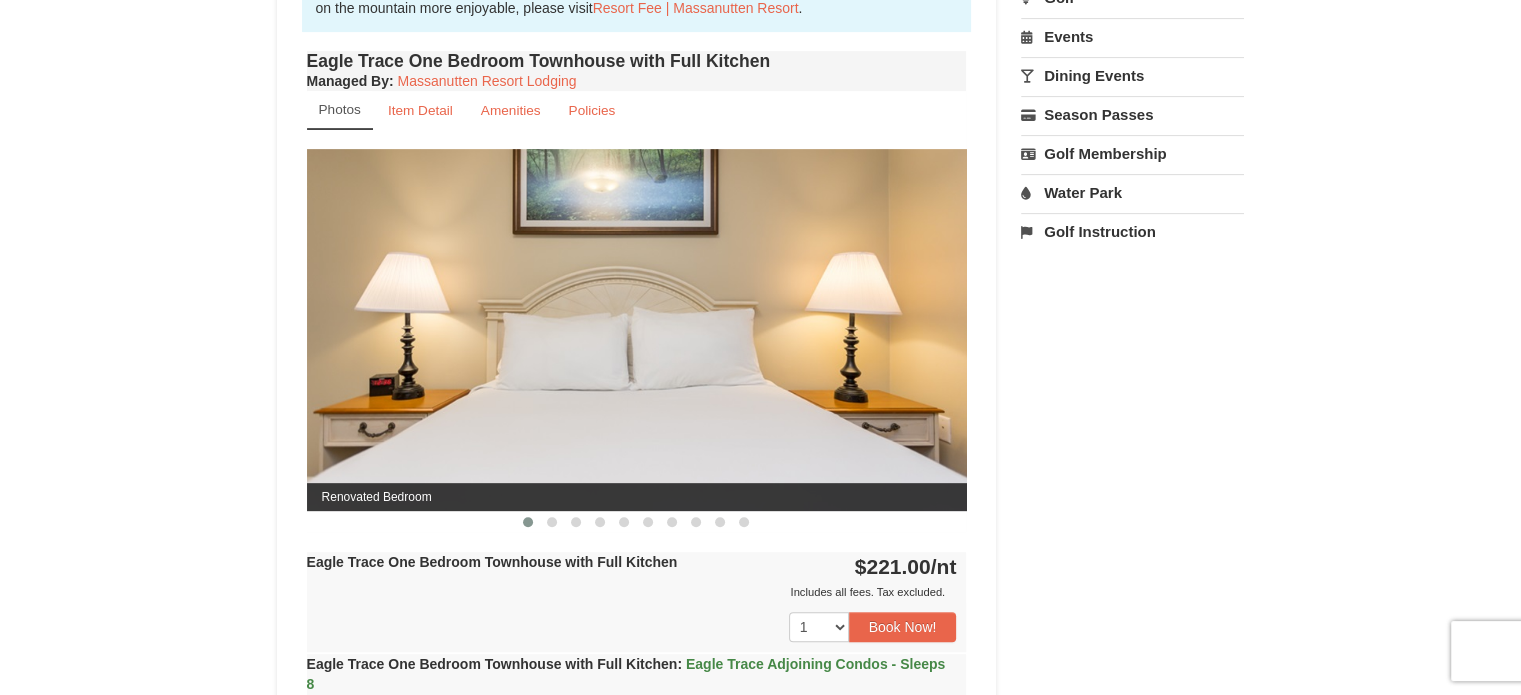 scroll, scrollTop: 706, scrollLeft: 0, axis: vertical 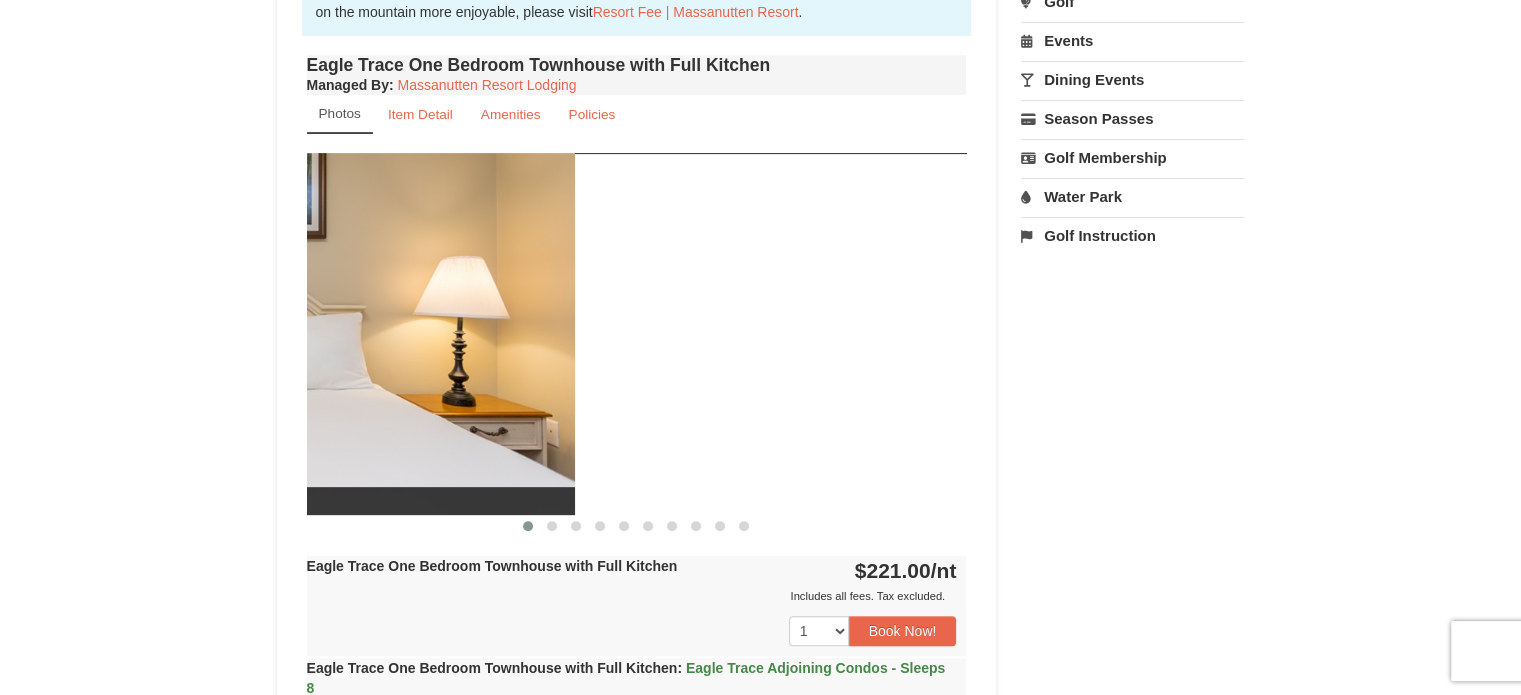 drag, startPoint x: 870, startPoint y: 374, endPoint x: 452, endPoint y: 427, distance: 421.34665 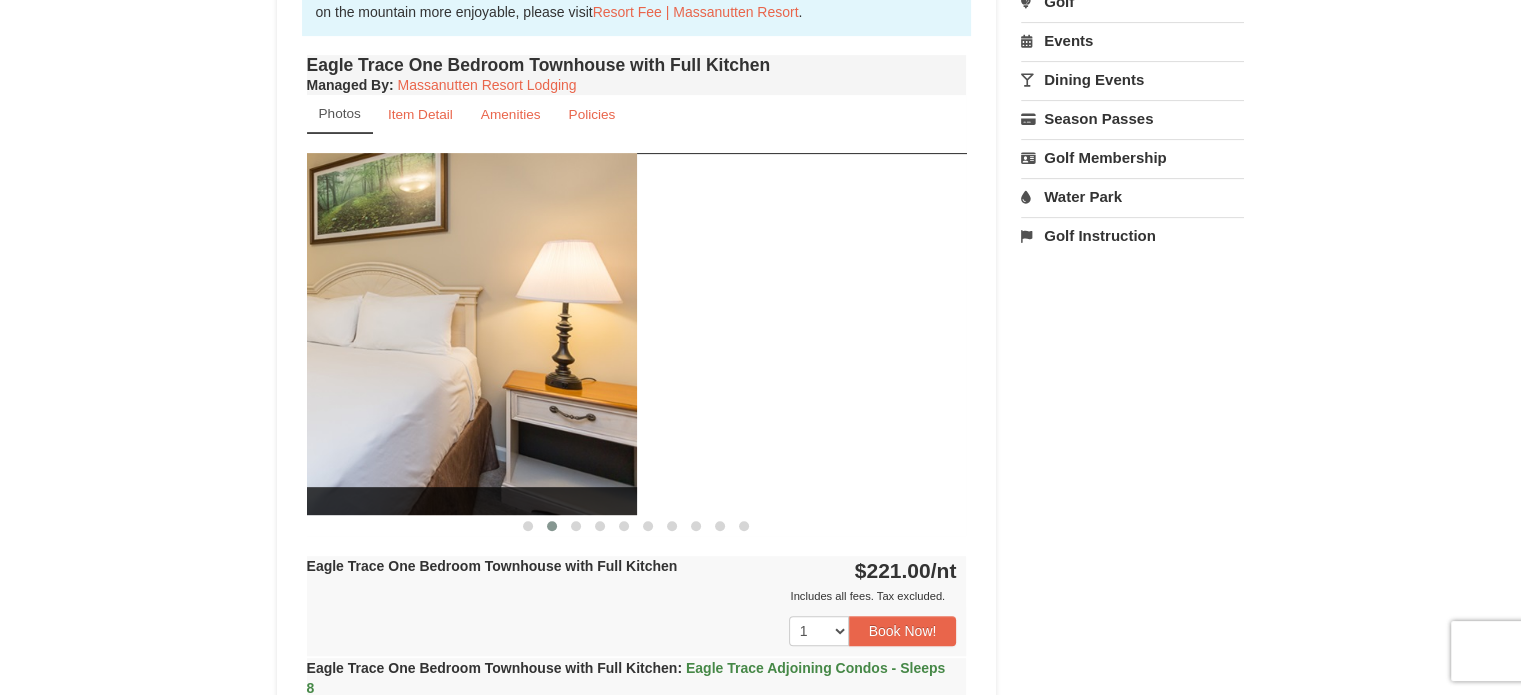 drag, startPoint x: 744, startPoint y: 388, endPoint x: 386, endPoint y: 423, distance: 359.70682 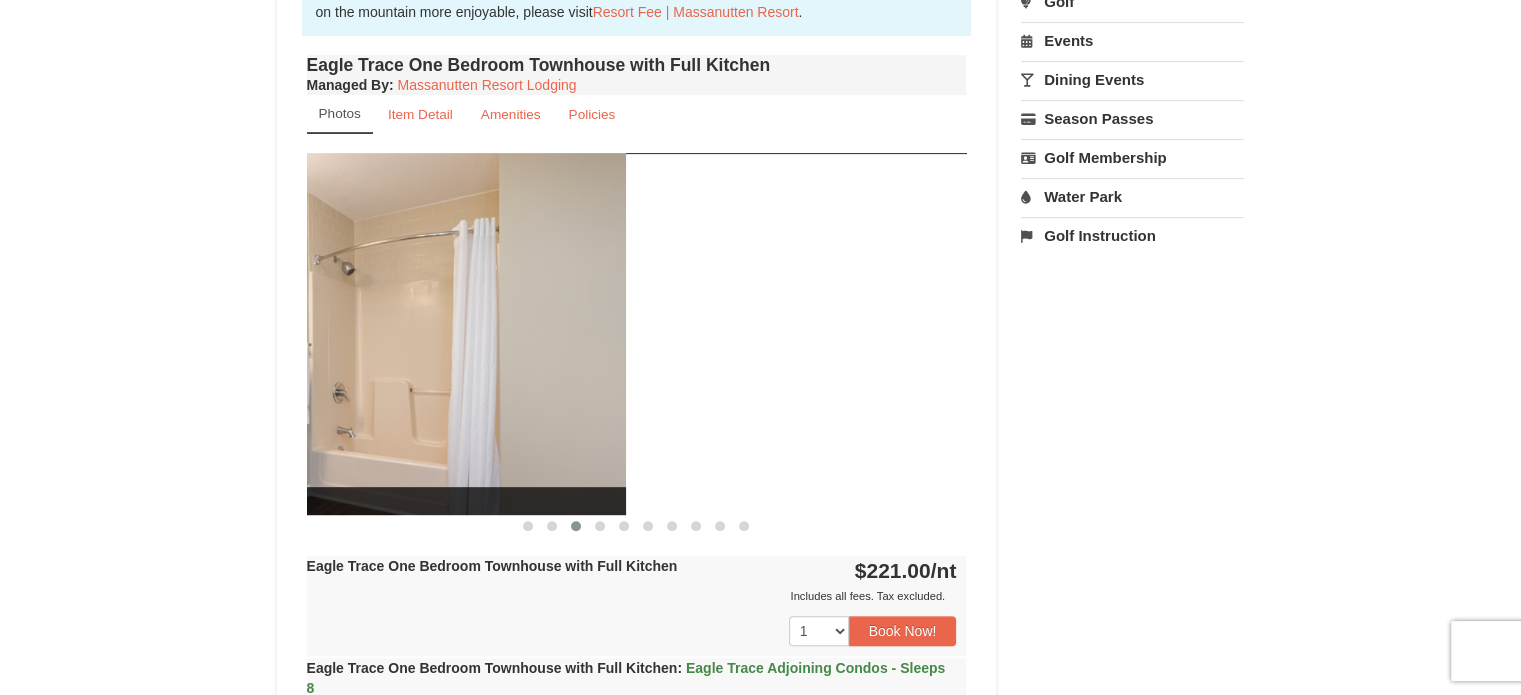 drag, startPoint x: 776, startPoint y: 407, endPoint x: 435, endPoint y: 446, distance: 343.22296 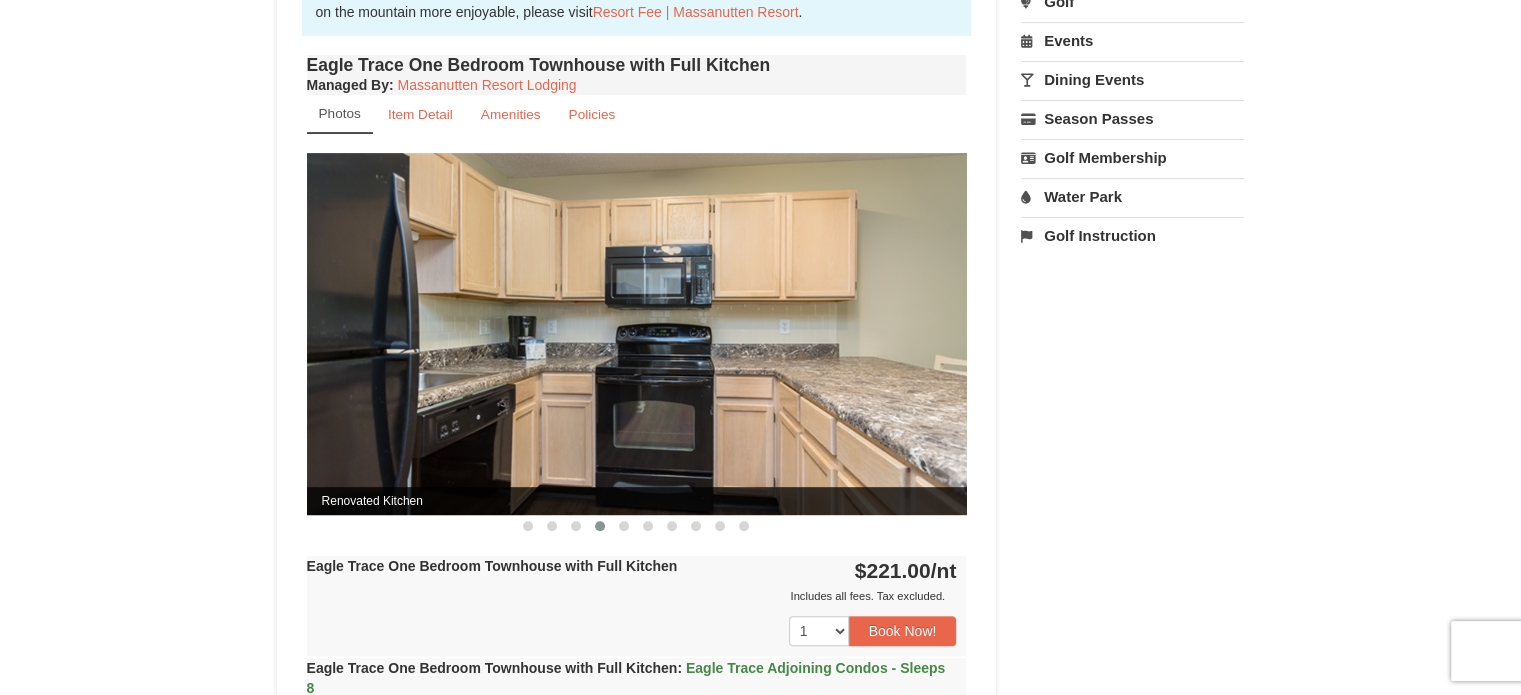 drag, startPoint x: 732, startPoint y: 433, endPoint x: 489, endPoint y: 439, distance: 243.07407 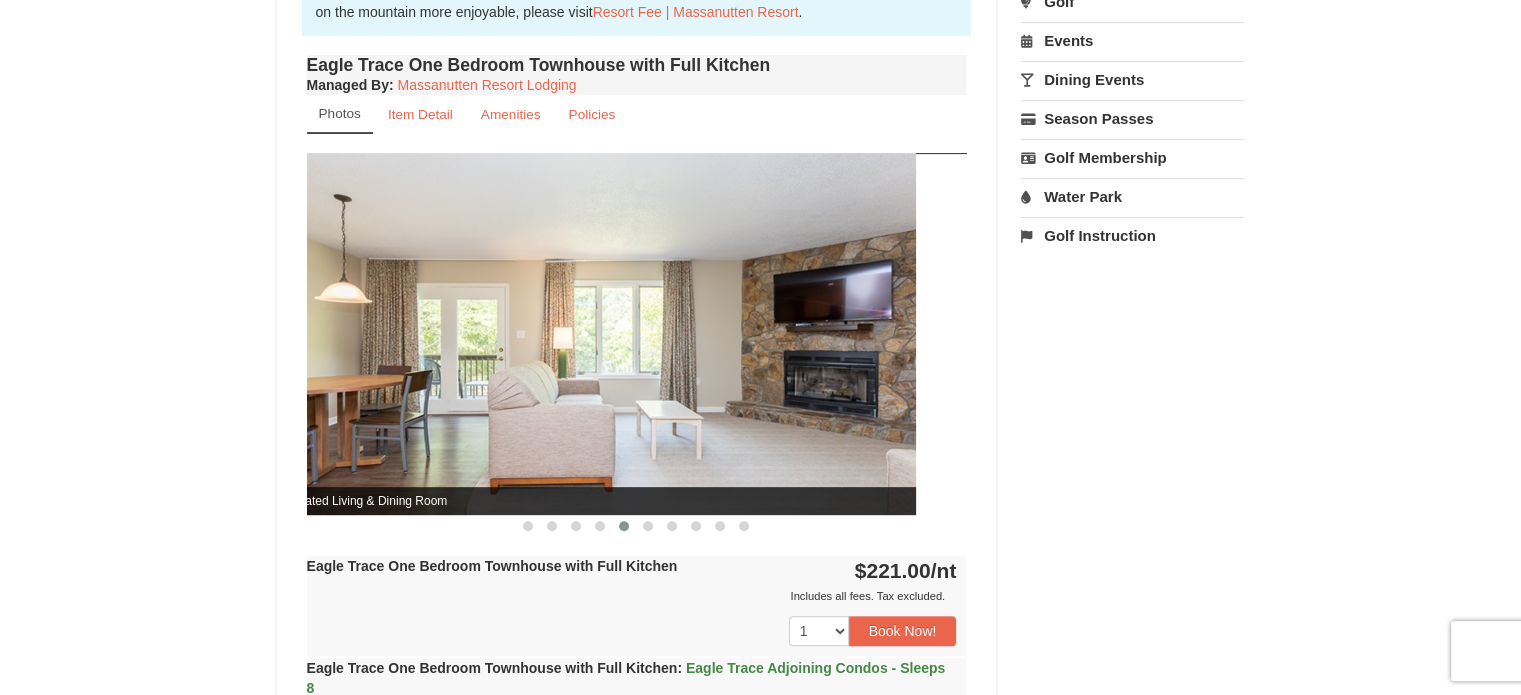 drag, startPoint x: 799, startPoint y: 413, endPoint x: 748, endPoint y: 415, distance: 51.0392 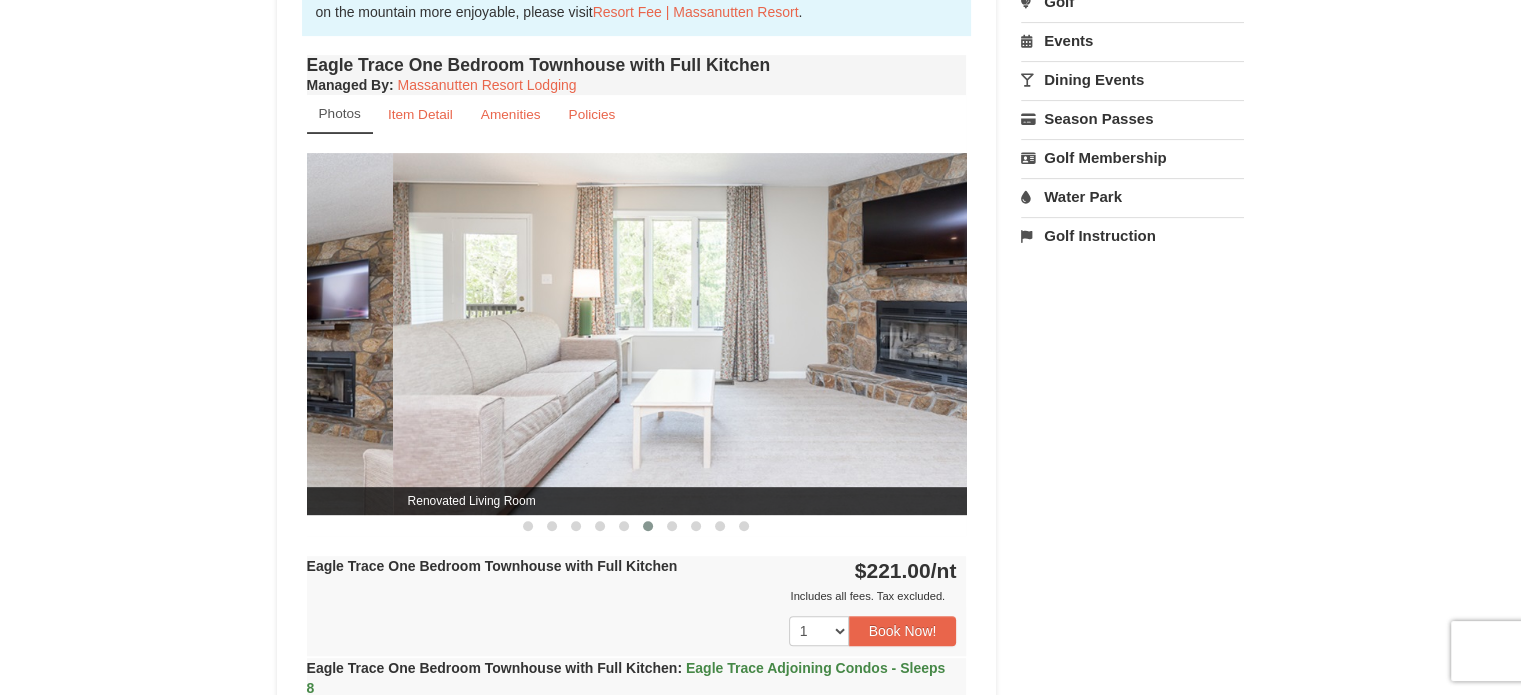 drag, startPoint x: 748, startPoint y: 415, endPoint x: 975, endPoint y: 413, distance: 227.0088 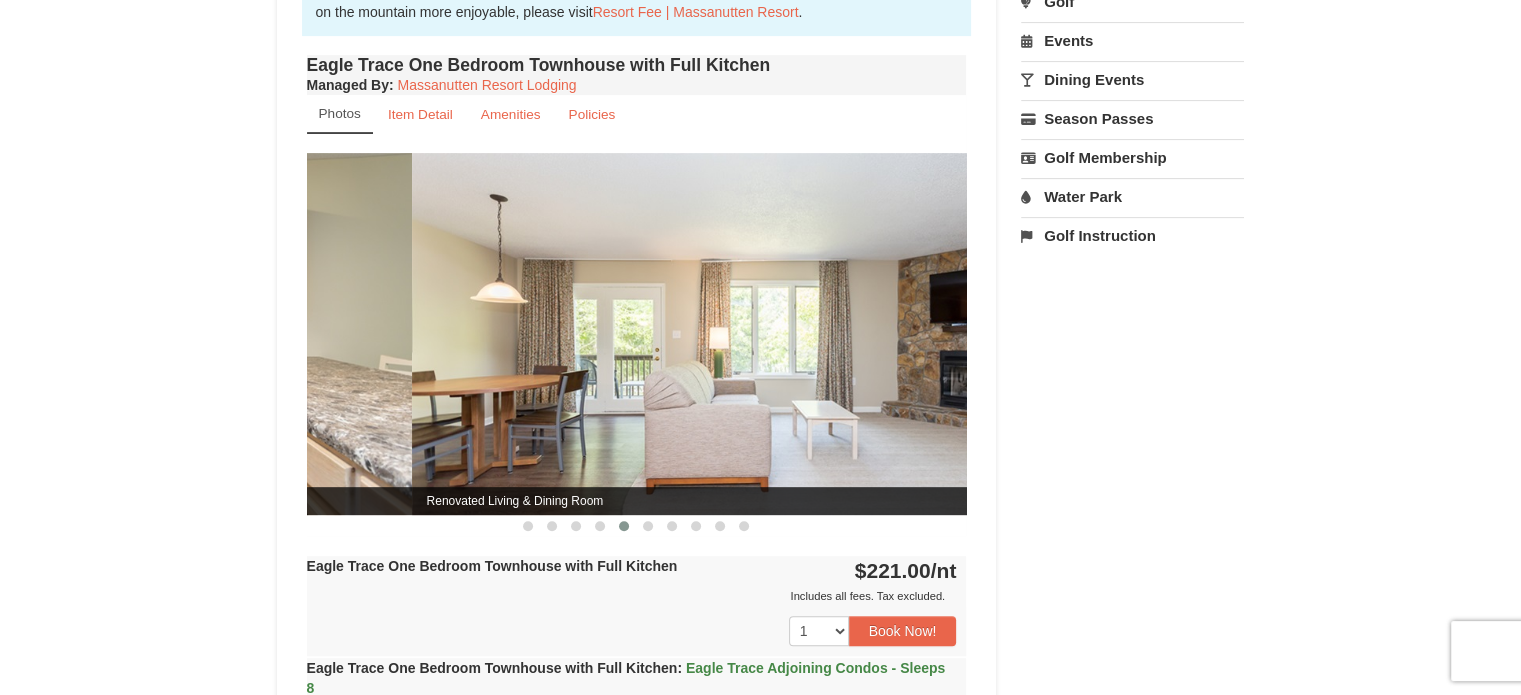 drag, startPoint x: 756, startPoint y: 355, endPoint x: 981, endPoint y: 339, distance: 225.56818 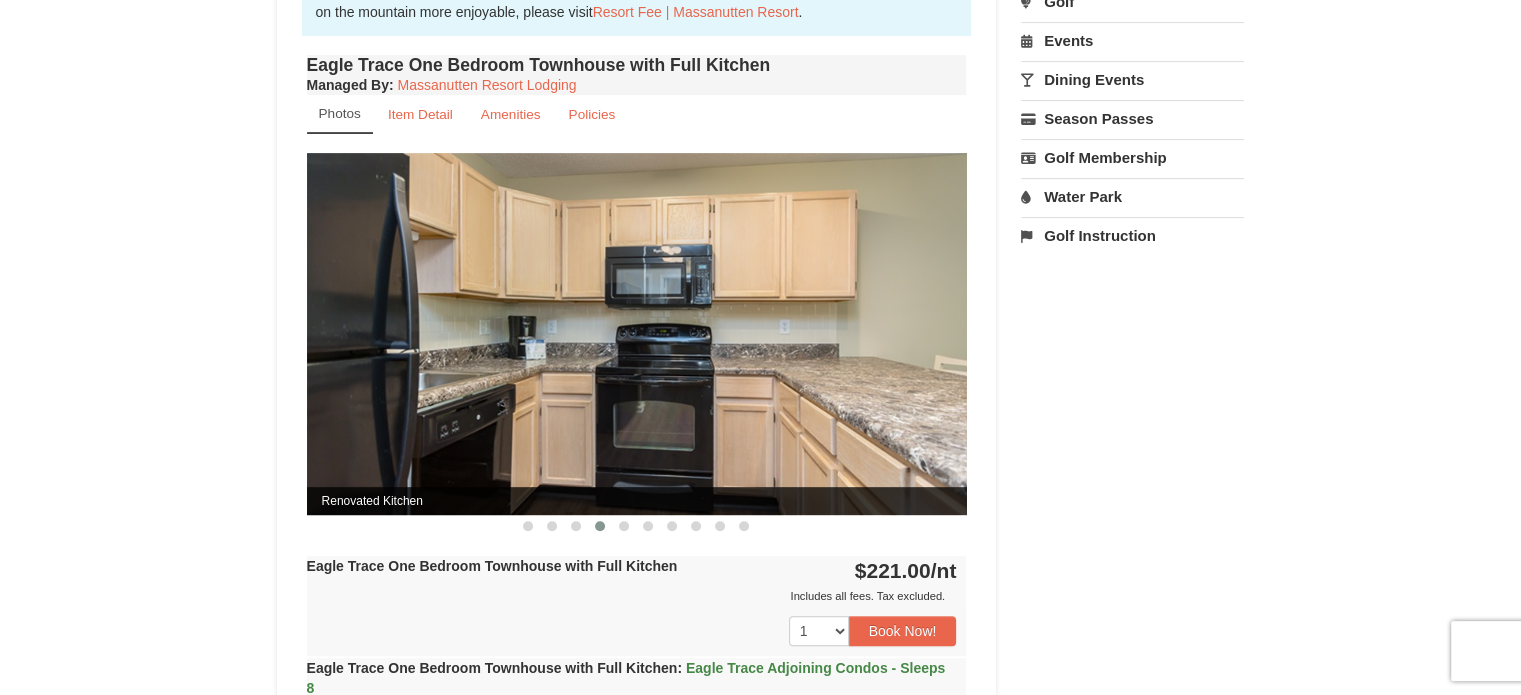 drag, startPoint x: 981, startPoint y: 339, endPoint x: 1104, endPoint y: 285, distance: 134.33168 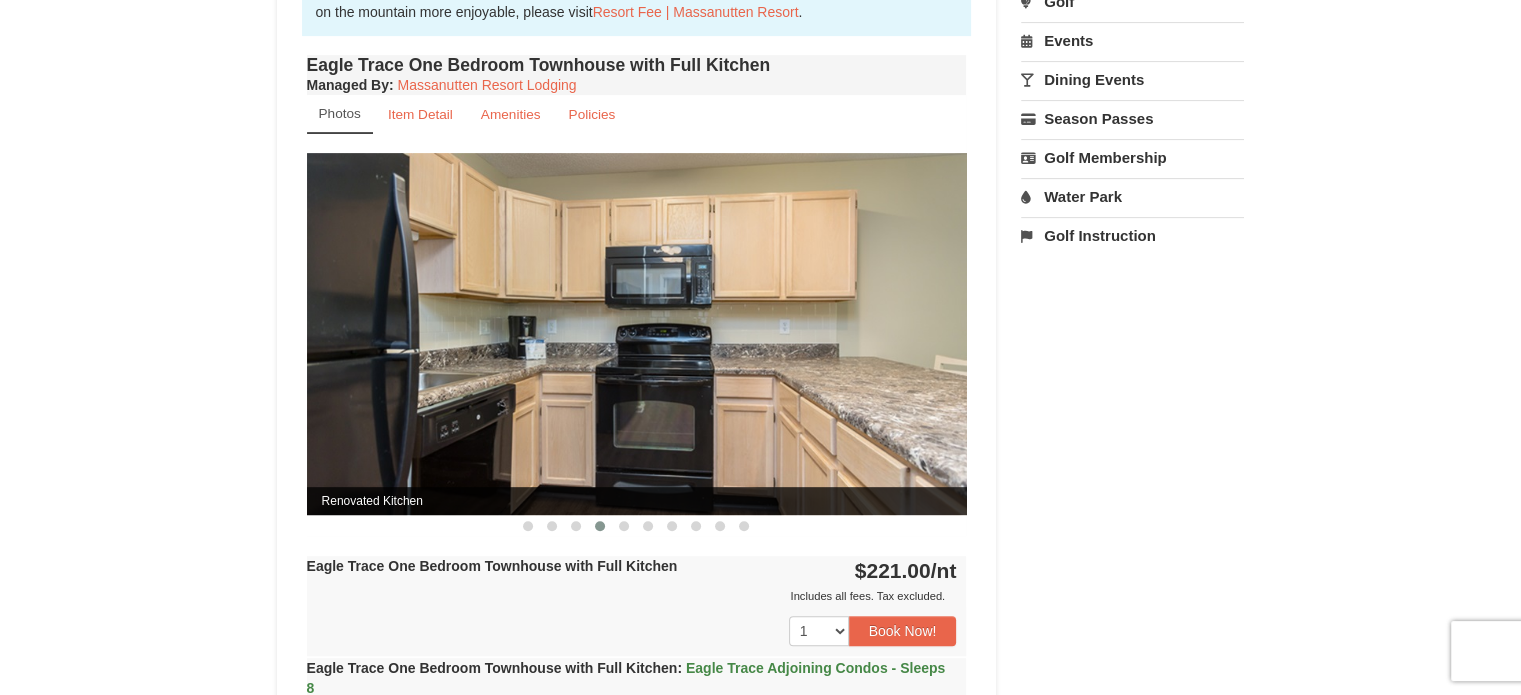 click on "×
<<Back to results
Eagle Trace - Mountain Townhomes
Book from $221.00!
1822 Resort Drive,
Massanutten,
VA
Availability
Amenities
Policies
Eagle Trace Living Room & Dining Room
Eagle Trace Bedroom
Eagle Trace Living Room & Dining Room
Eagle Trace Bedroom" at bounding box center (760, 748) 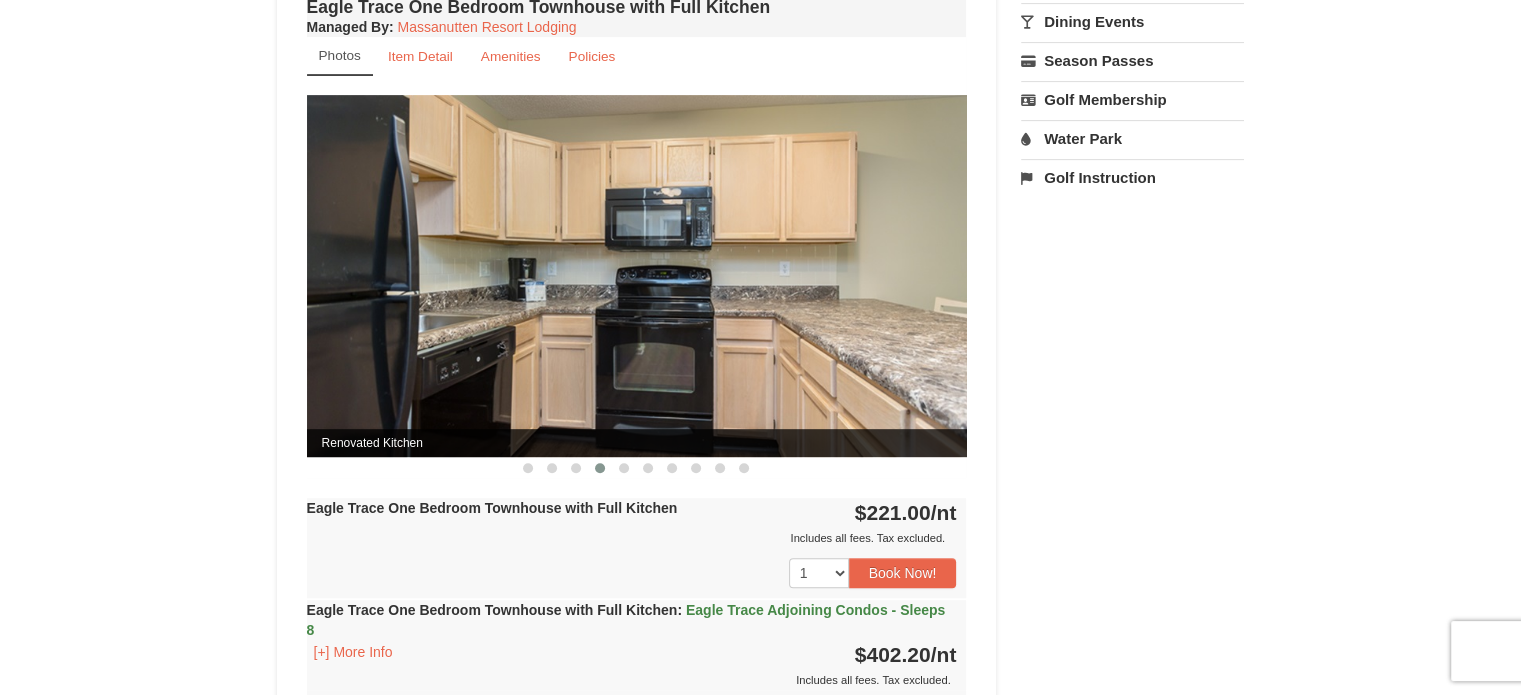scroll, scrollTop: 752, scrollLeft: 0, axis: vertical 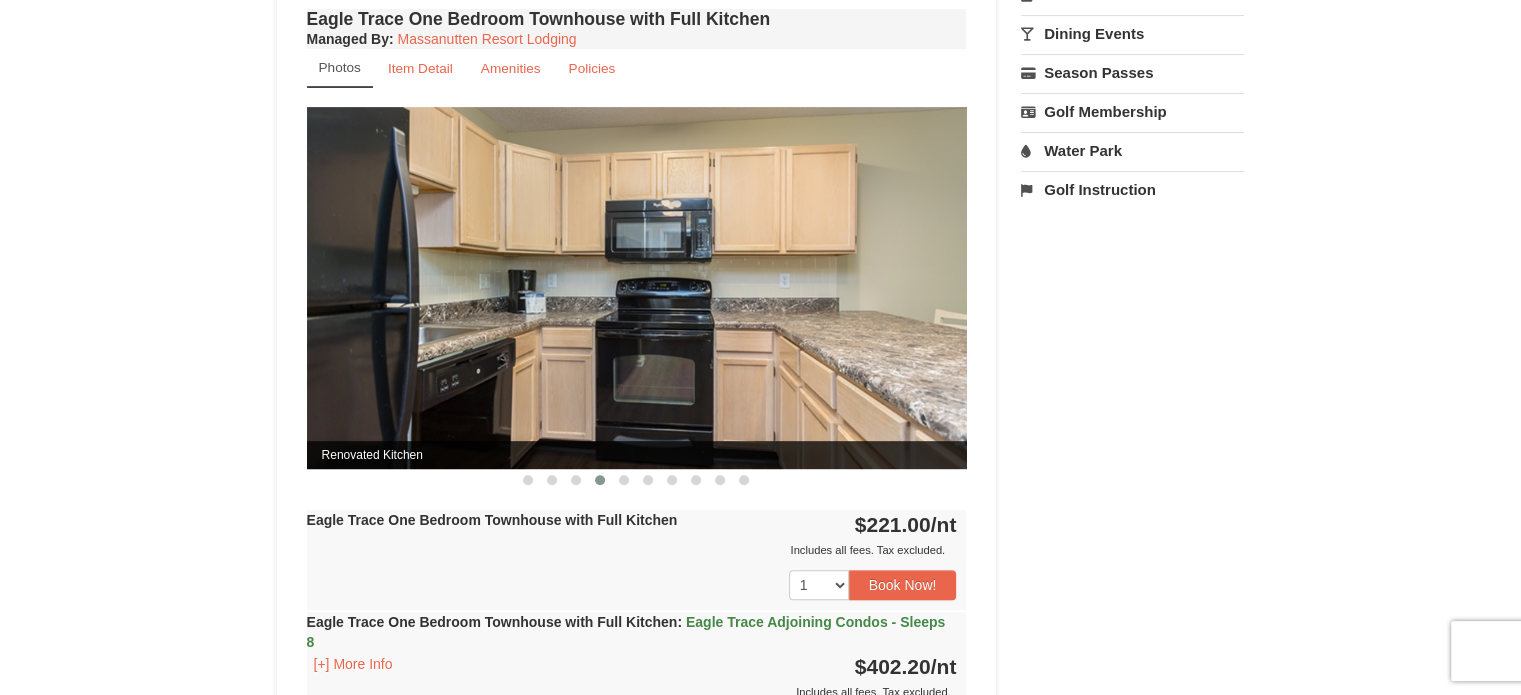 drag, startPoint x: 716, startPoint y: 366, endPoint x: 384, endPoint y: 380, distance: 332.29504 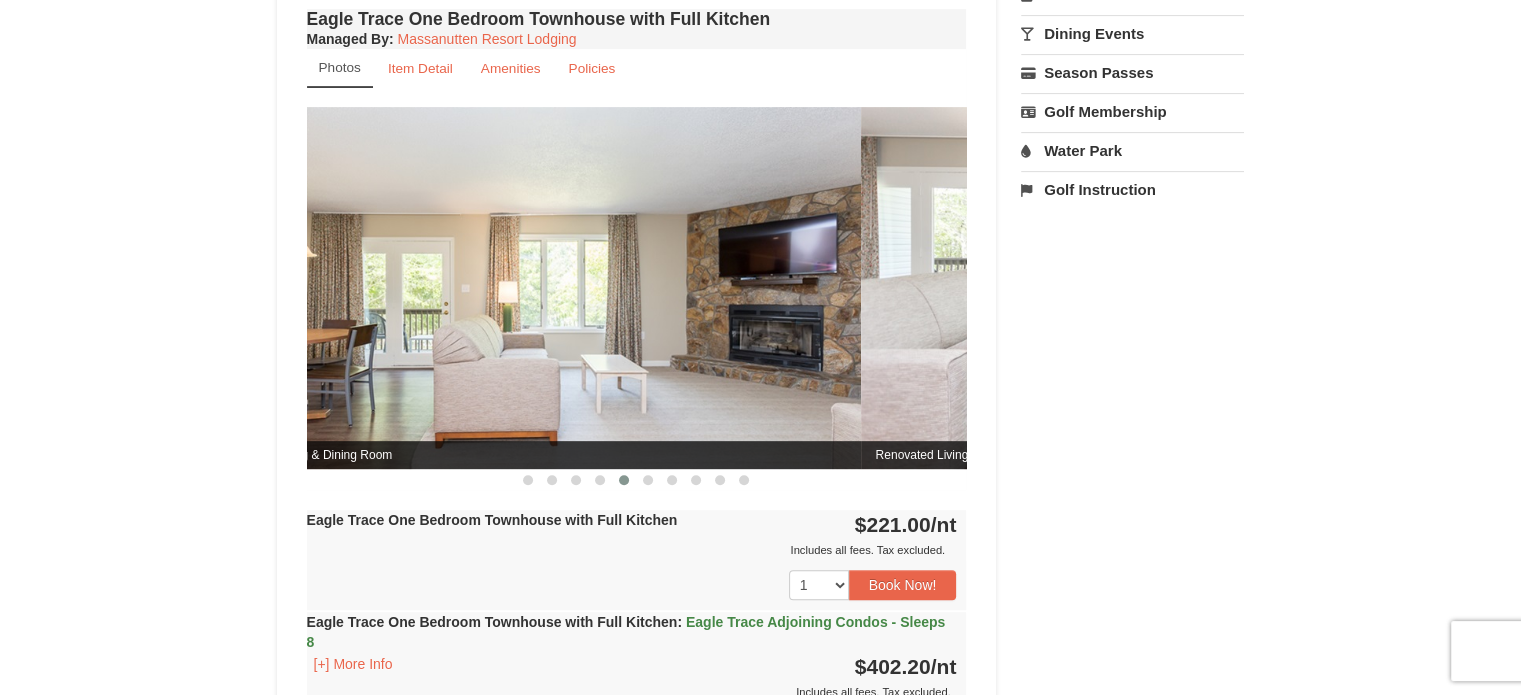 drag, startPoint x: 681, startPoint y: 361, endPoint x: 432, endPoint y: 359, distance: 249.00803 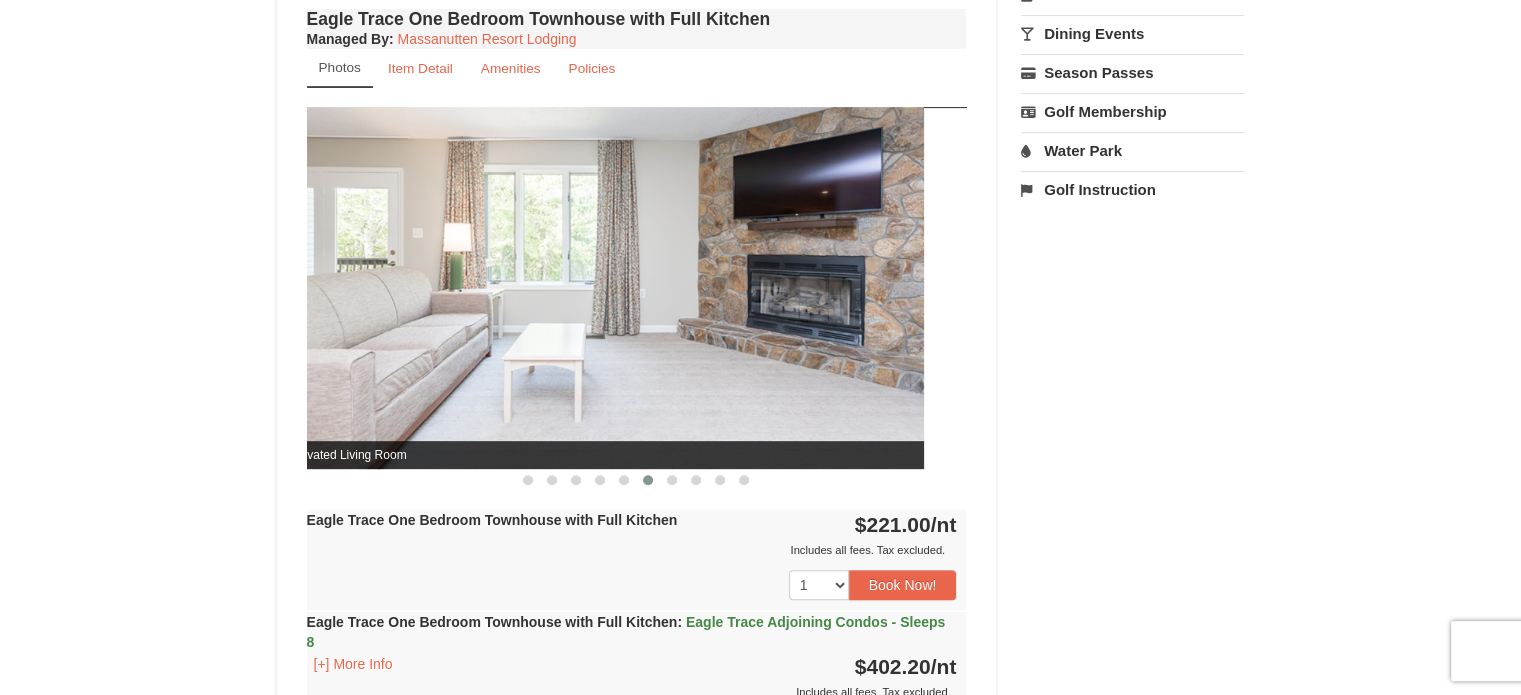drag, startPoint x: 755, startPoint y: 360, endPoint x: 499, endPoint y: 371, distance: 256.2362 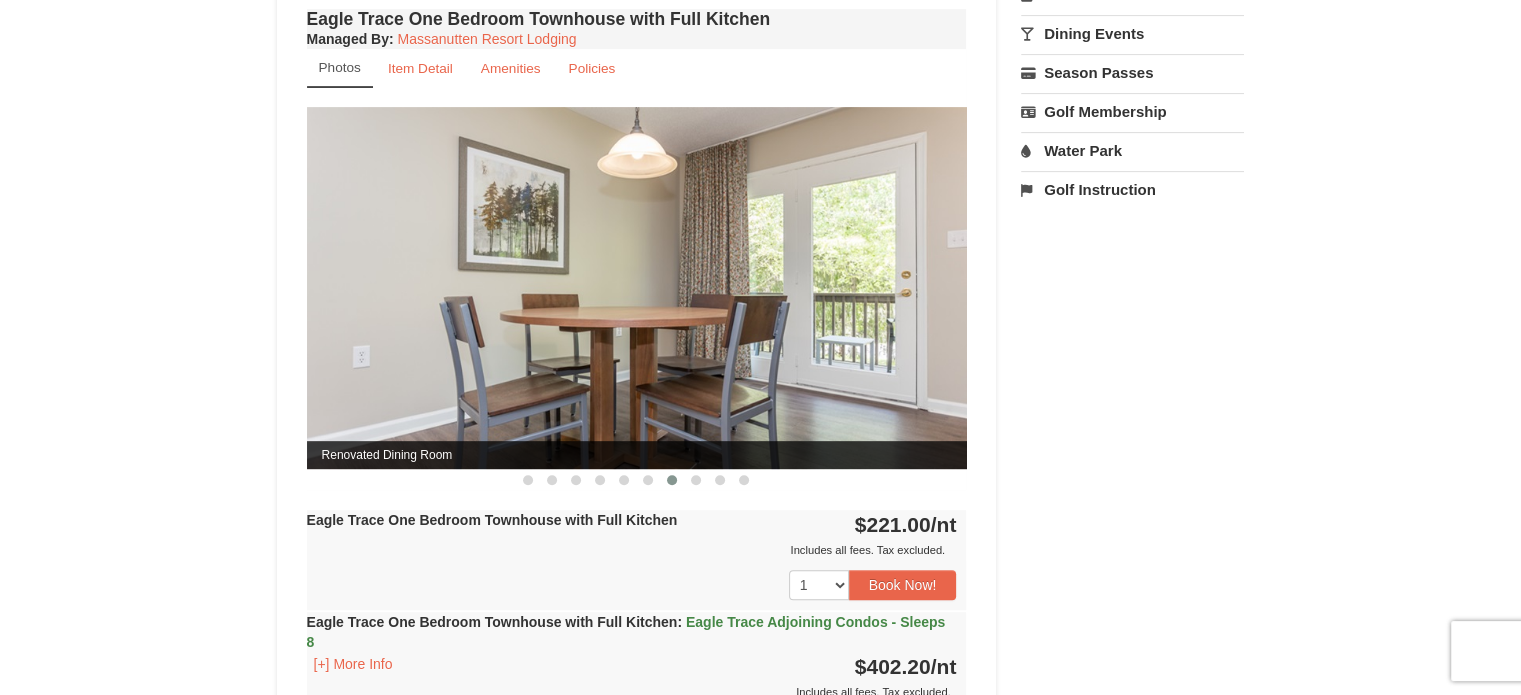 drag, startPoint x: 698, startPoint y: 395, endPoint x: 539, endPoint y: 389, distance: 159.11317 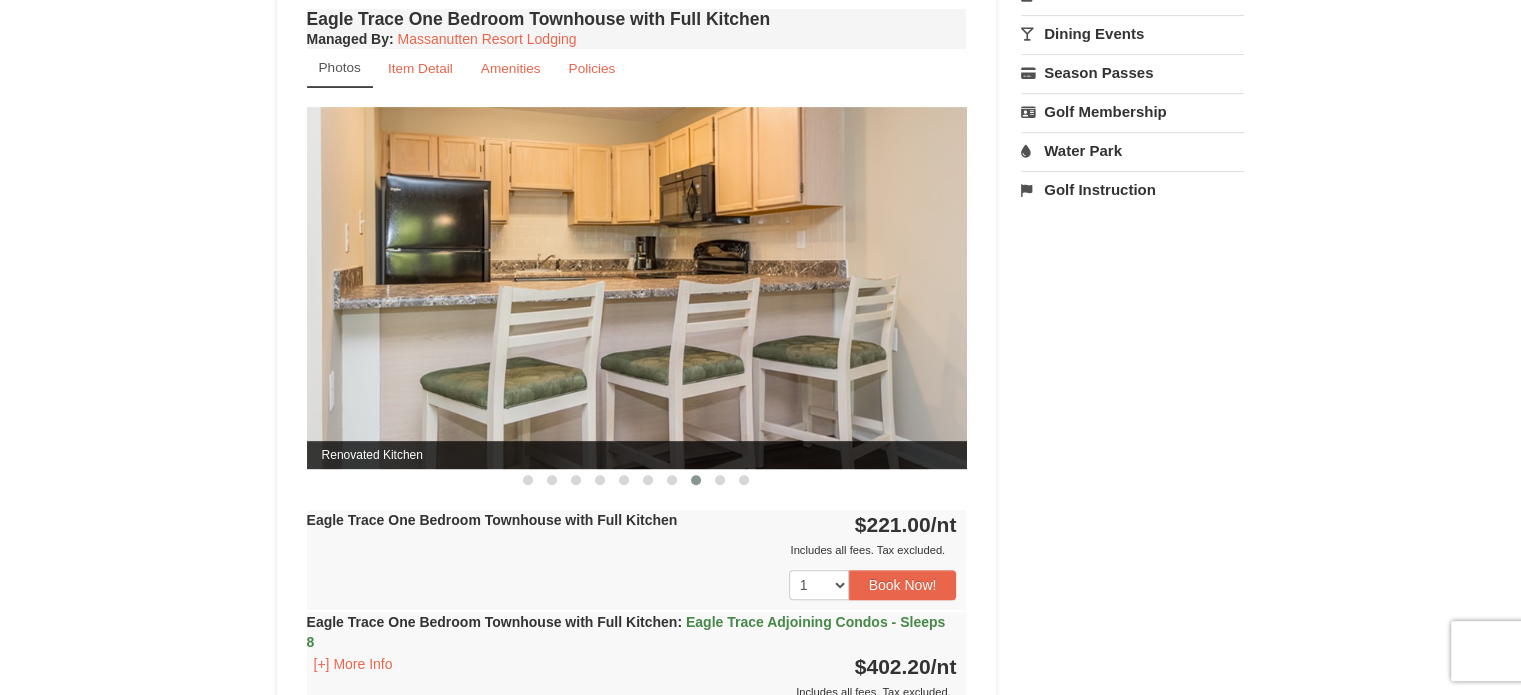 drag, startPoint x: 743, startPoint y: 341, endPoint x: 508, endPoint y: 304, distance: 237.89493 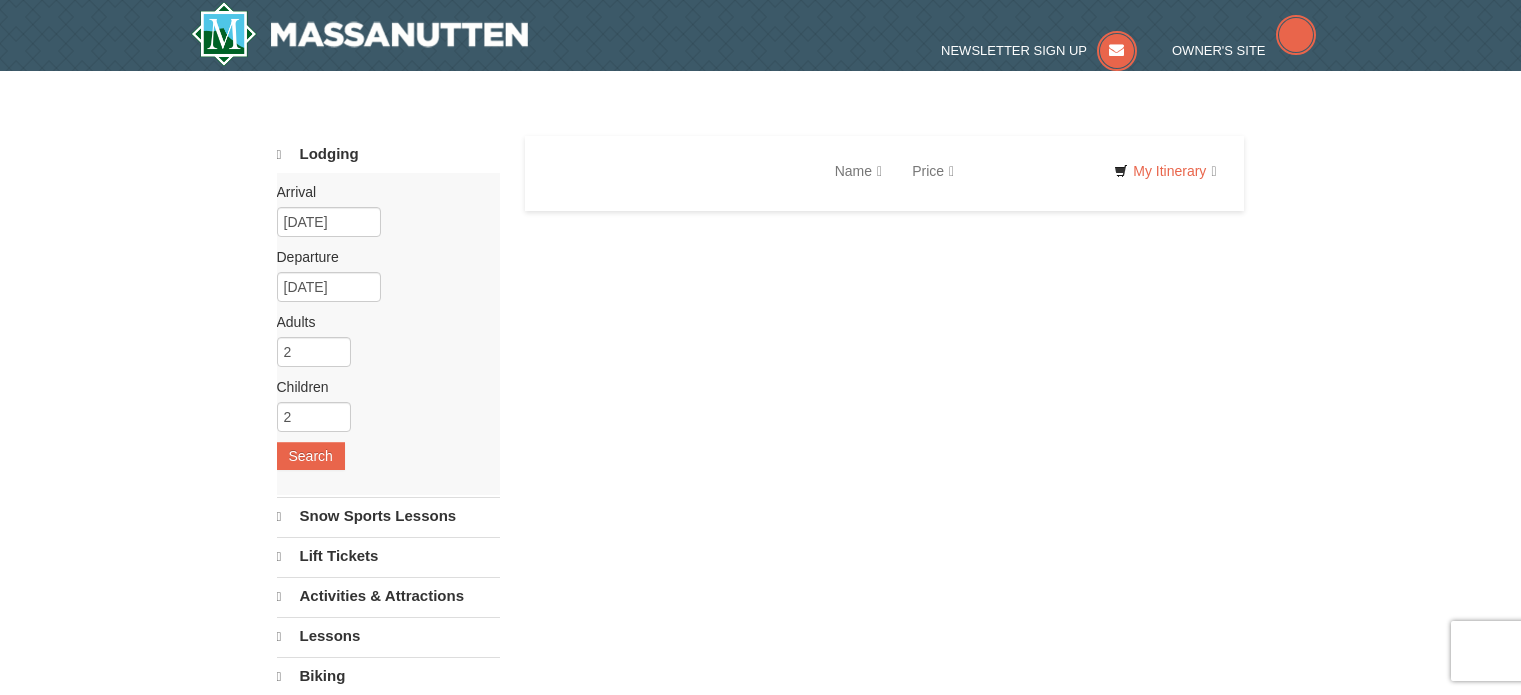 scroll, scrollTop: 0, scrollLeft: 0, axis: both 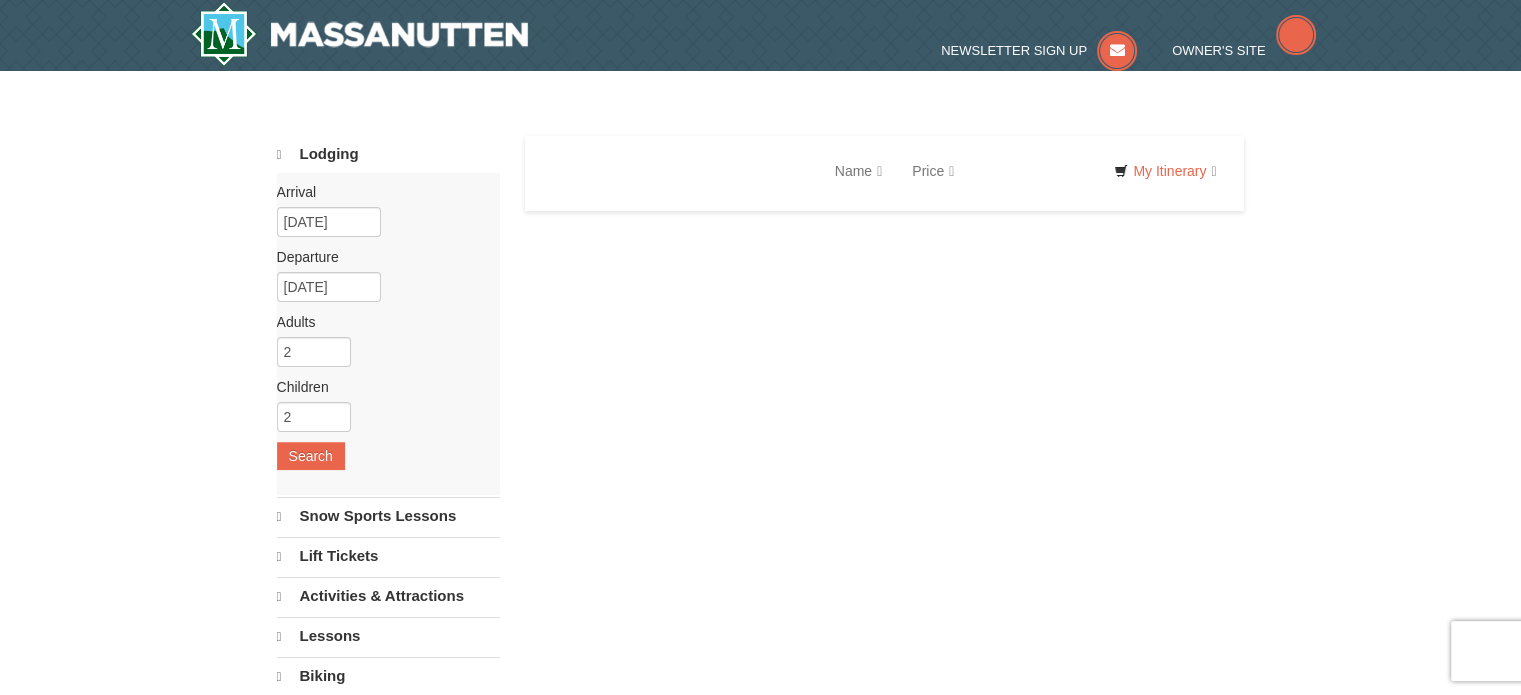 select on "8" 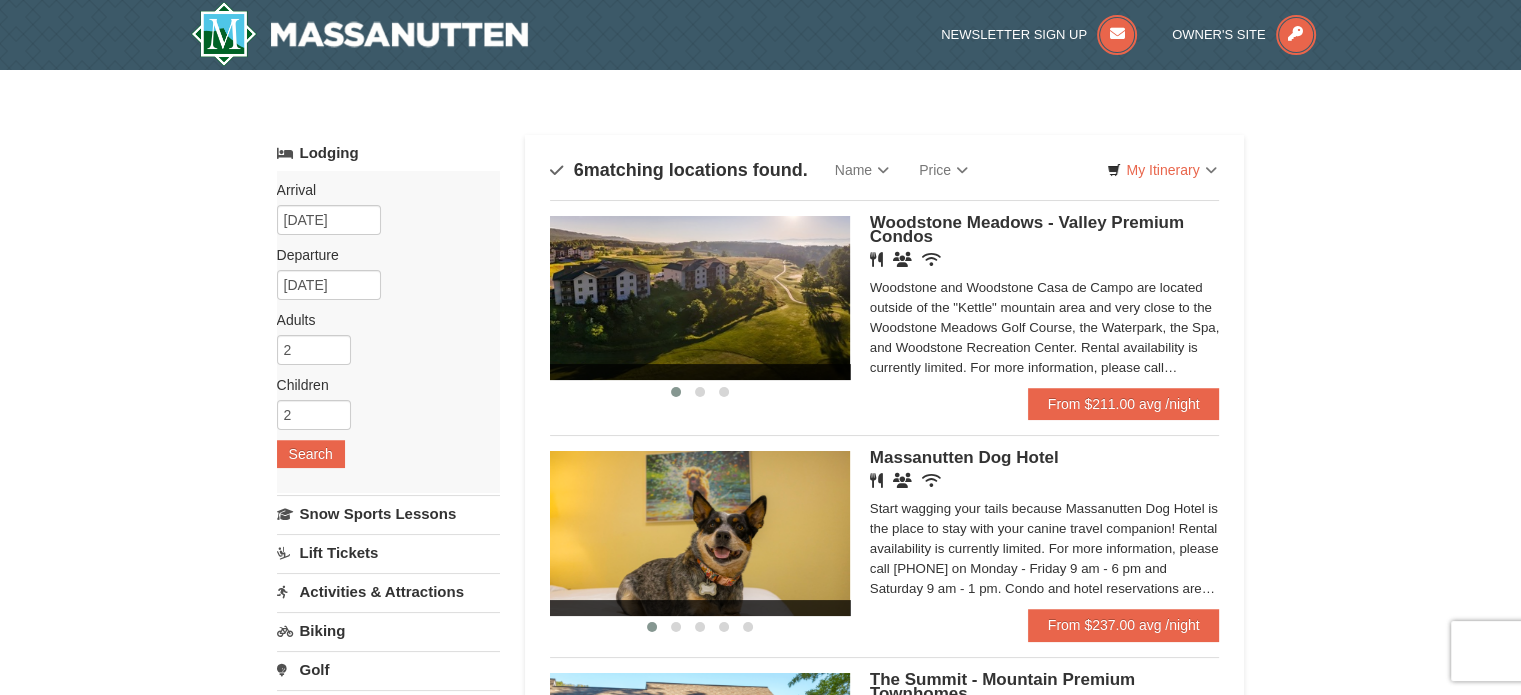 scroll, scrollTop: 0, scrollLeft: 0, axis: both 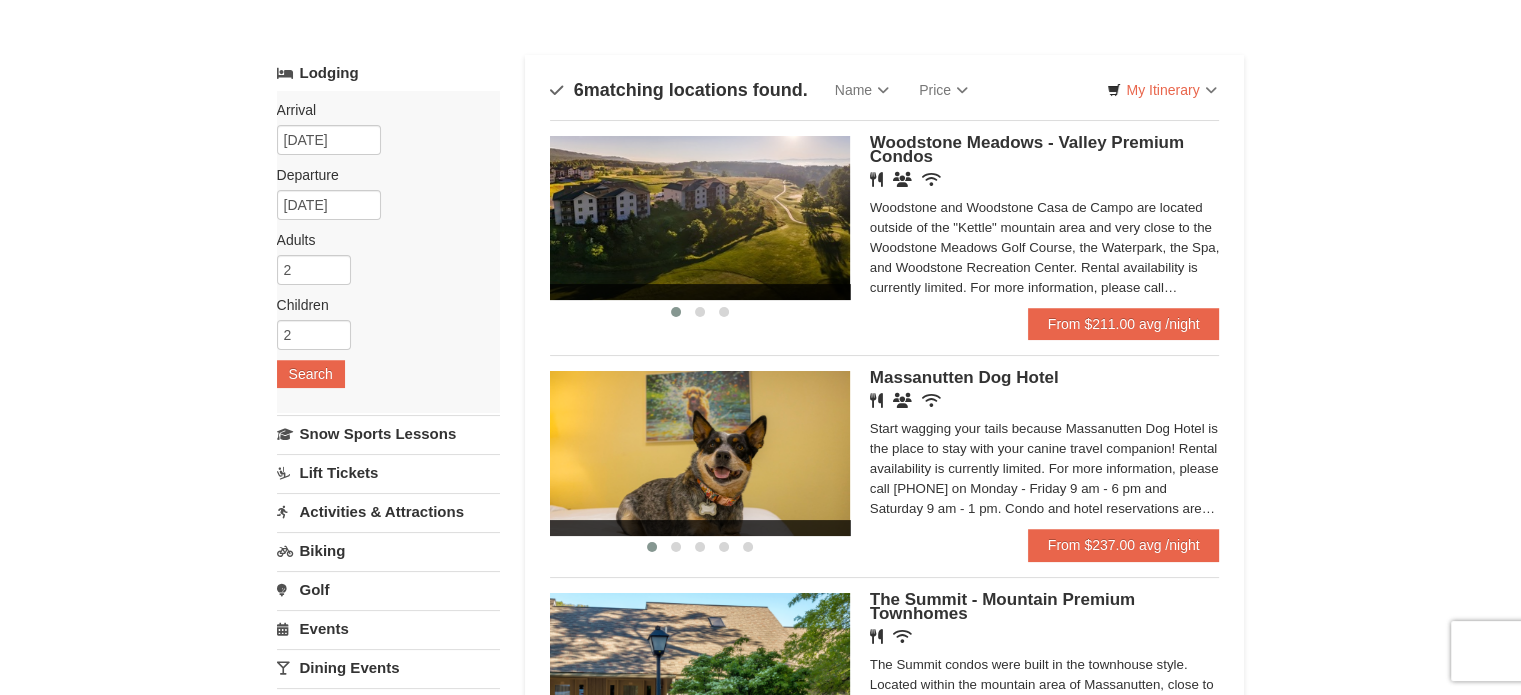 drag, startPoint x: 1533, startPoint y: 91, endPoint x: 1530, endPoint y: 117, distance: 26.172504 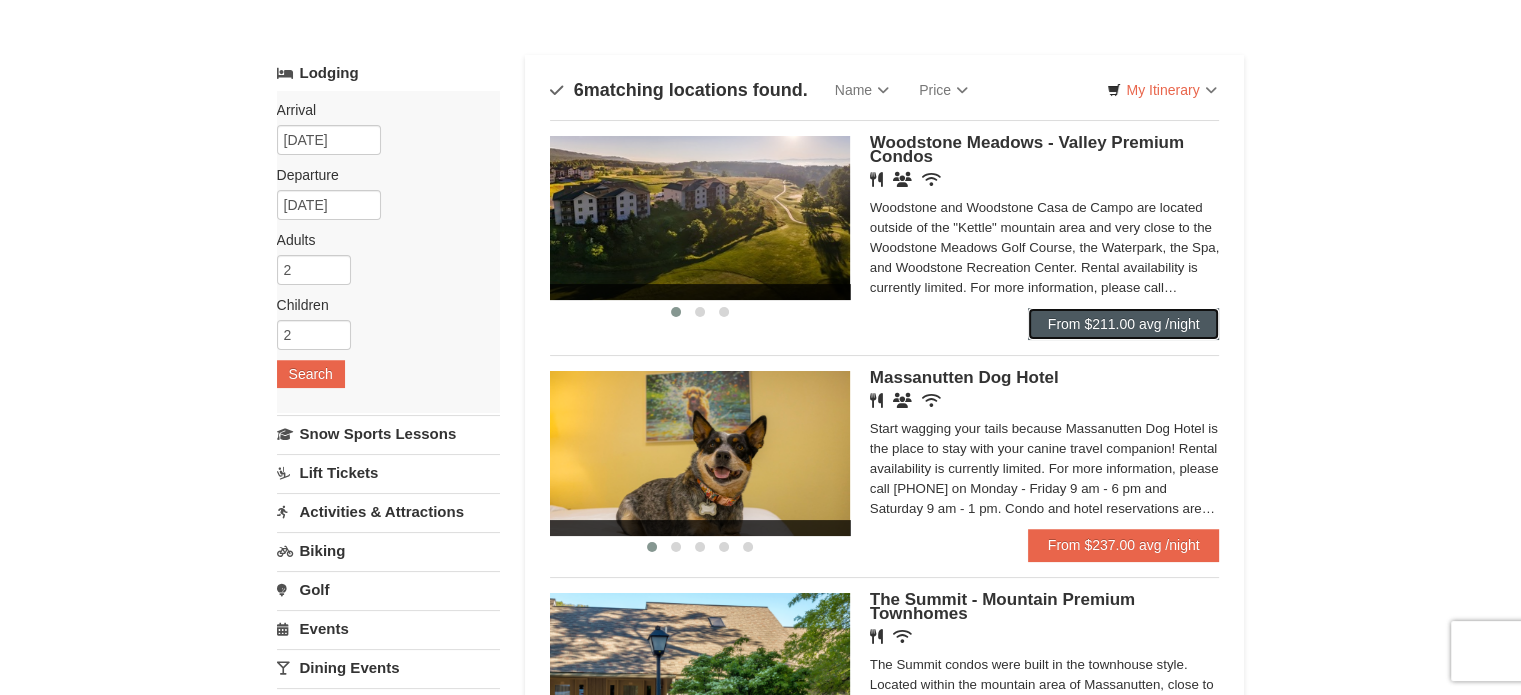 click on "From $211.00 avg /night" at bounding box center (1124, 324) 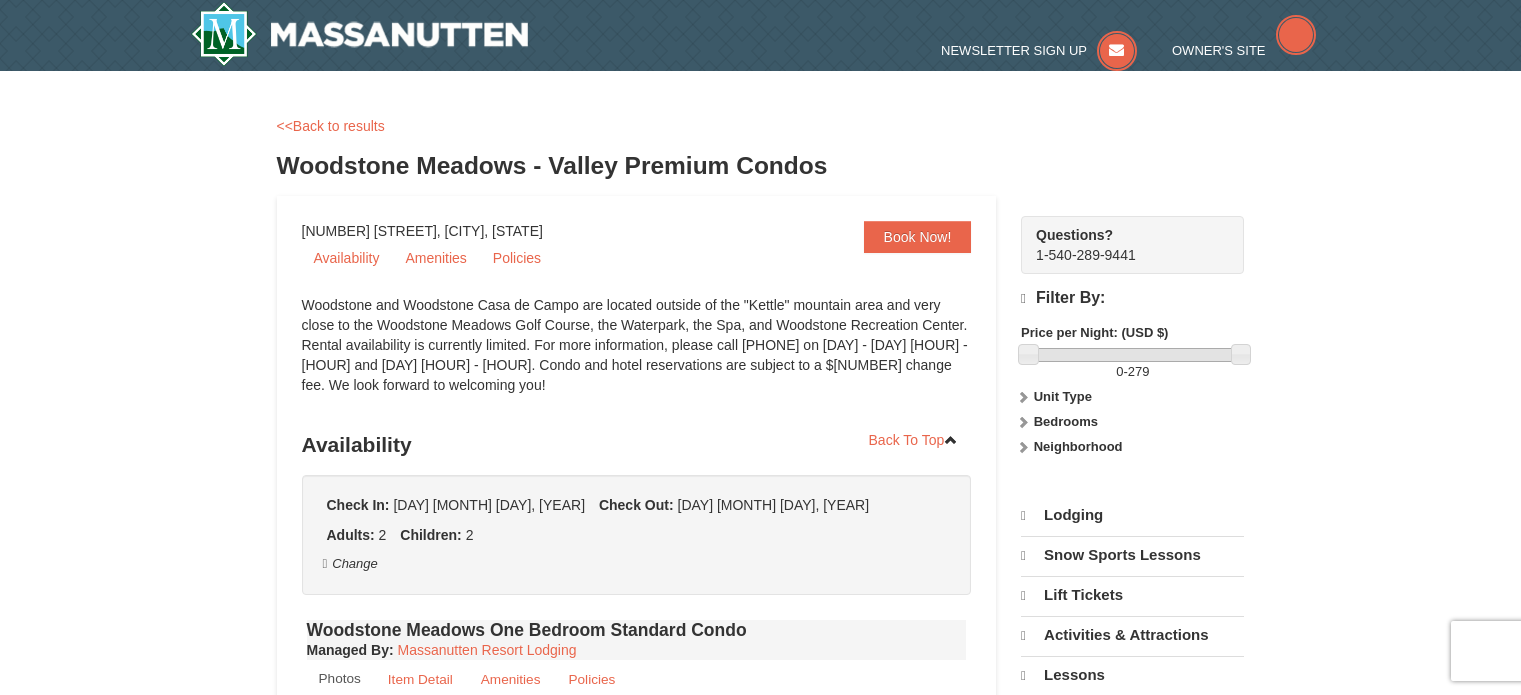 scroll, scrollTop: 0, scrollLeft: 0, axis: both 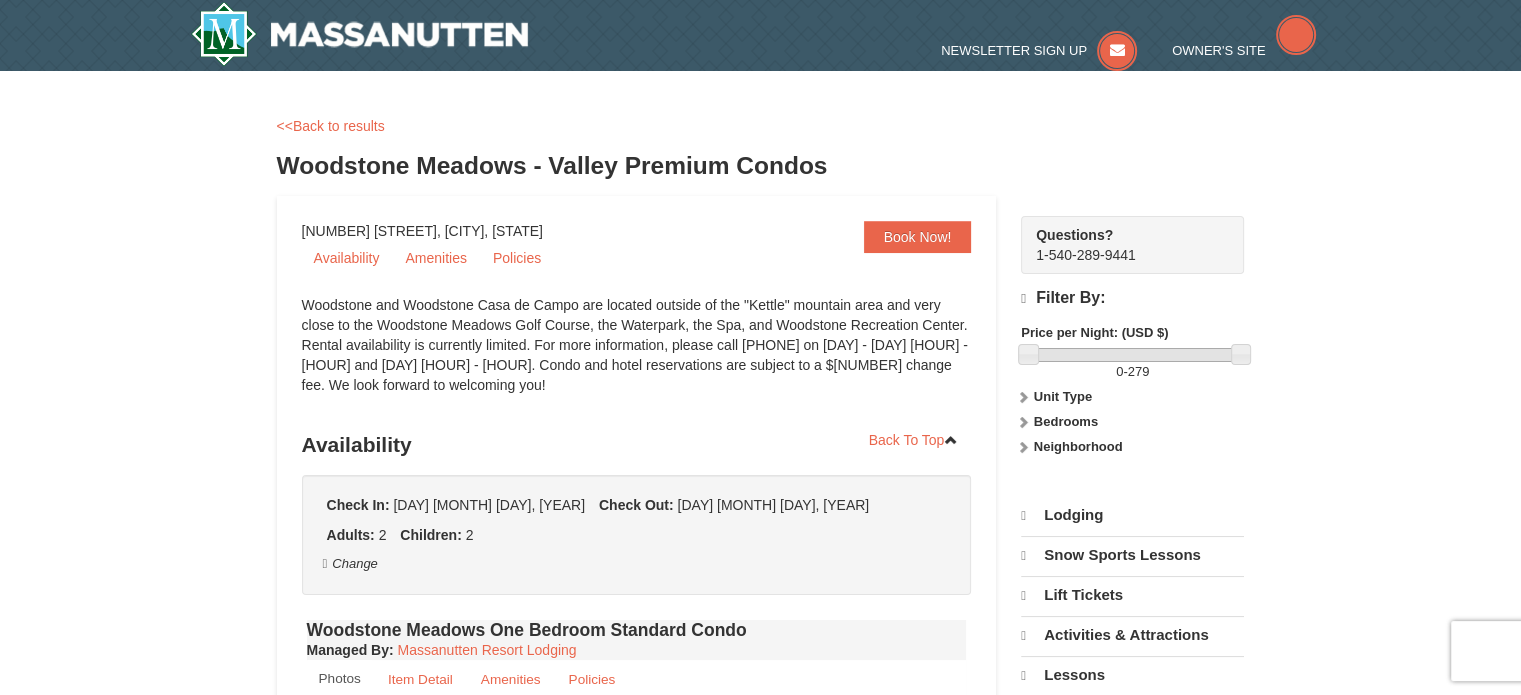 select on "8" 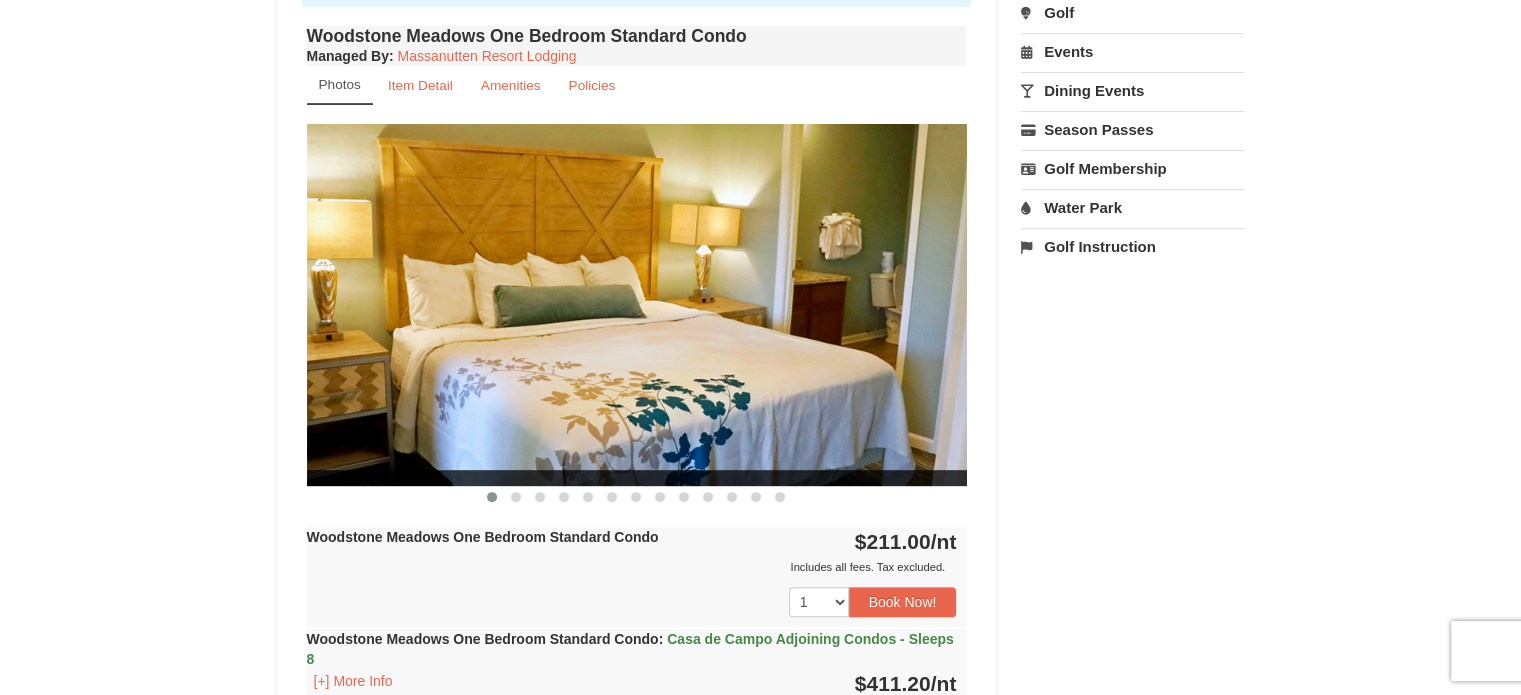 scroll, scrollTop: 631, scrollLeft: 0, axis: vertical 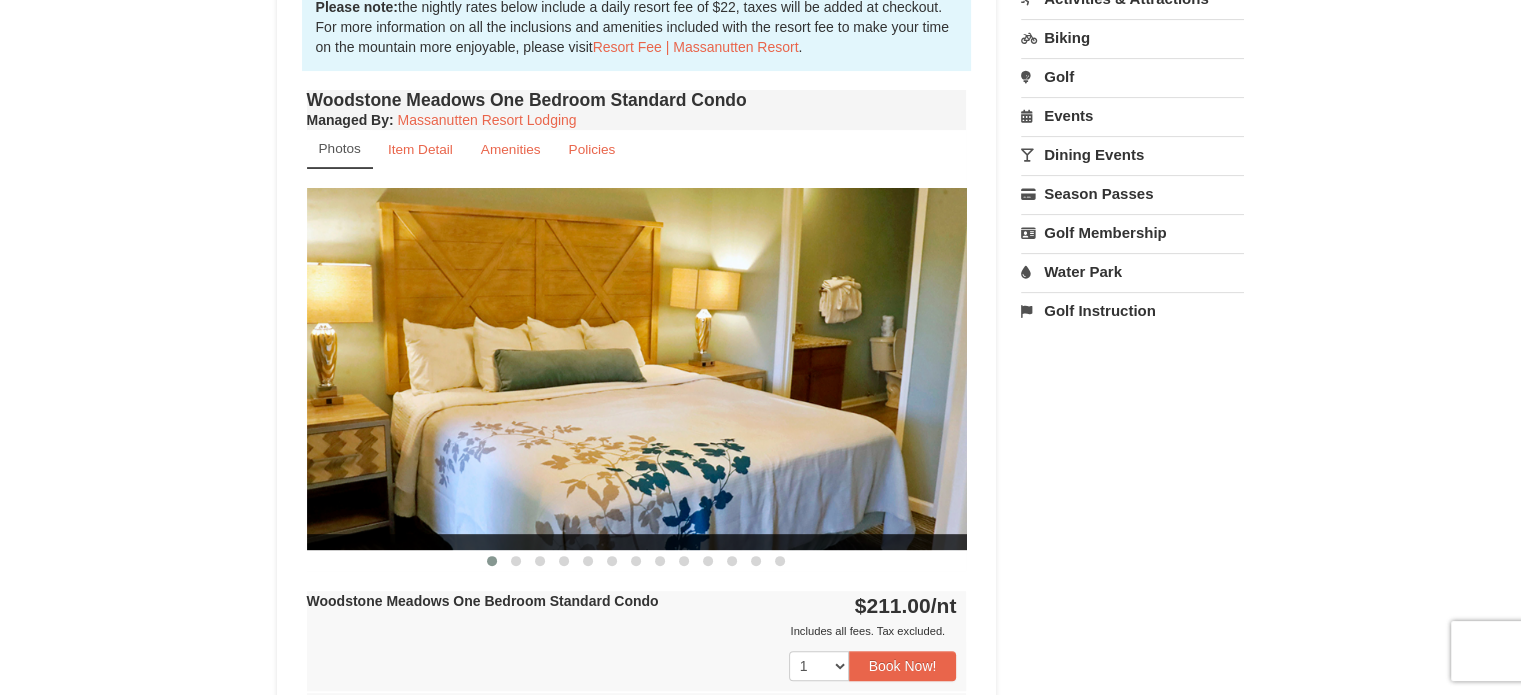 drag, startPoint x: 1535, startPoint y: 55, endPoint x: 1534, endPoint y: 119, distance: 64.00781 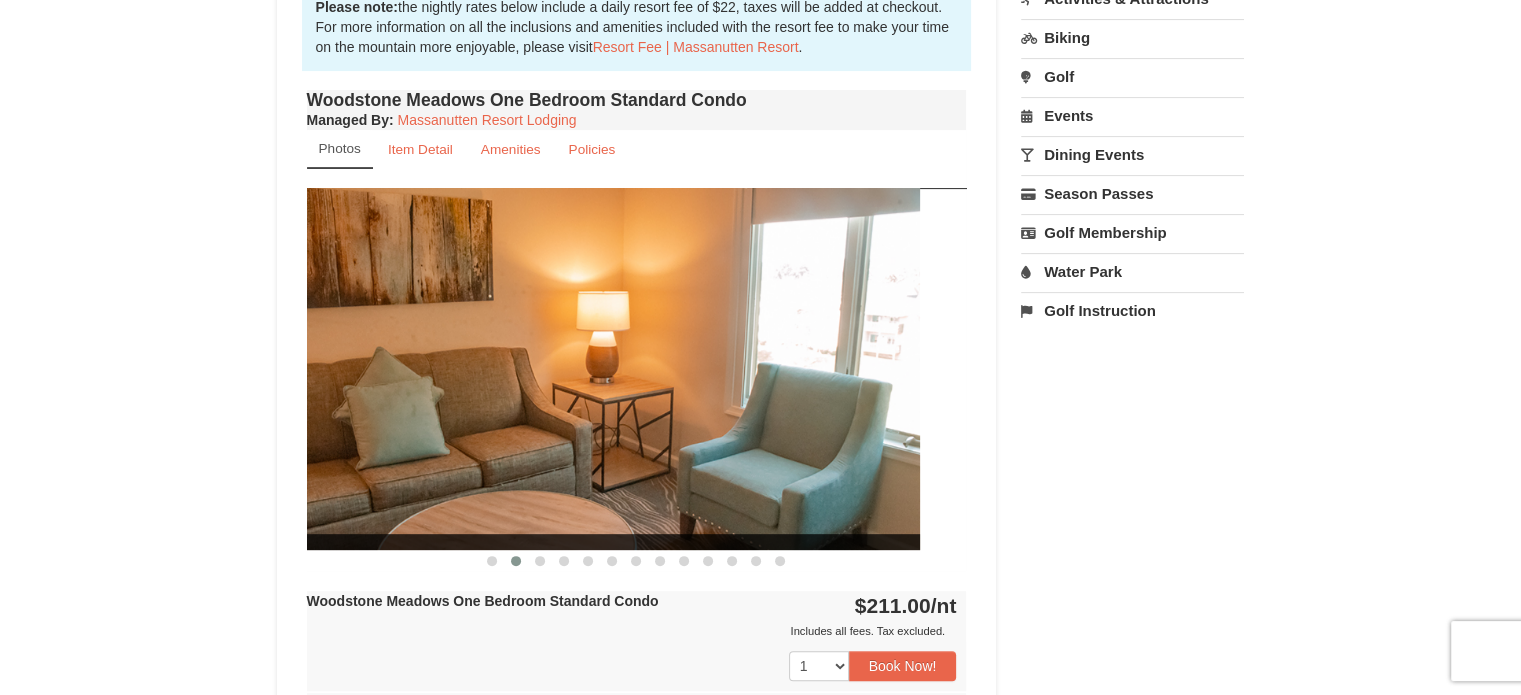 drag, startPoint x: 775, startPoint y: 447, endPoint x: 563, endPoint y: 459, distance: 212.33936 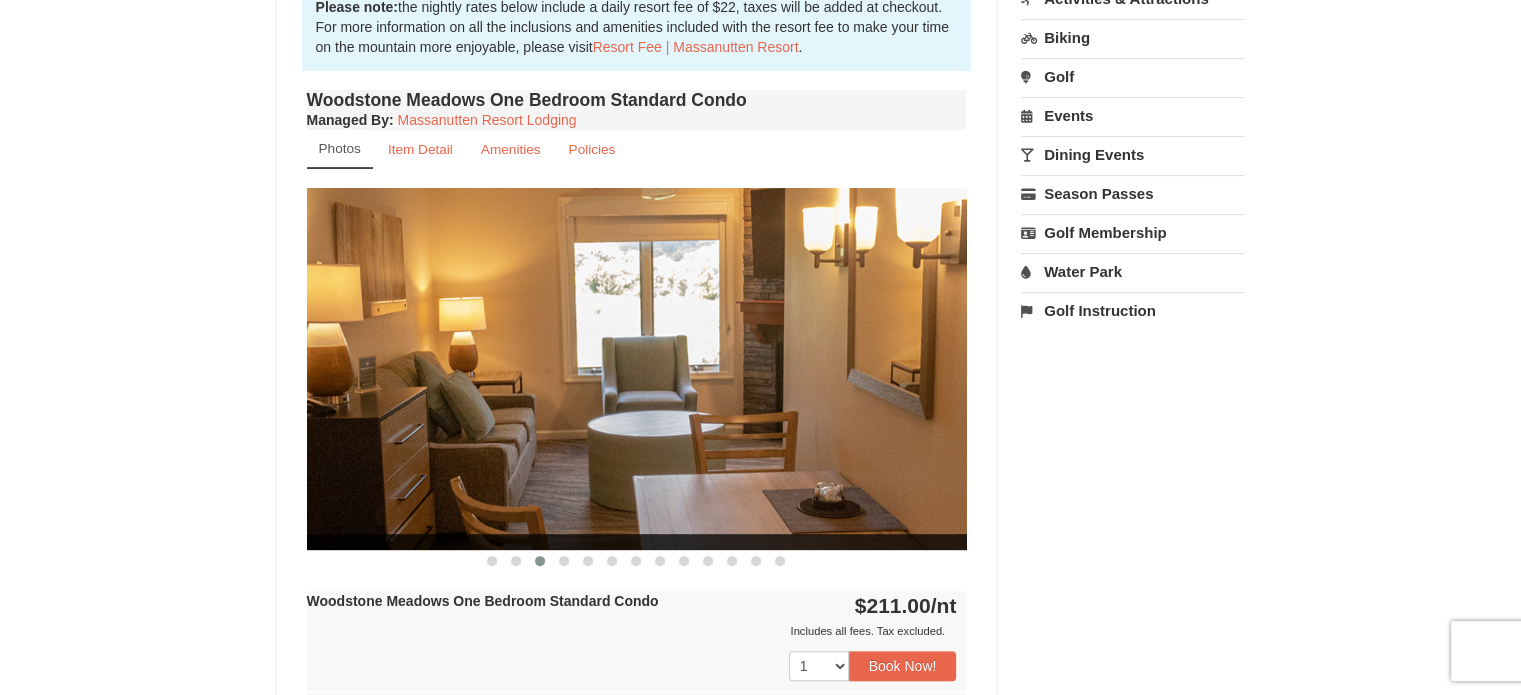 drag, startPoint x: 811, startPoint y: 483, endPoint x: 612, endPoint y: 493, distance: 199.2511 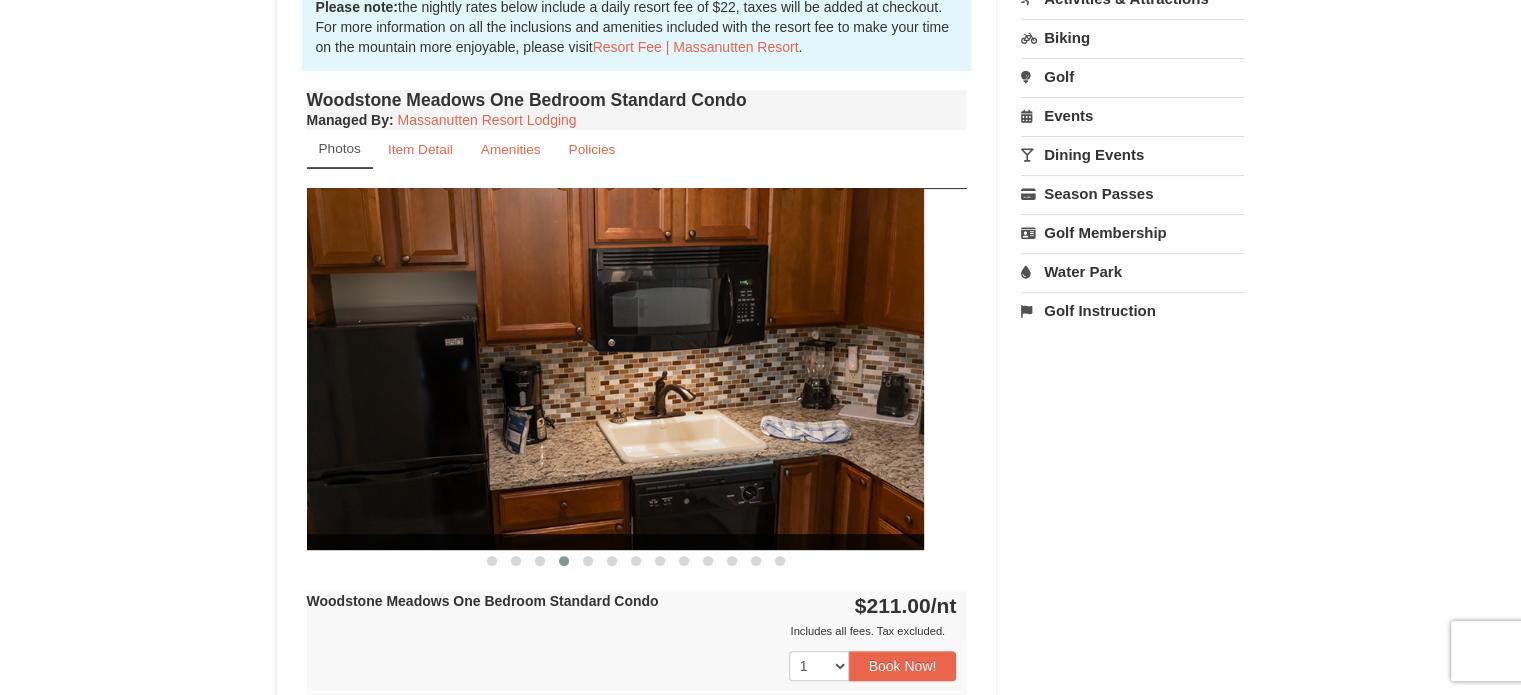 drag, startPoint x: 813, startPoint y: 486, endPoint x: 552, endPoint y: 501, distance: 261.43066 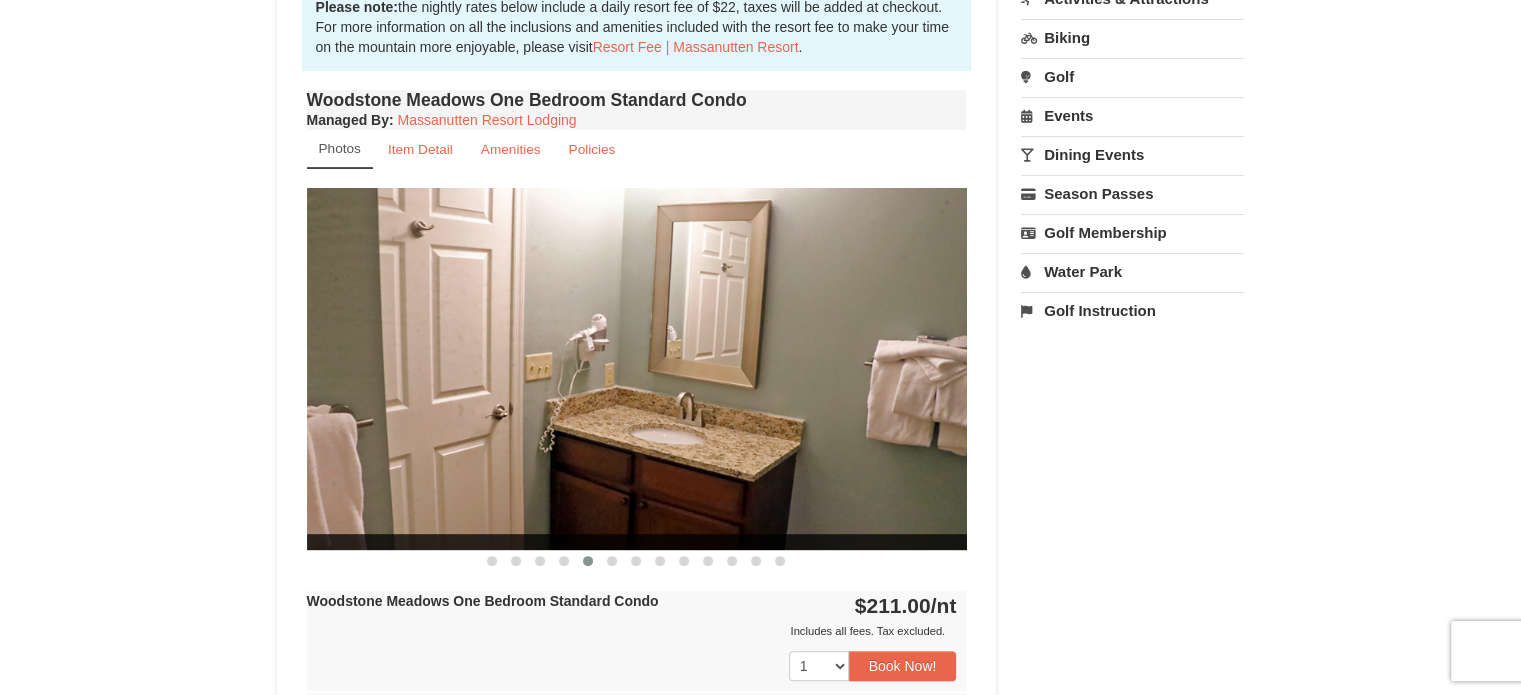 drag, startPoint x: 803, startPoint y: 479, endPoint x: 488, endPoint y: 529, distance: 318.94357 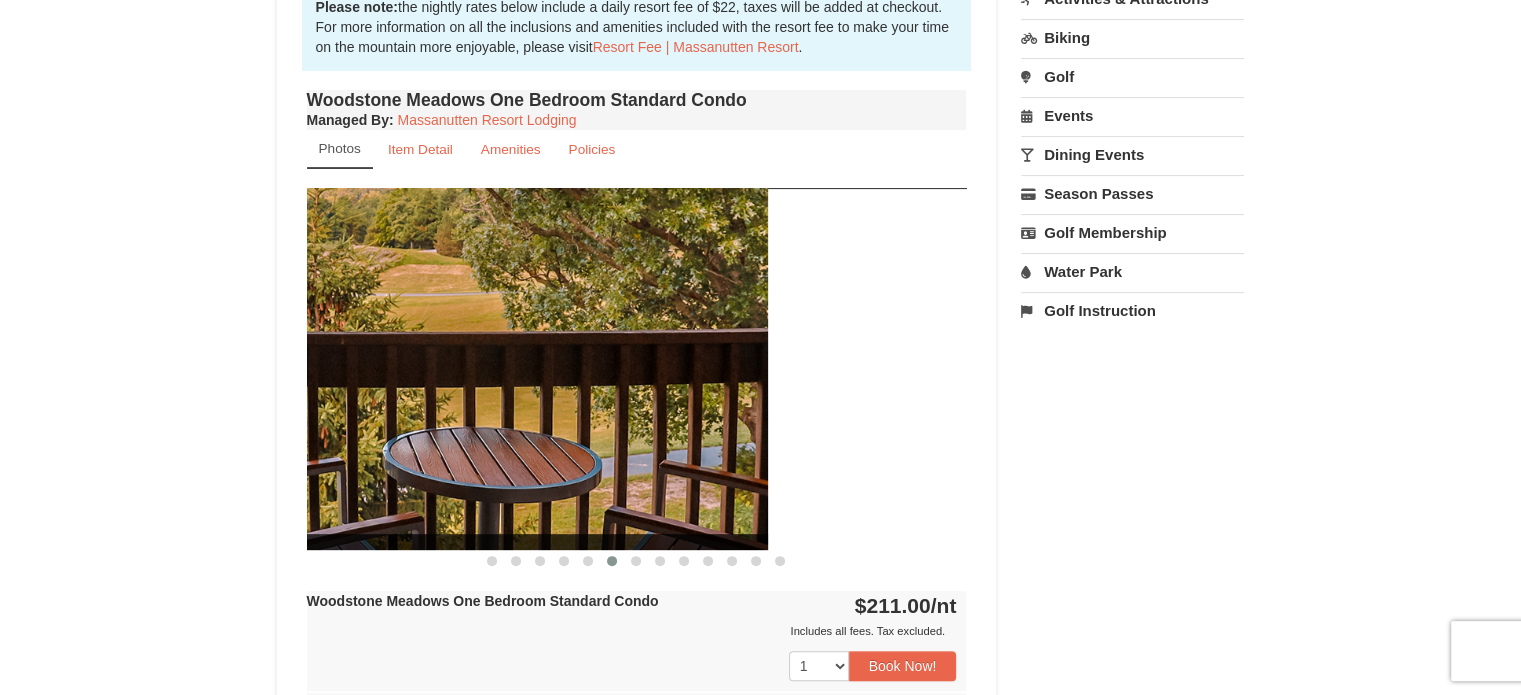 drag, startPoint x: 791, startPoint y: 434, endPoint x: 547, endPoint y: 439, distance: 244.05122 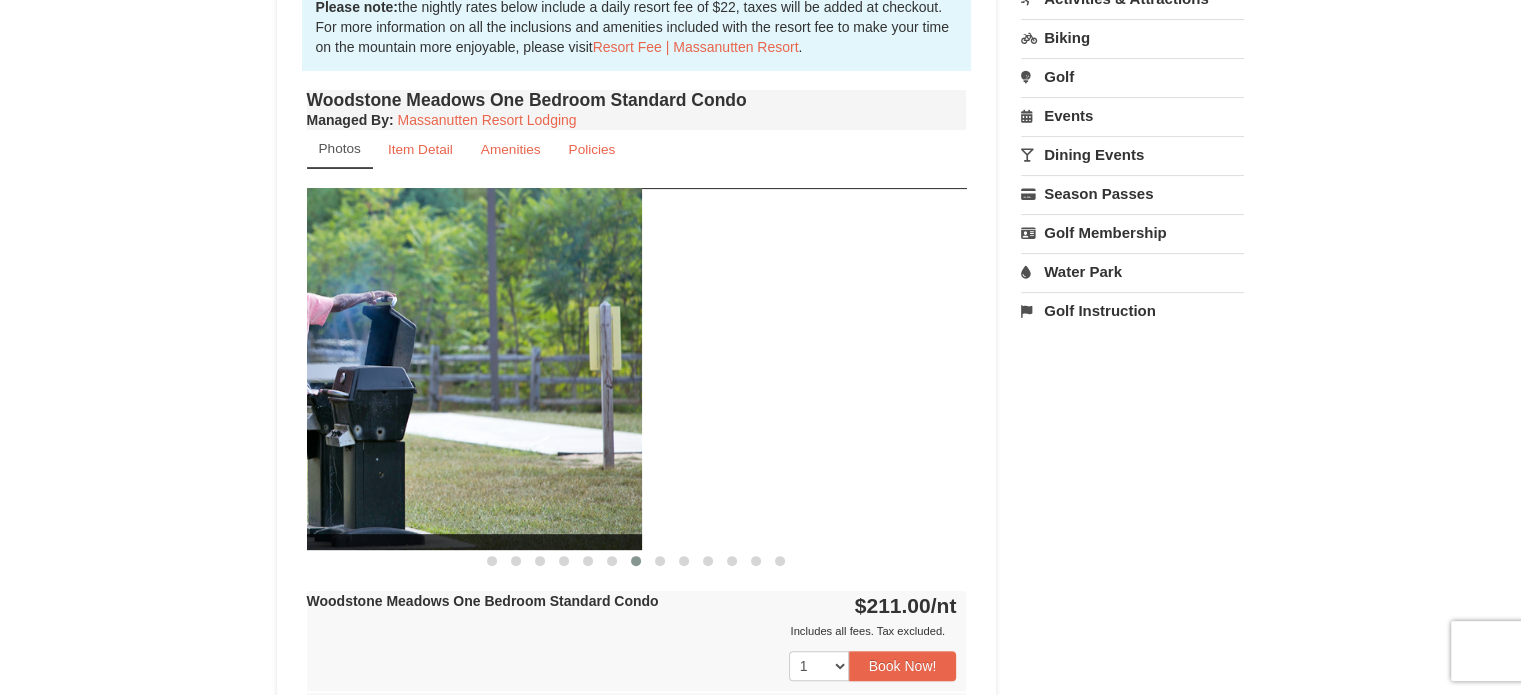 drag, startPoint x: 756, startPoint y: 423, endPoint x: 397, endPoint y: 448, distance: 359.86942 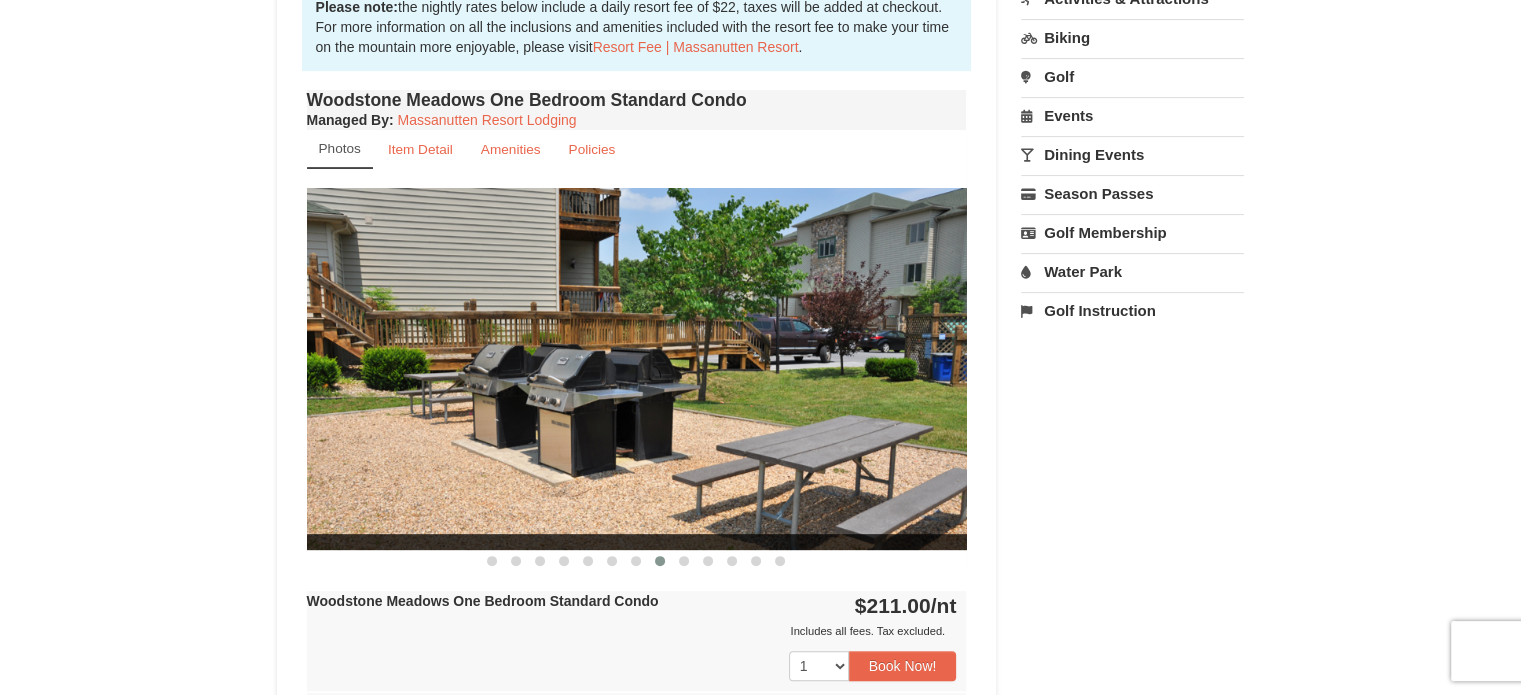 drag, startPoint x: 622, startPoint y: 445, endPoint x: 377, endPoint y: 459, distance: 245.39967 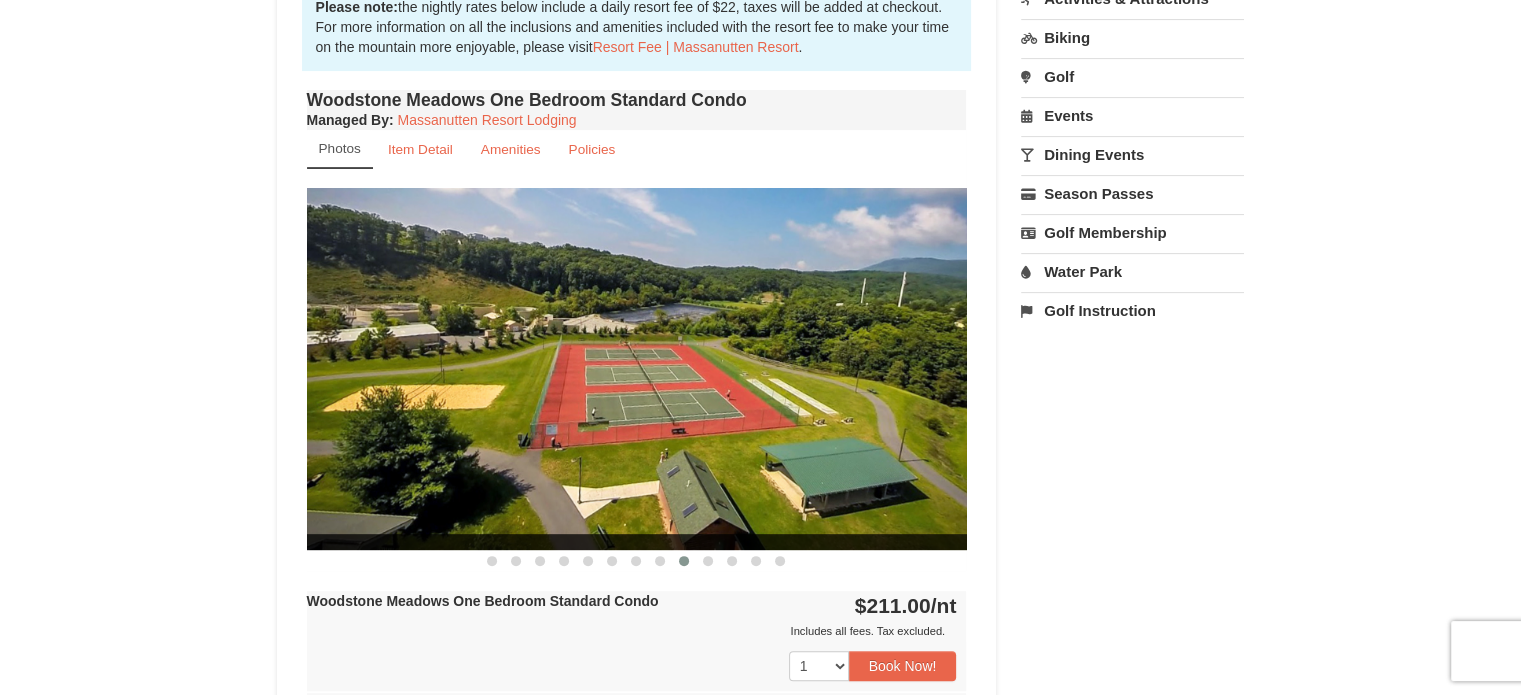 drag, startPoint x: 716, startPoint y: 420, endPoint x: 525, endPoint y: 423, distance: 191.02356 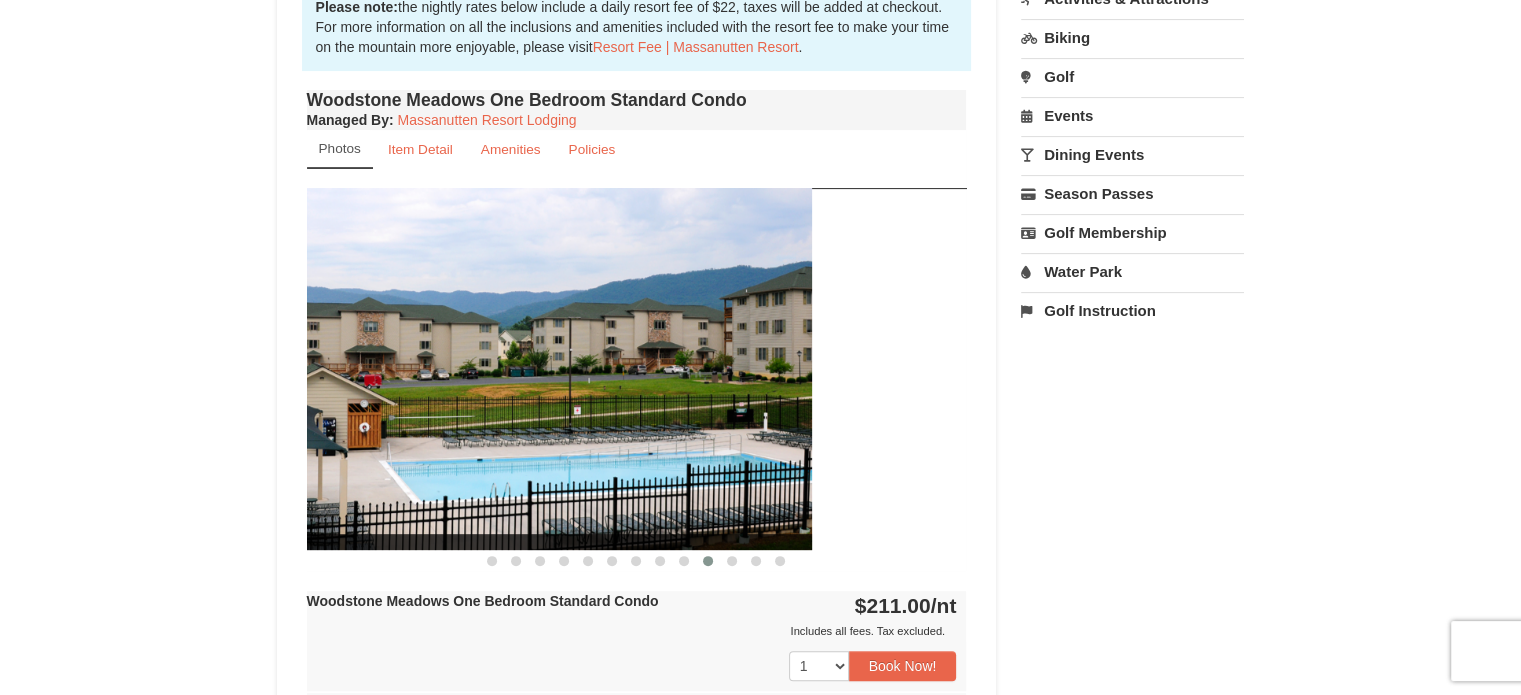 drag, startPoint x: 864, startPoint y: 375, endPoint x: 591, endPoint y: 385, distance: 273.18307 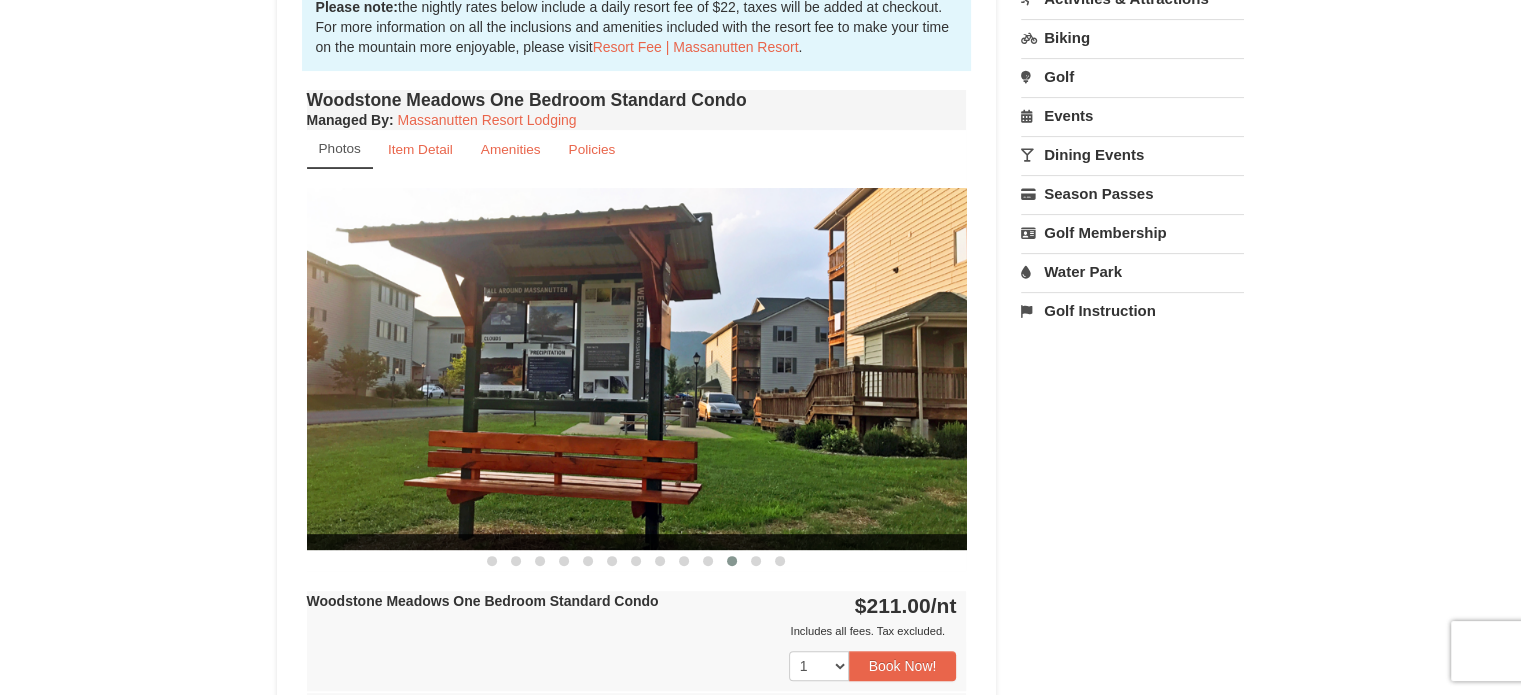 drag, startPoint x: 788, startPoint y: 380, endPoint x: 504, endPoint y: 397, distance: 284.50836 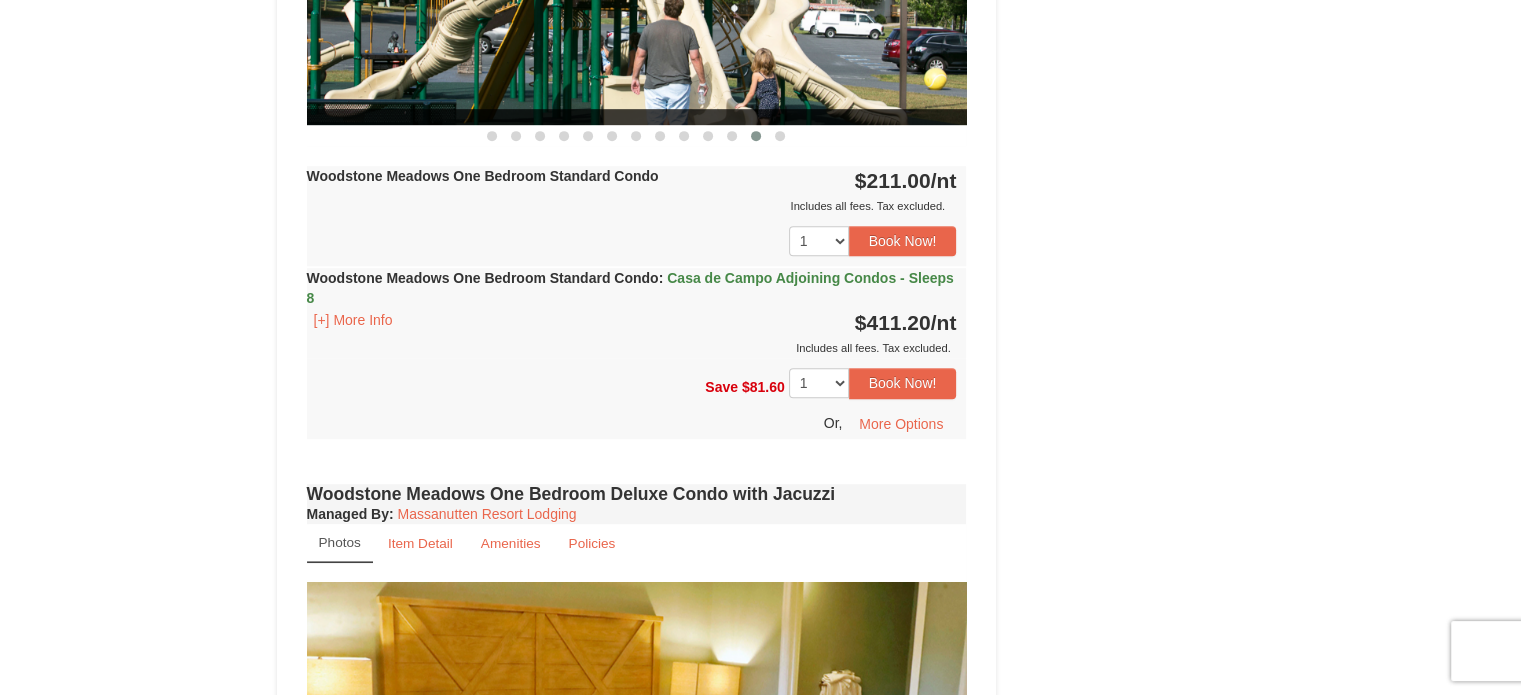 scroll, scrollTop: 1191, scrollLeft: 0, axis: vertical 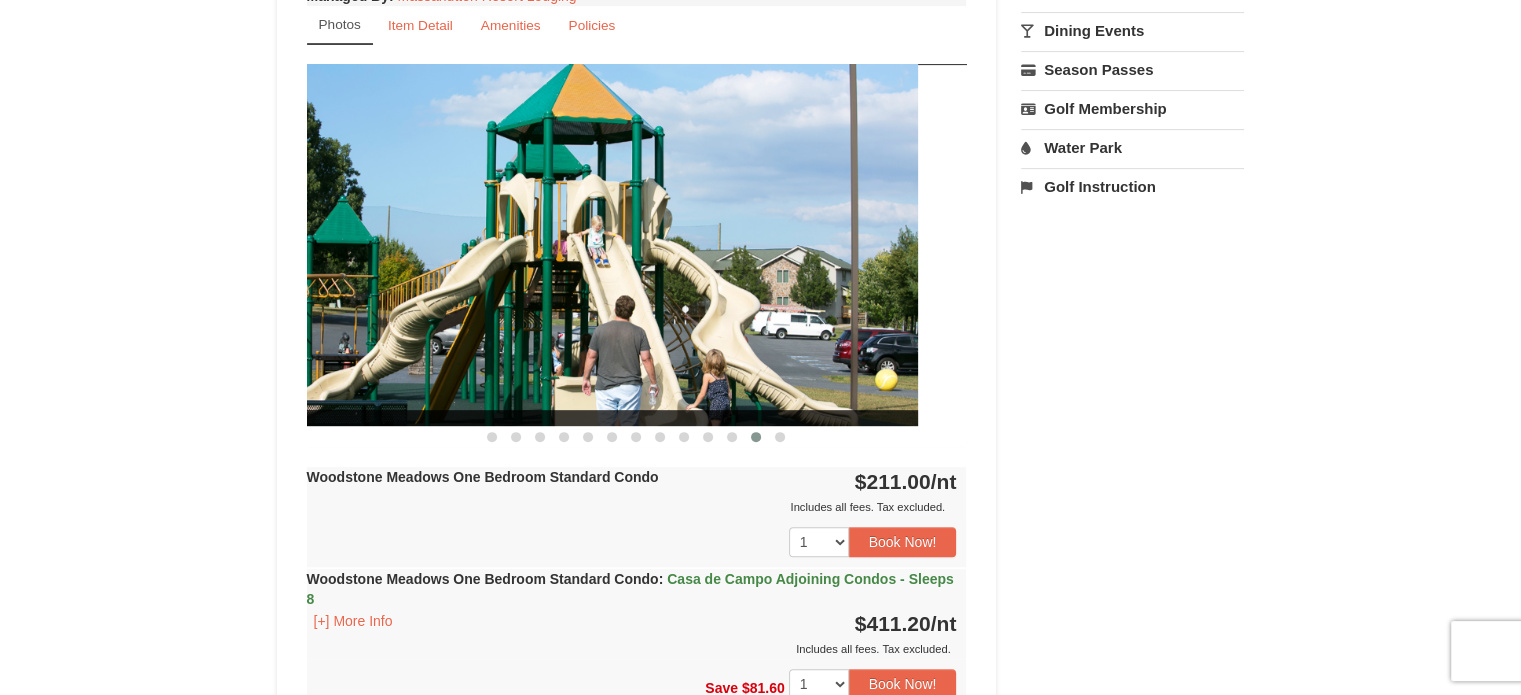 drag, startPoint x: 918, startPoint y: 236, endPoint x: 688, endPoint y: 271, distance: 232.6478 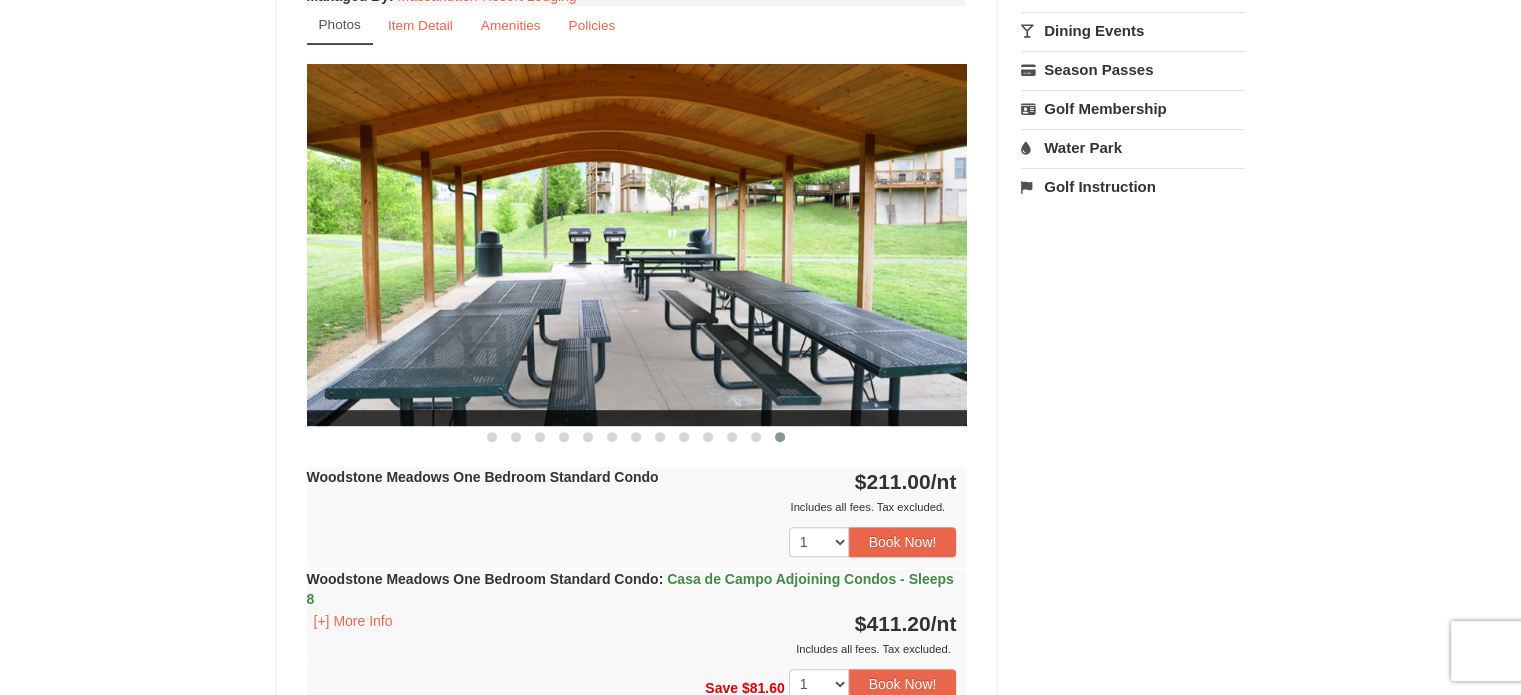drag, startPoint x: 812, startPoint y: 269, endPoint x: 456, endPoint y: 326, distance: 360.53433 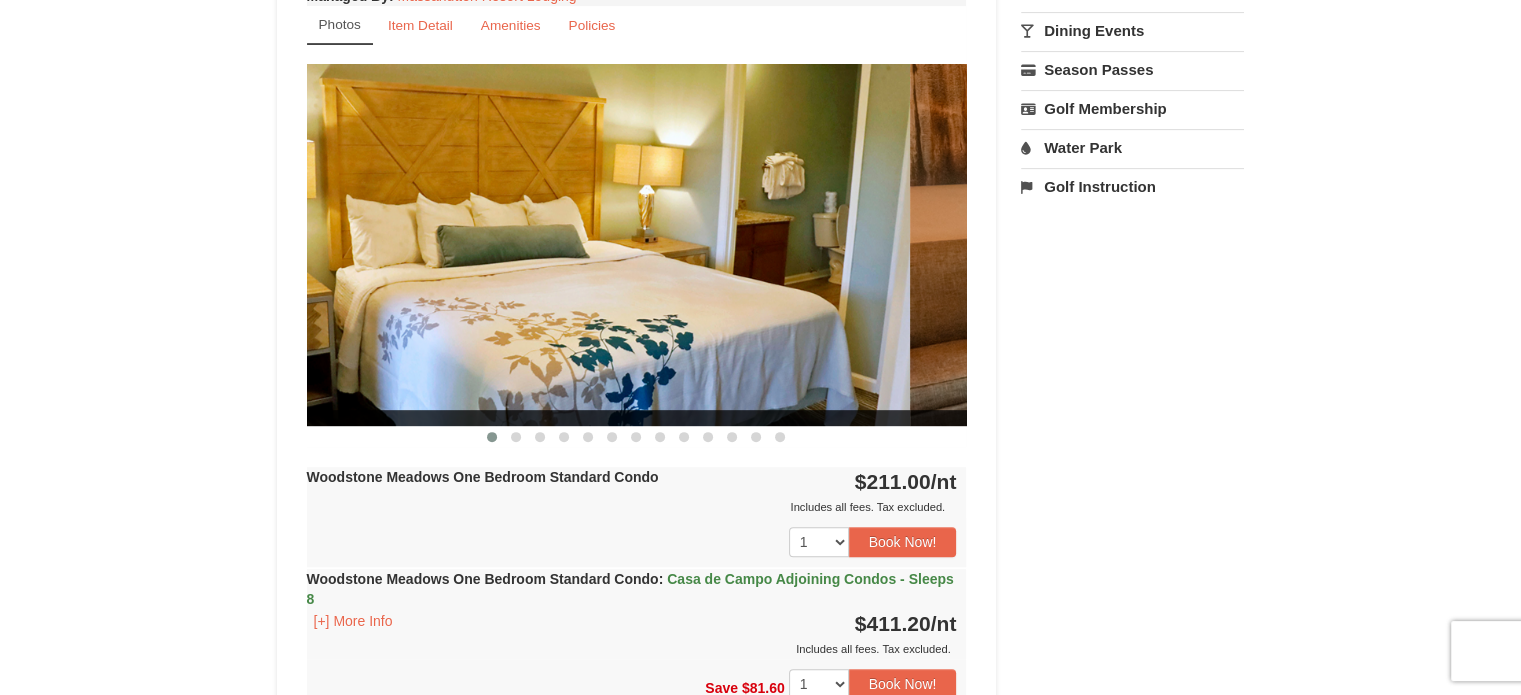 drag, startPoint x: 649, startPoint y: 326, endPoint x: 403, endPoint y: 369, distance: 249.72986 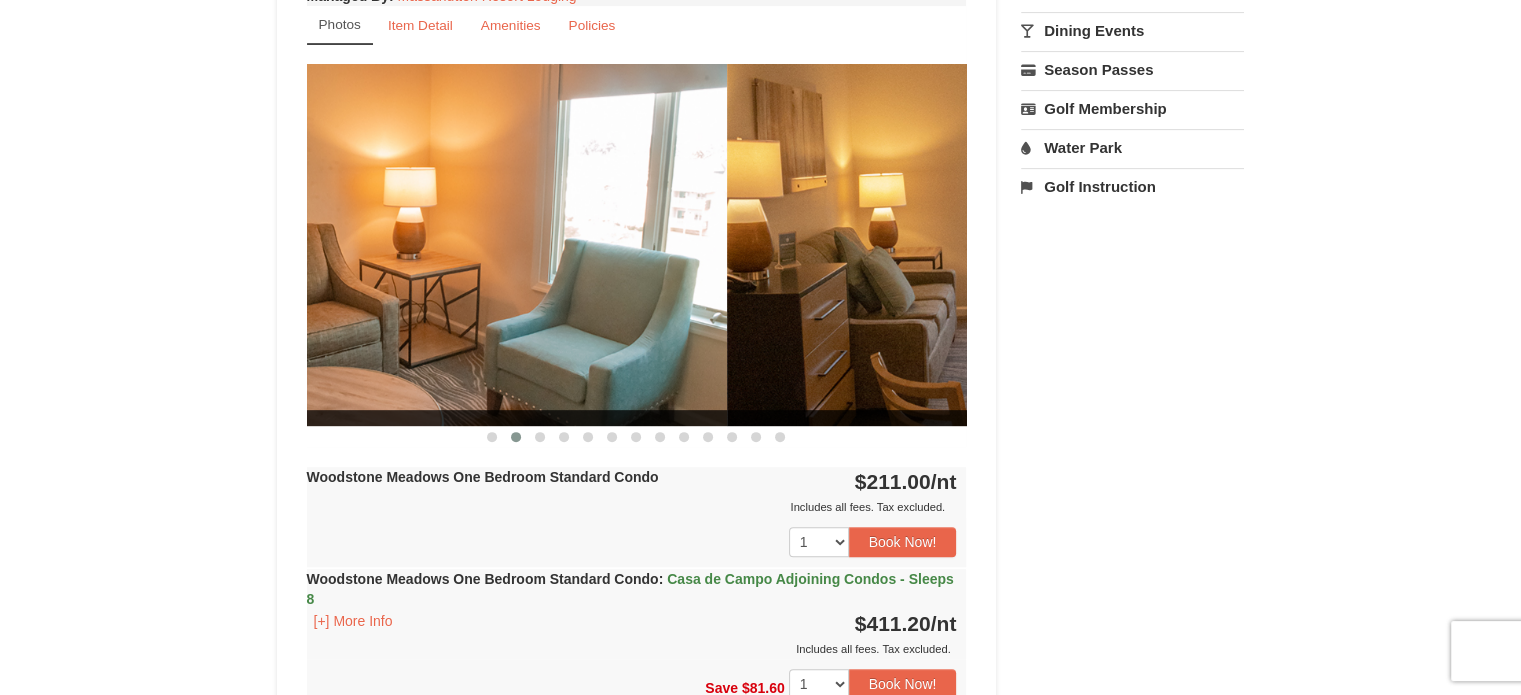 drag, startPoint x: 672, startPoint y: 351, endPoint x: 422, endPoint y: 388, distance: 252.72318 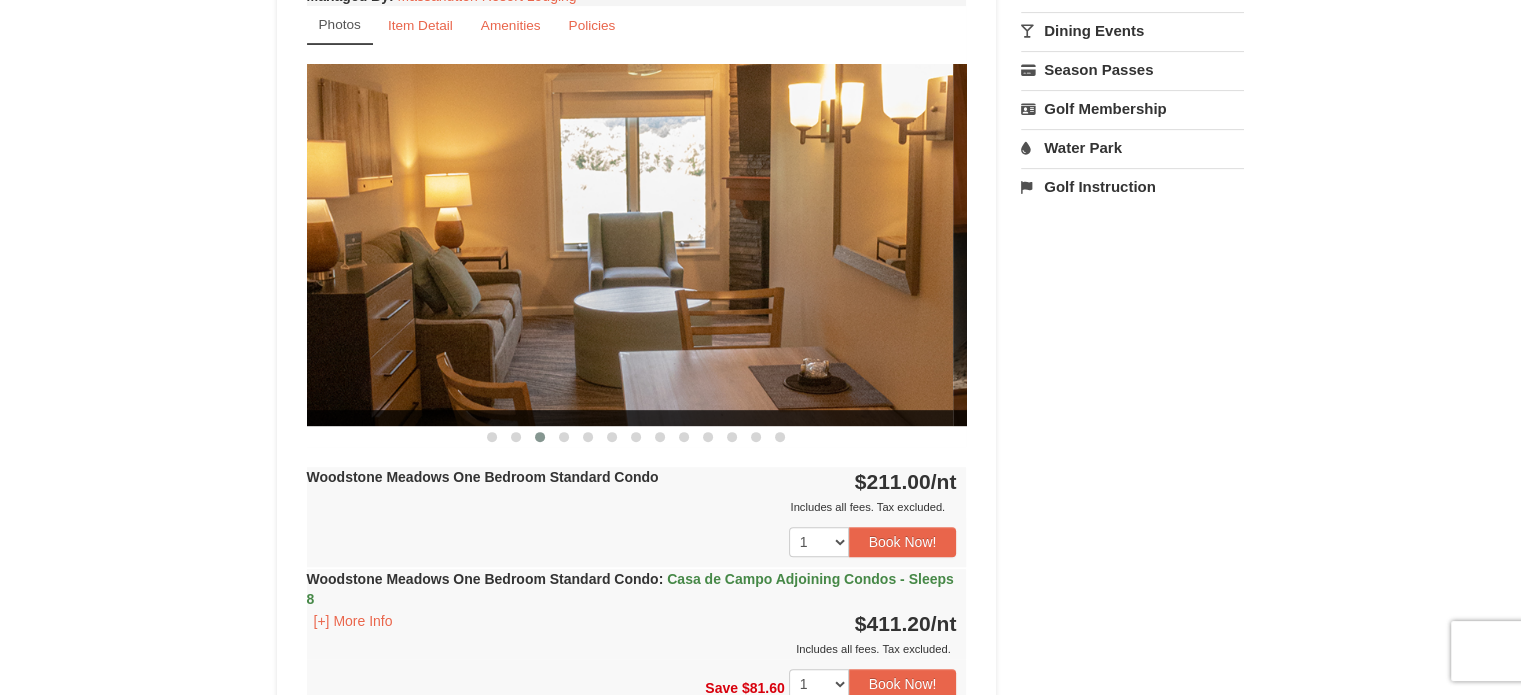 drag, startPoint x: 709, startPoint y: 378, endPoint x: 582, endPoint y: 406, distance: 130.04999 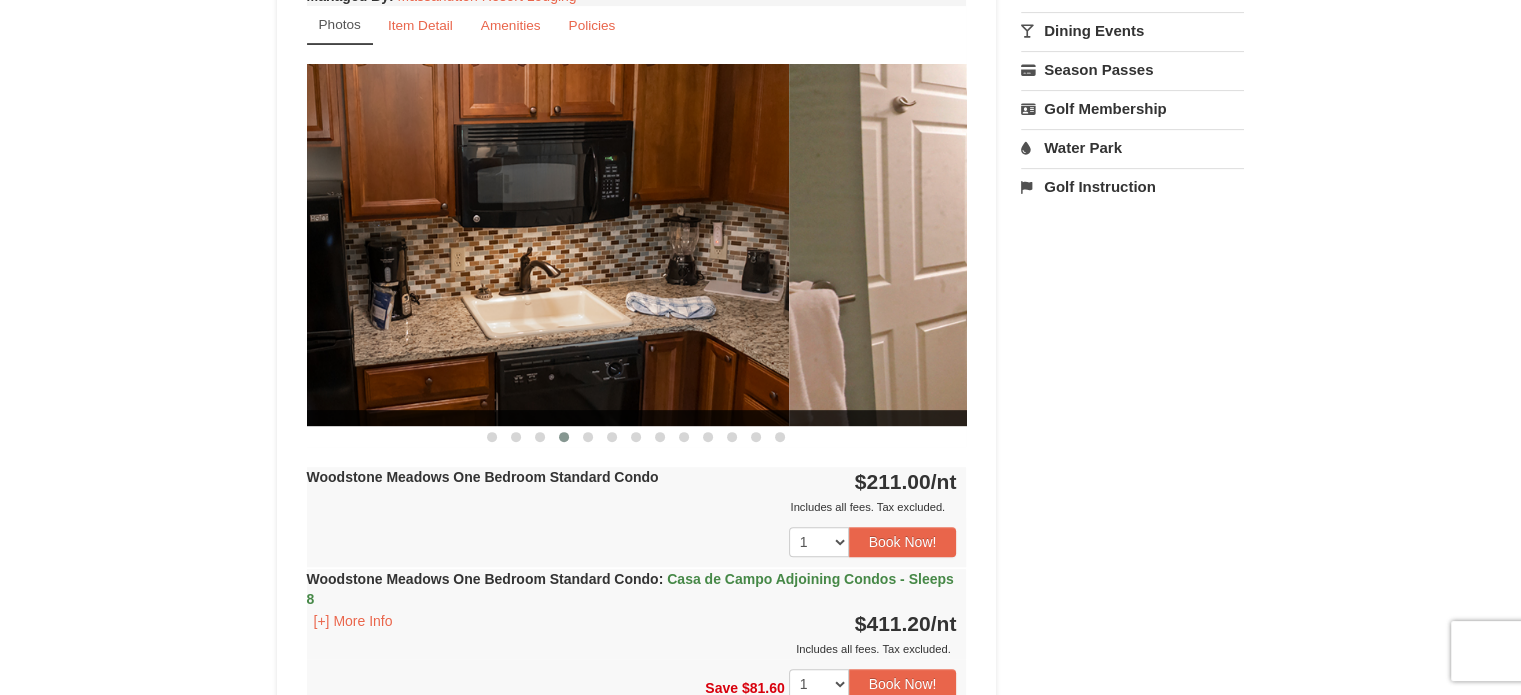 drag, startPoint x: 813, startPoint y: 346, endPoint x: 528, endPoint y: 399, distance: 289.88617 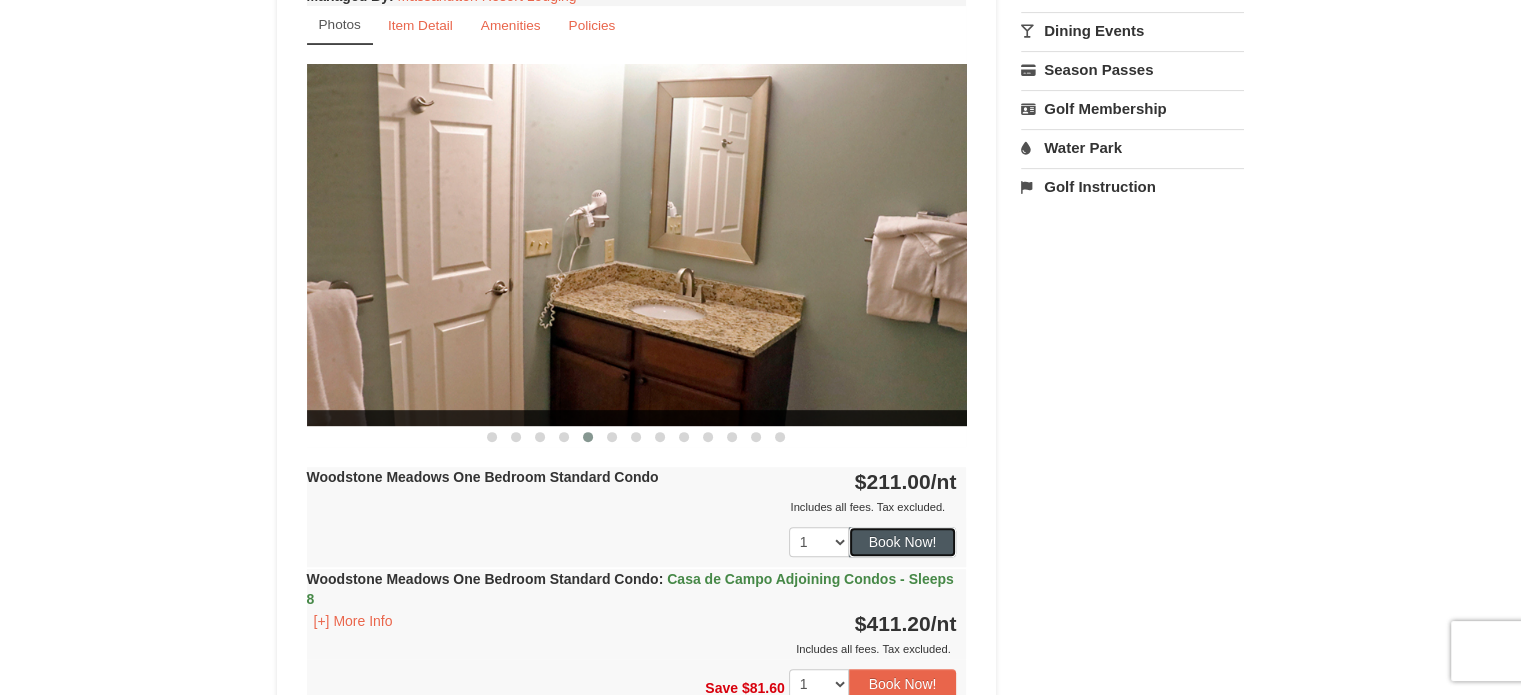 click on "Book Now!" at bounding box center [903, 542] 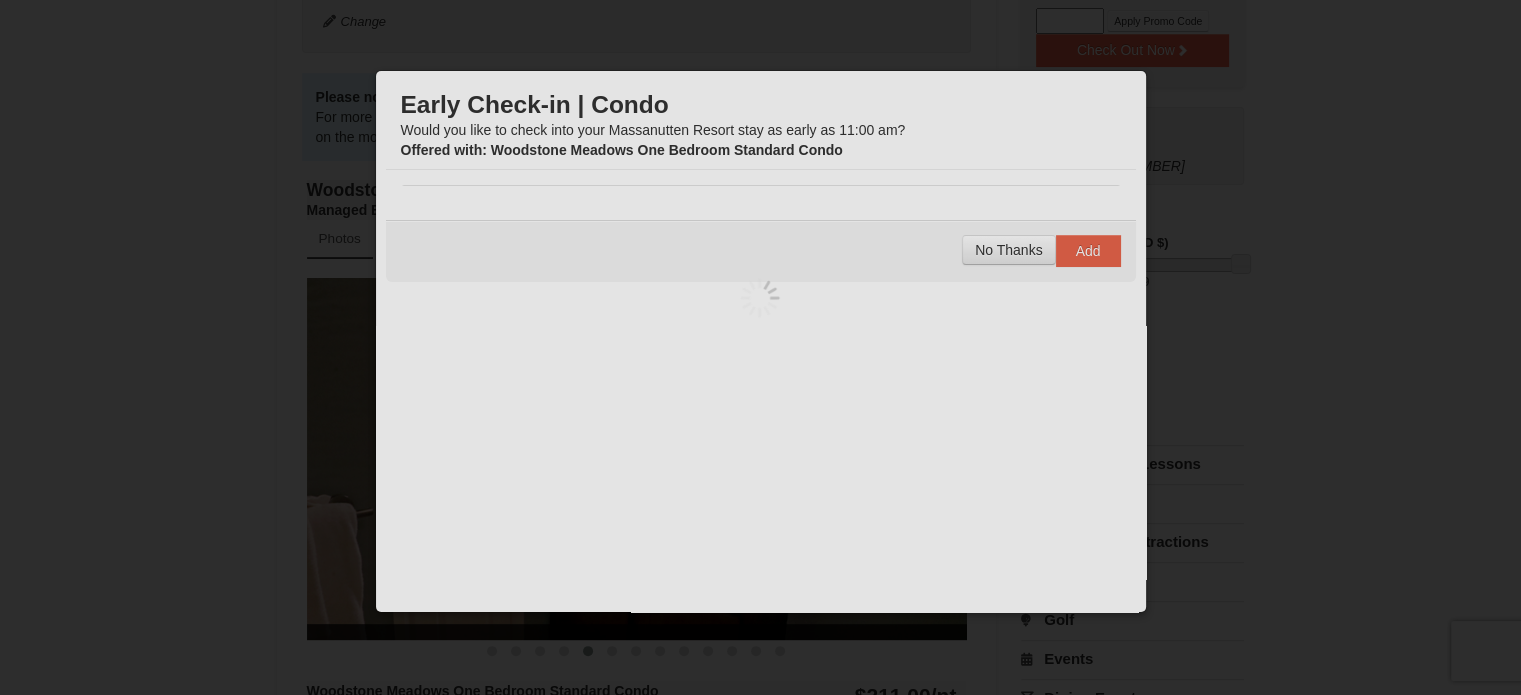 scroll, scrollTop: 195, scrollLeft: 0, axis: vertical 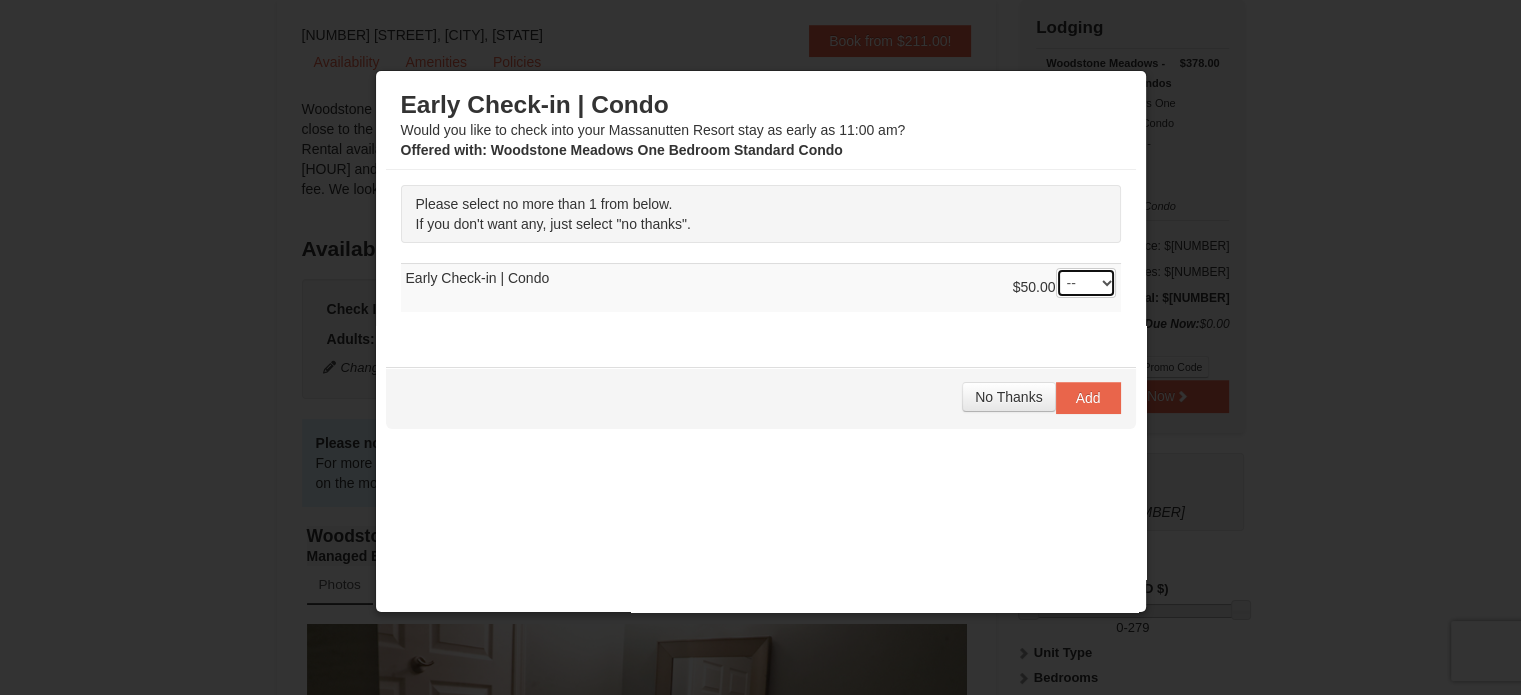 click on "--
01" at bounding box center [1086, 283] 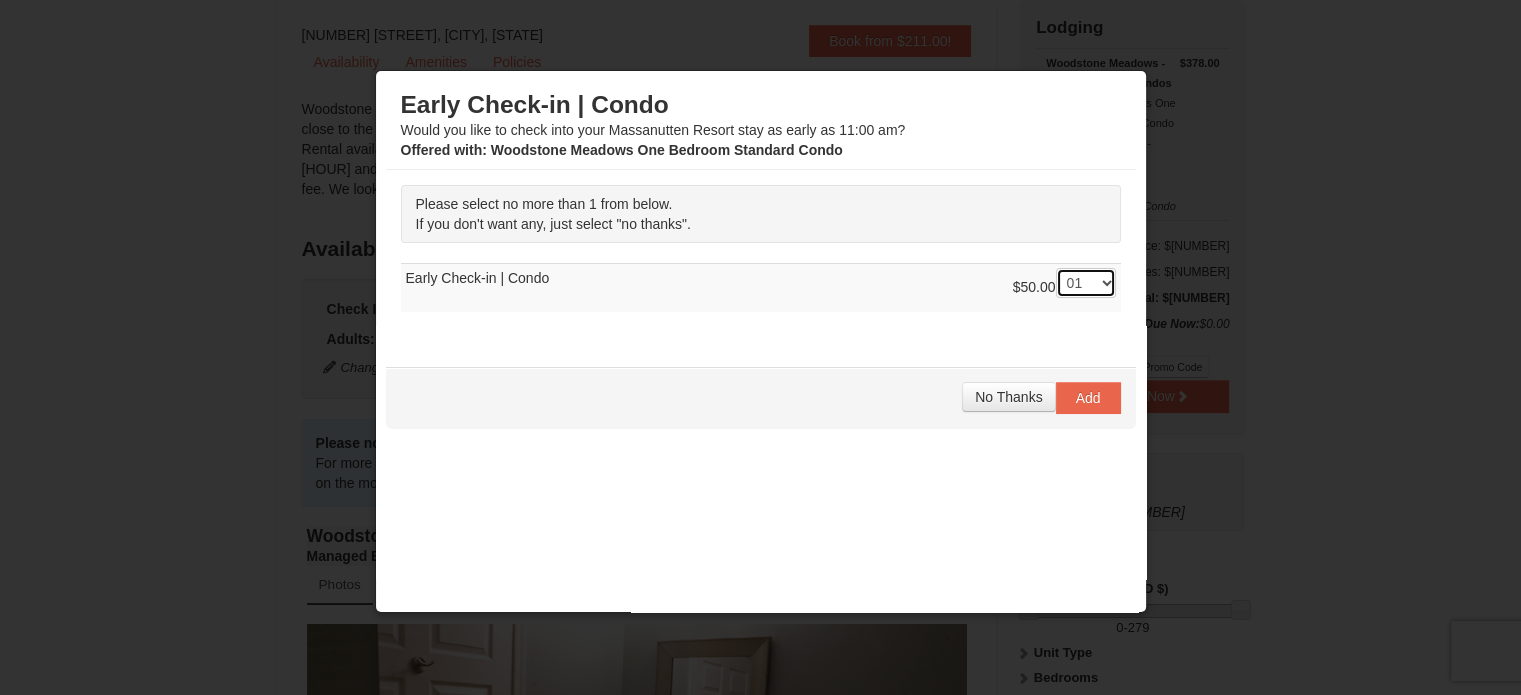 click on "--
01" at bounding box center [1086, 283] 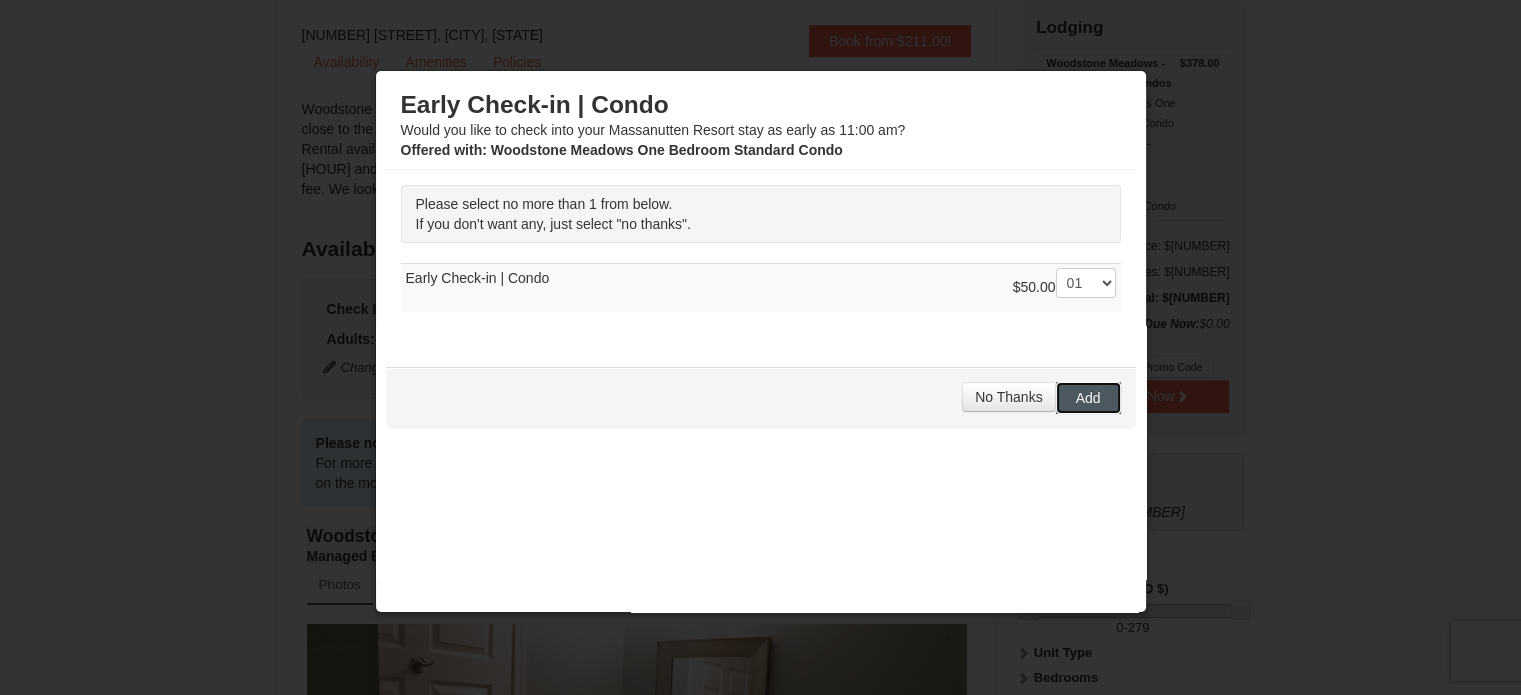 click on "Add" at bounding box center [1088, 398] 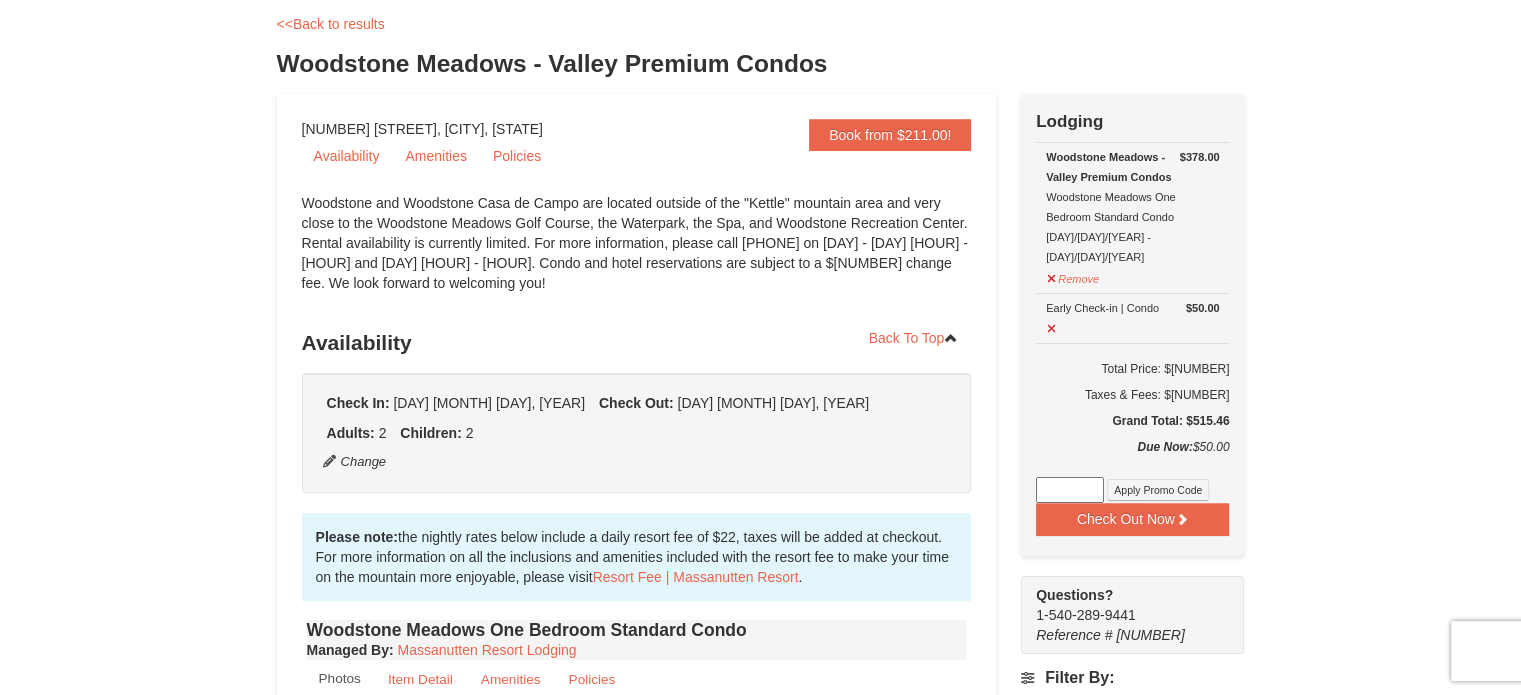 scroll, scrollTop: 53, scrollLeft: 0, axis: vertical 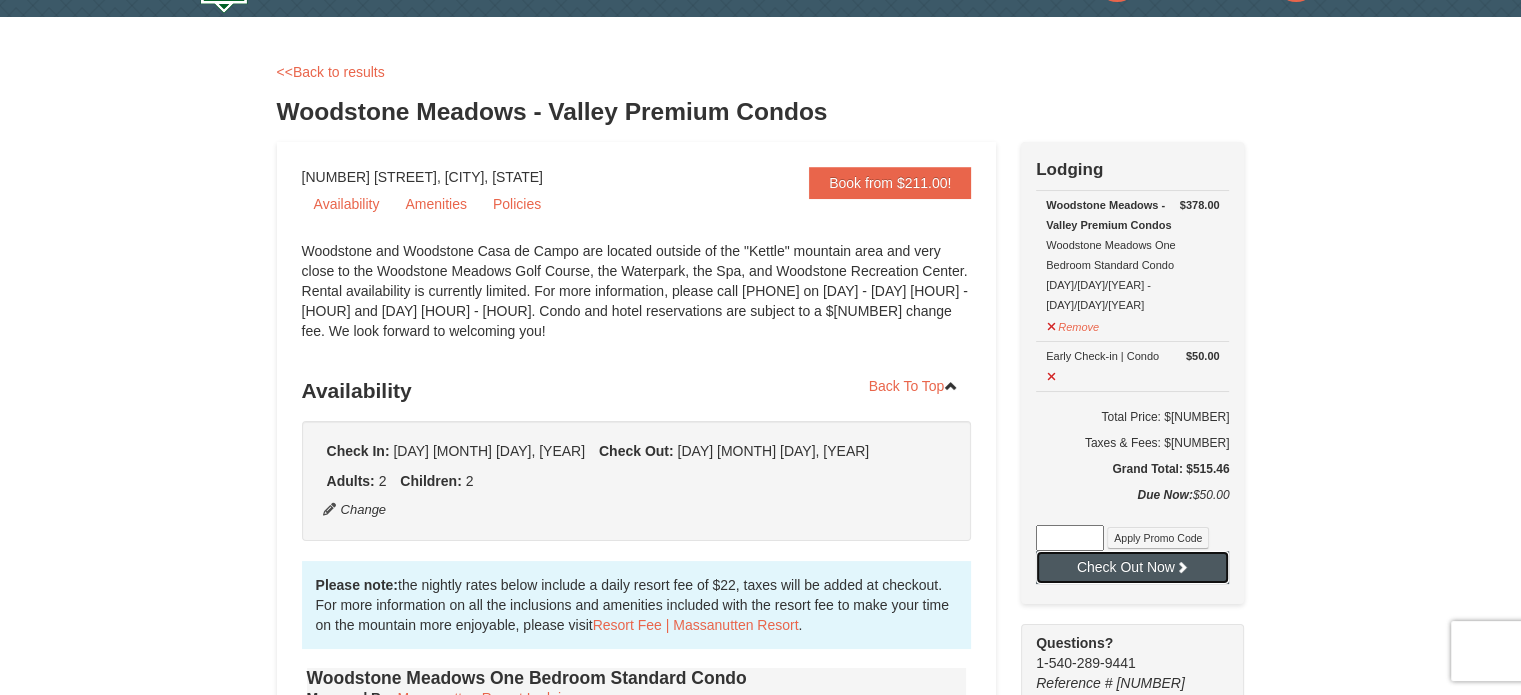 click on "Check Out Now" at bounding box center (1132, 567) 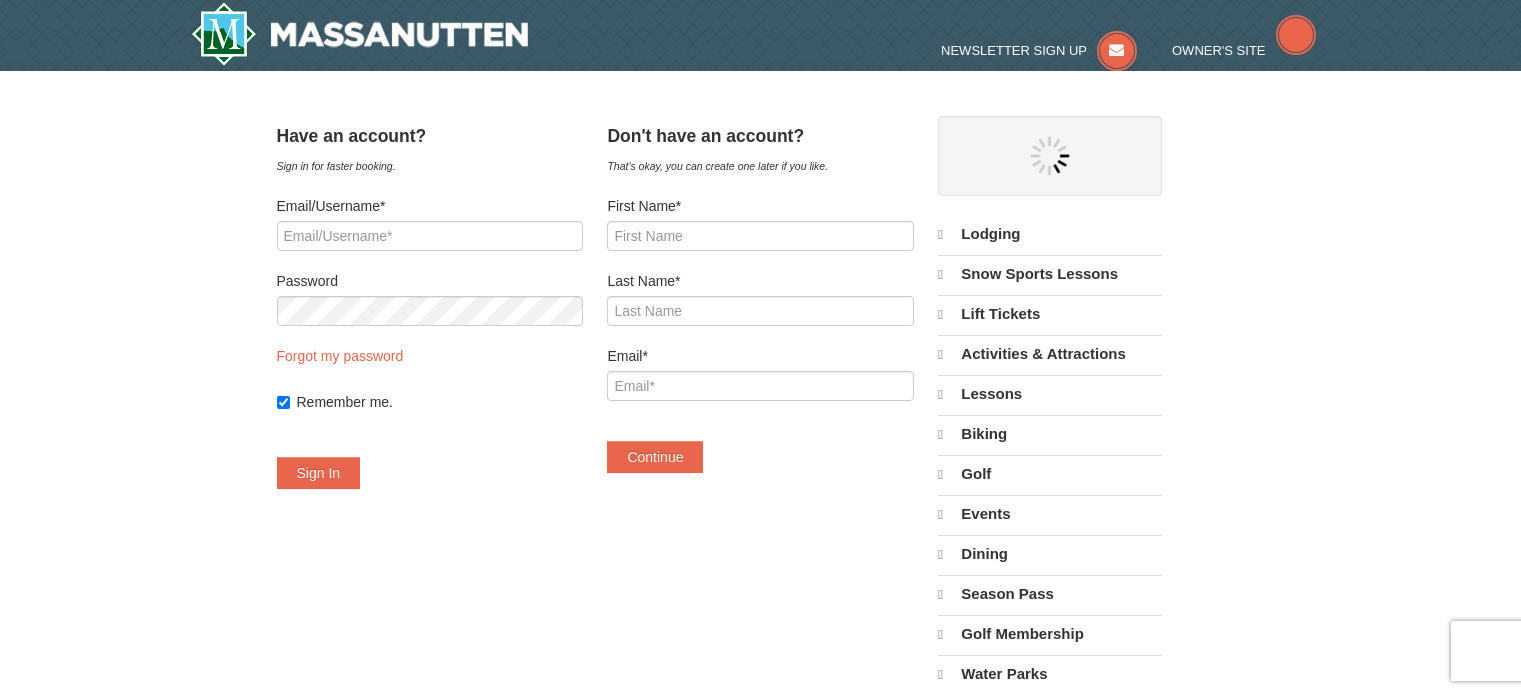 scroll, scrollTop: 0, scrollLeft: 0, axis: both 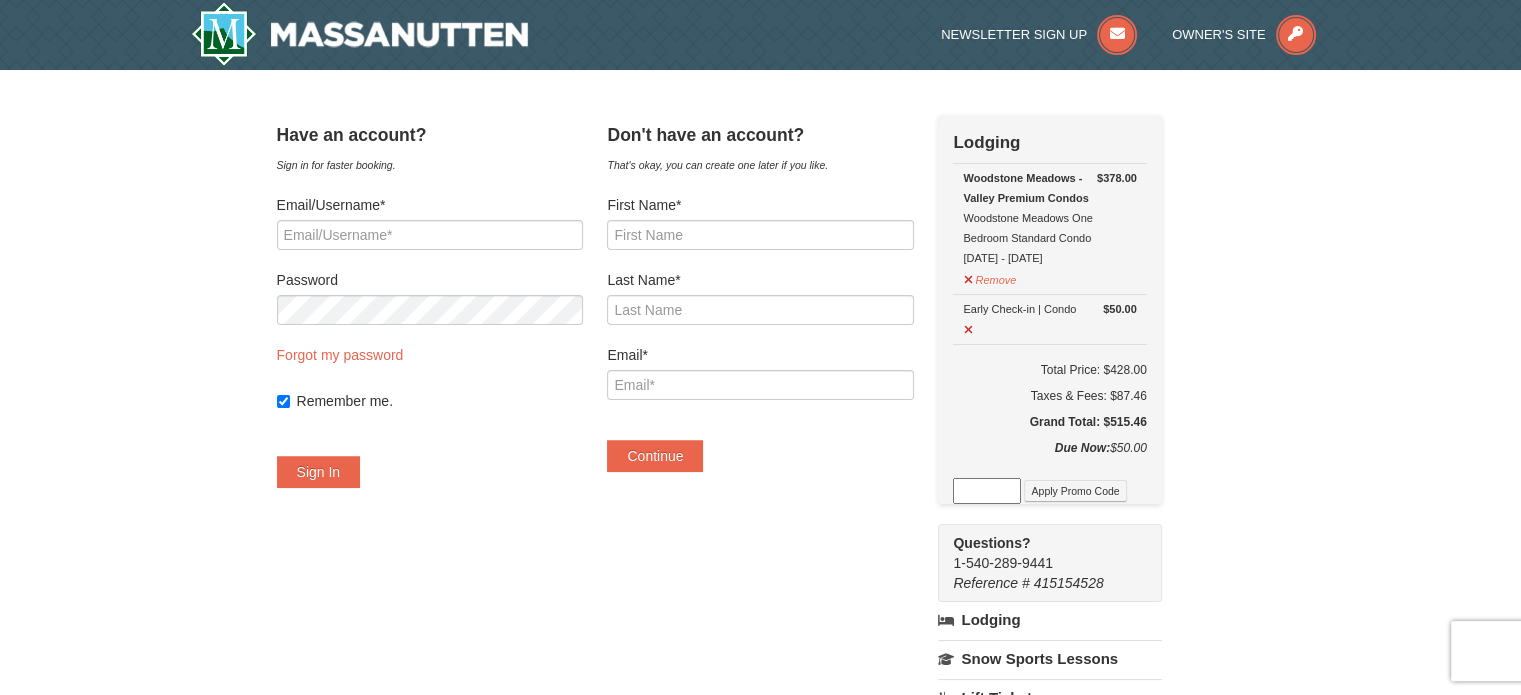 select on "8" 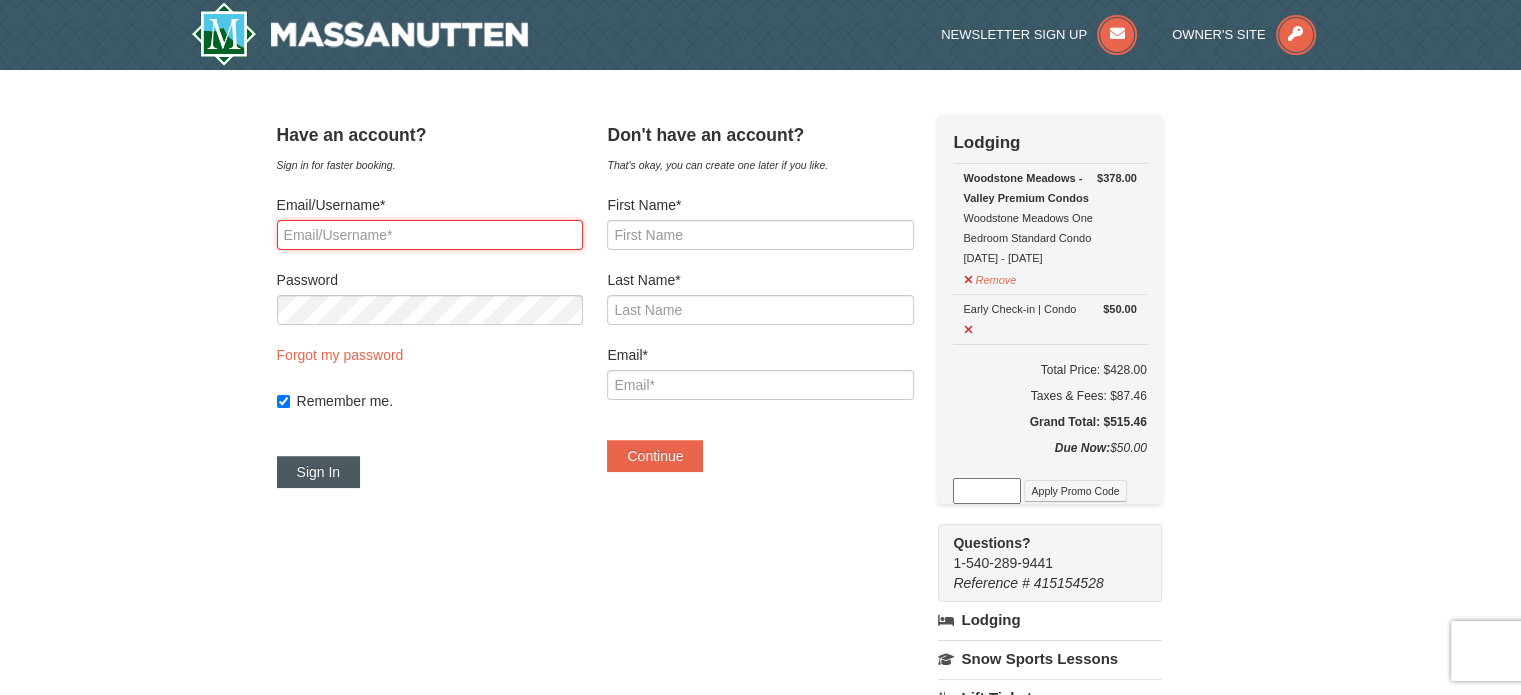 type on "[EMAIL]" 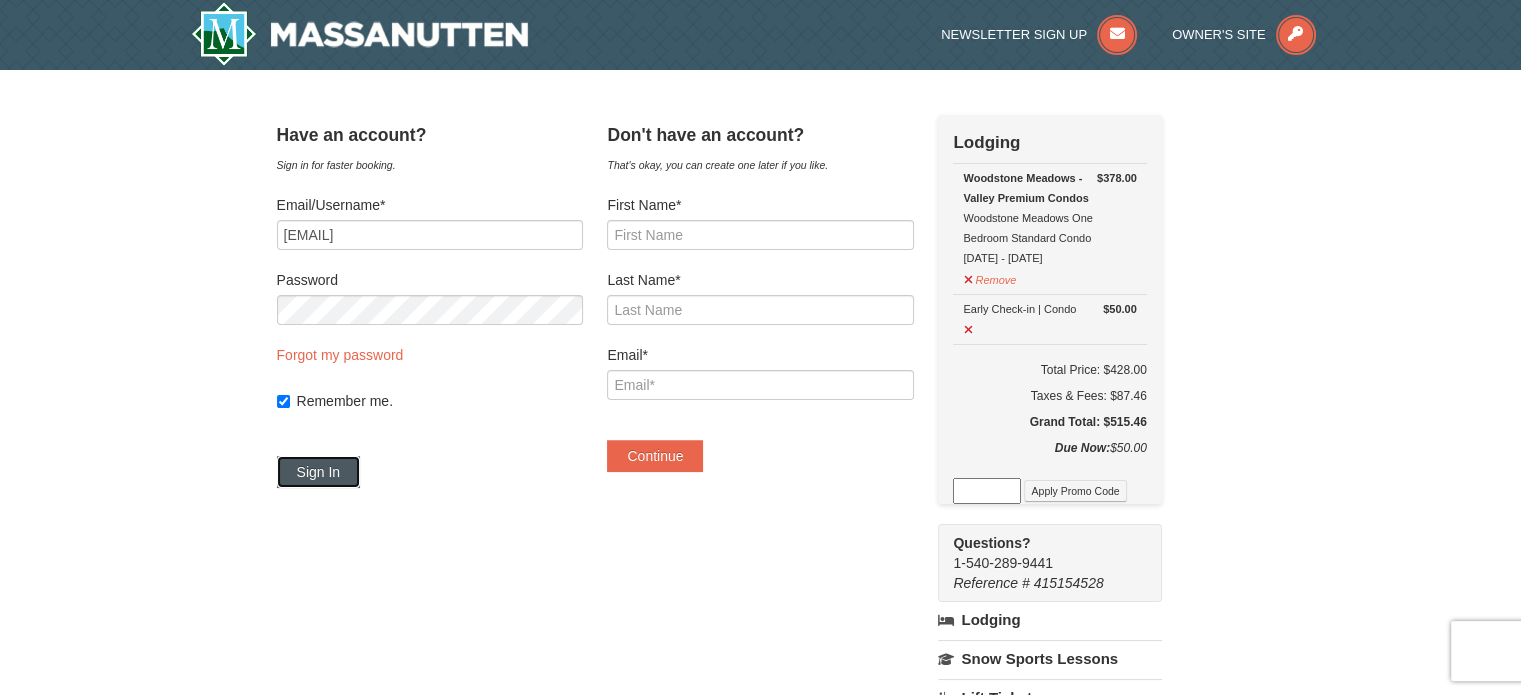 click on "Sign In" at bounding box center (319, 472) 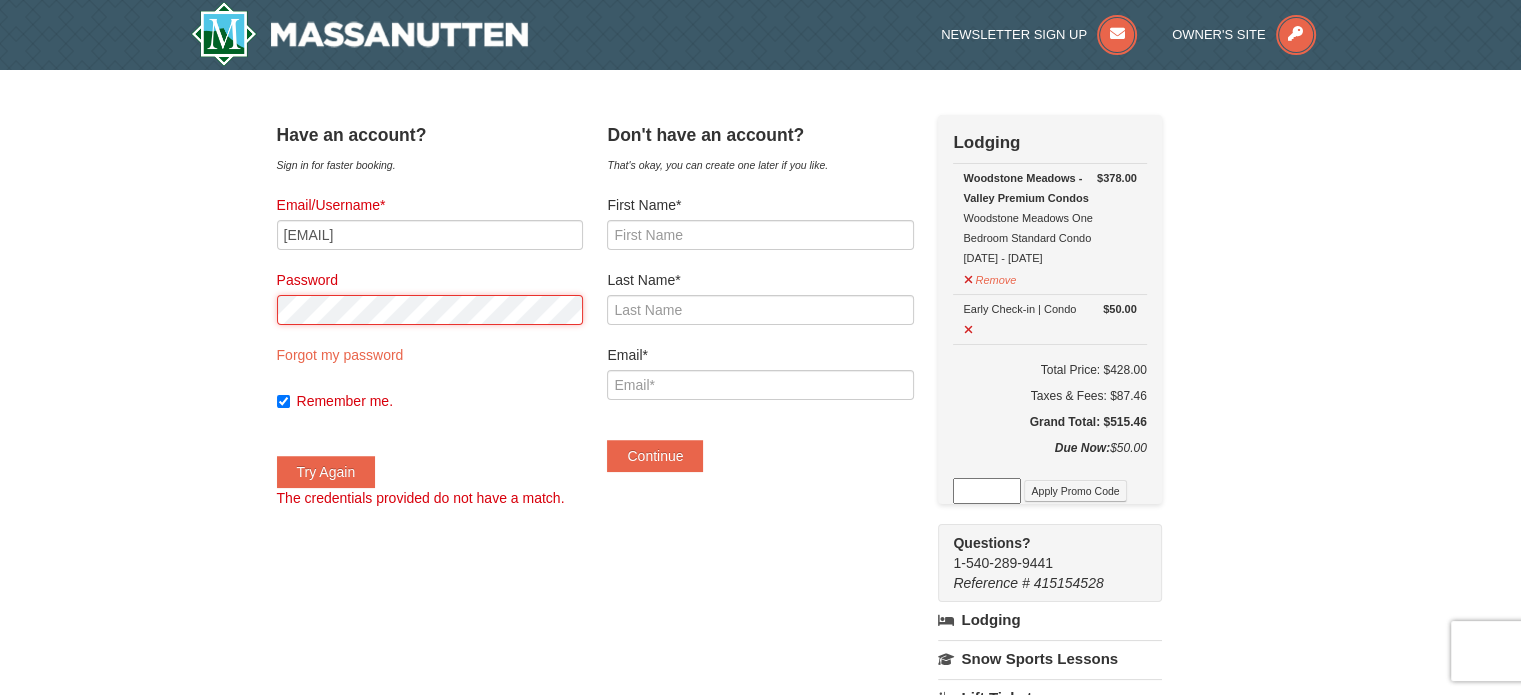 click on "×
Have an account?
Sign in for faster booking.
Email/Username*
t.l.logan72211@gmail.com
Password
Forgot my password
Remember me." at bounding box center [760, 601] 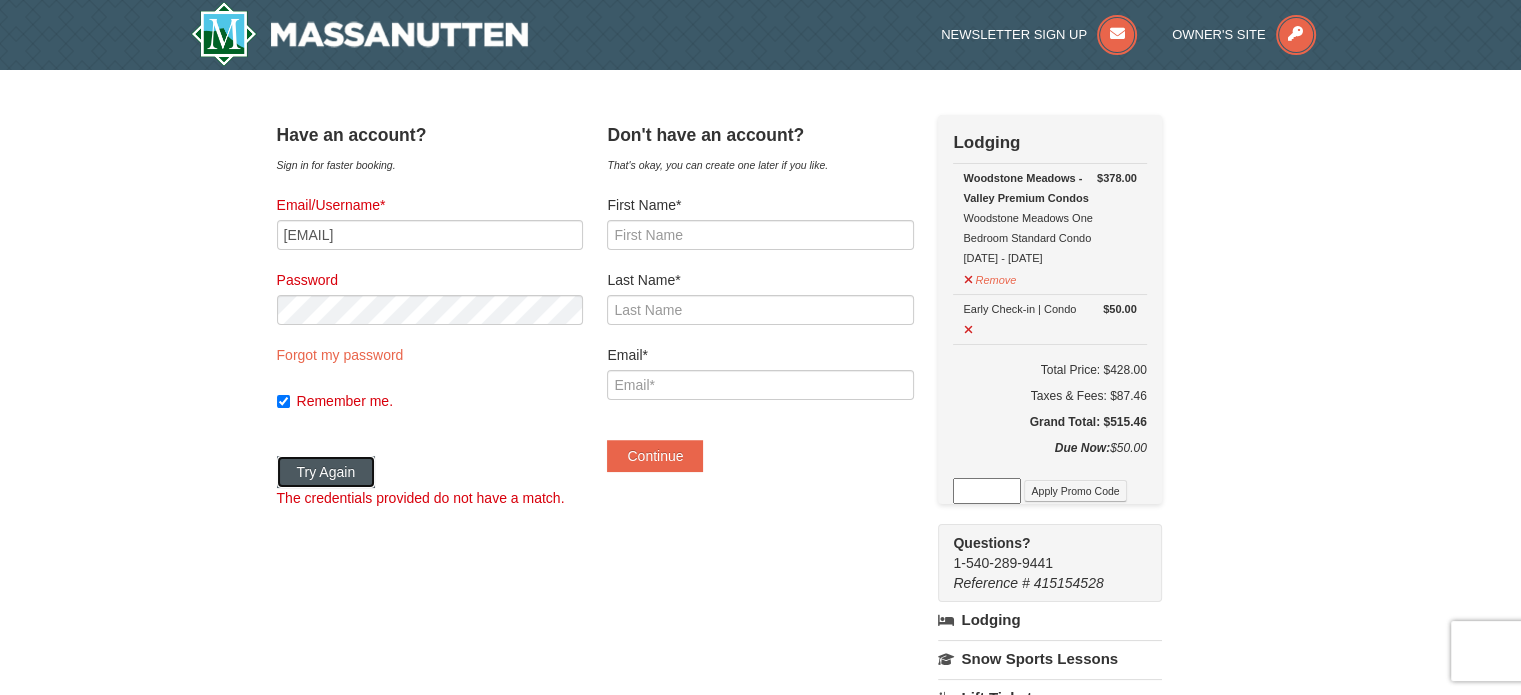click on "Try Again" at bounding box center (326, 472) 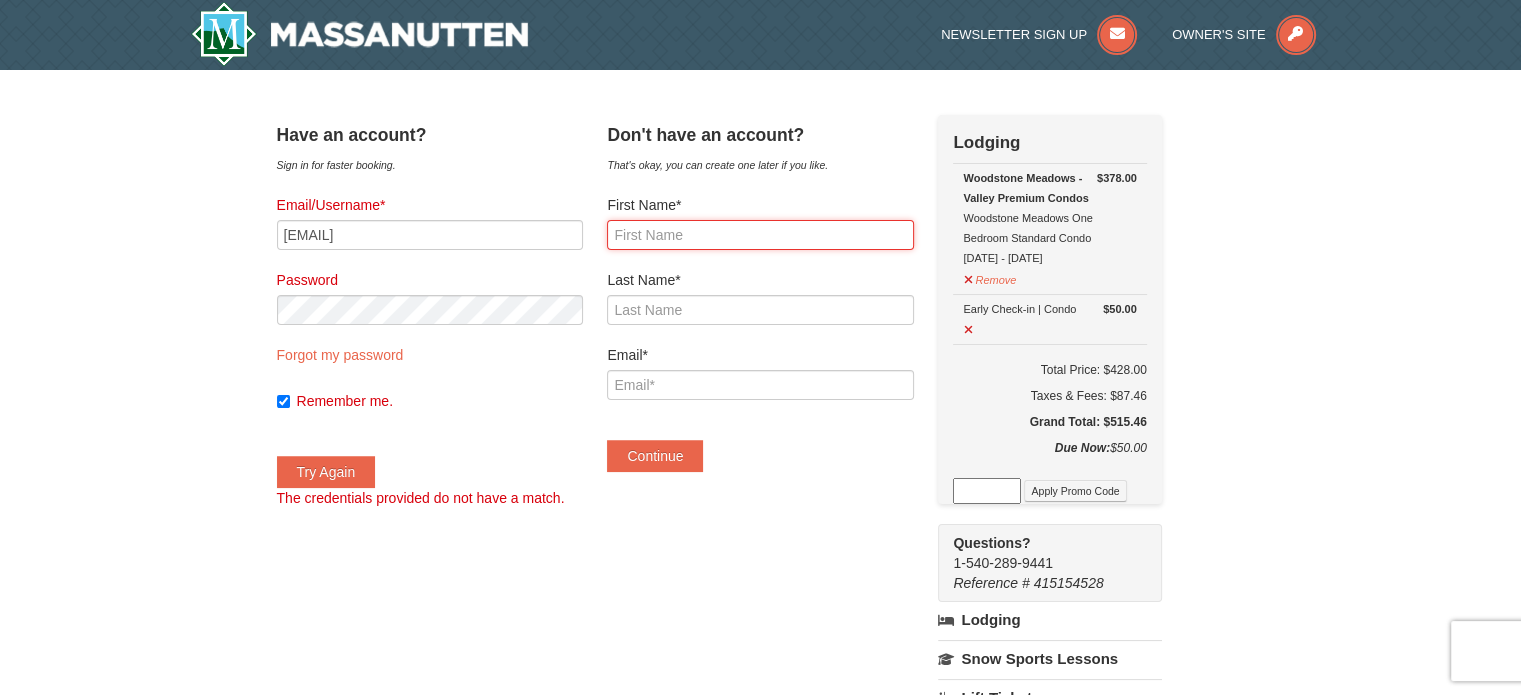 click on "First Name*" at bounding box center [760, 235] 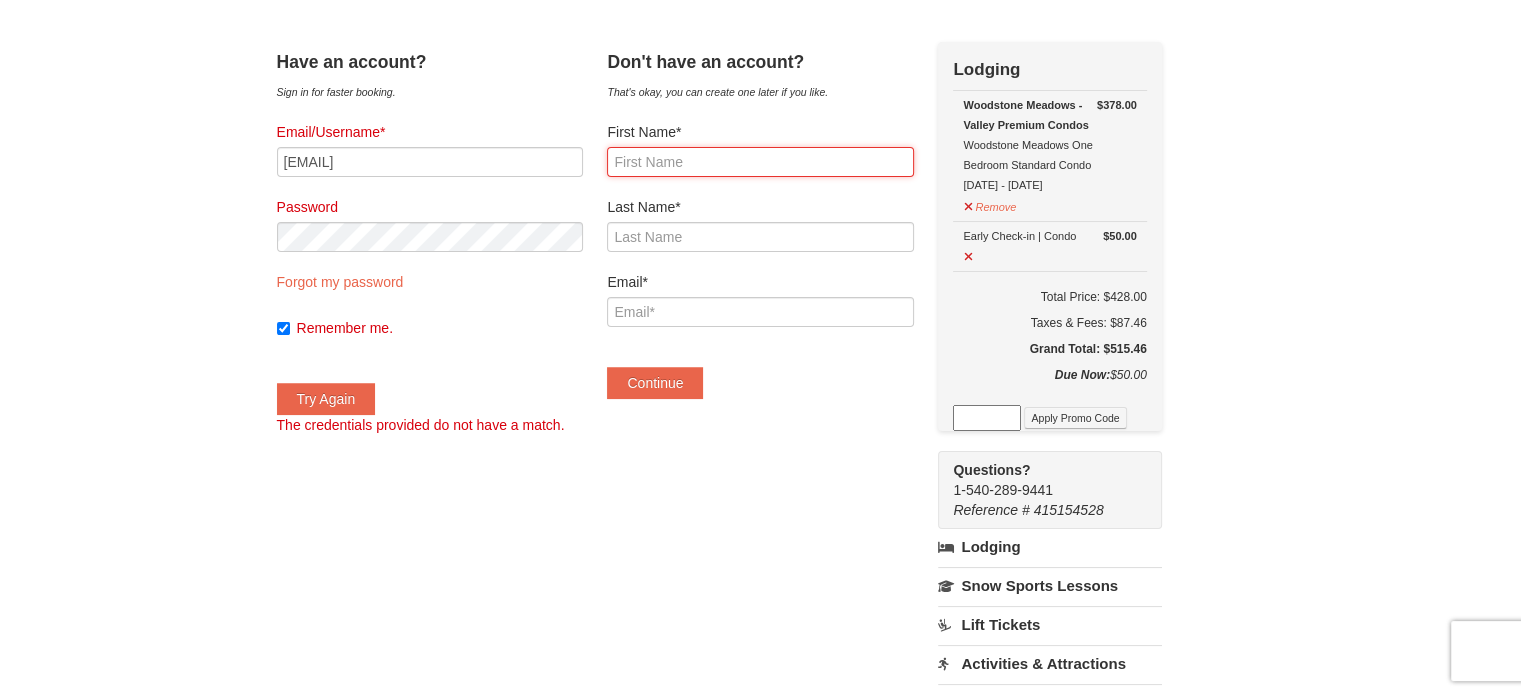 scroll, scrollTop: 0, scrollLeft: 0, axis: both 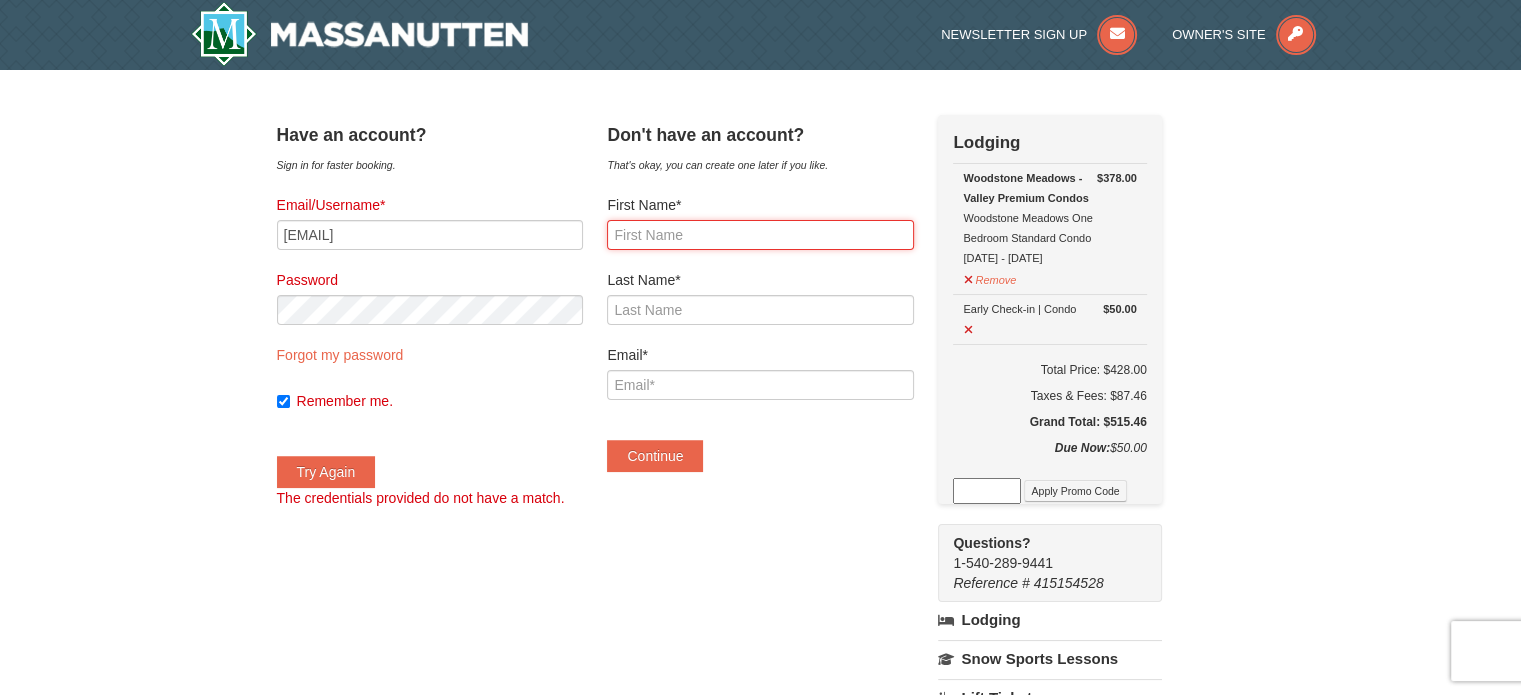 click on "First Name*" at bounding box center [760, 235] 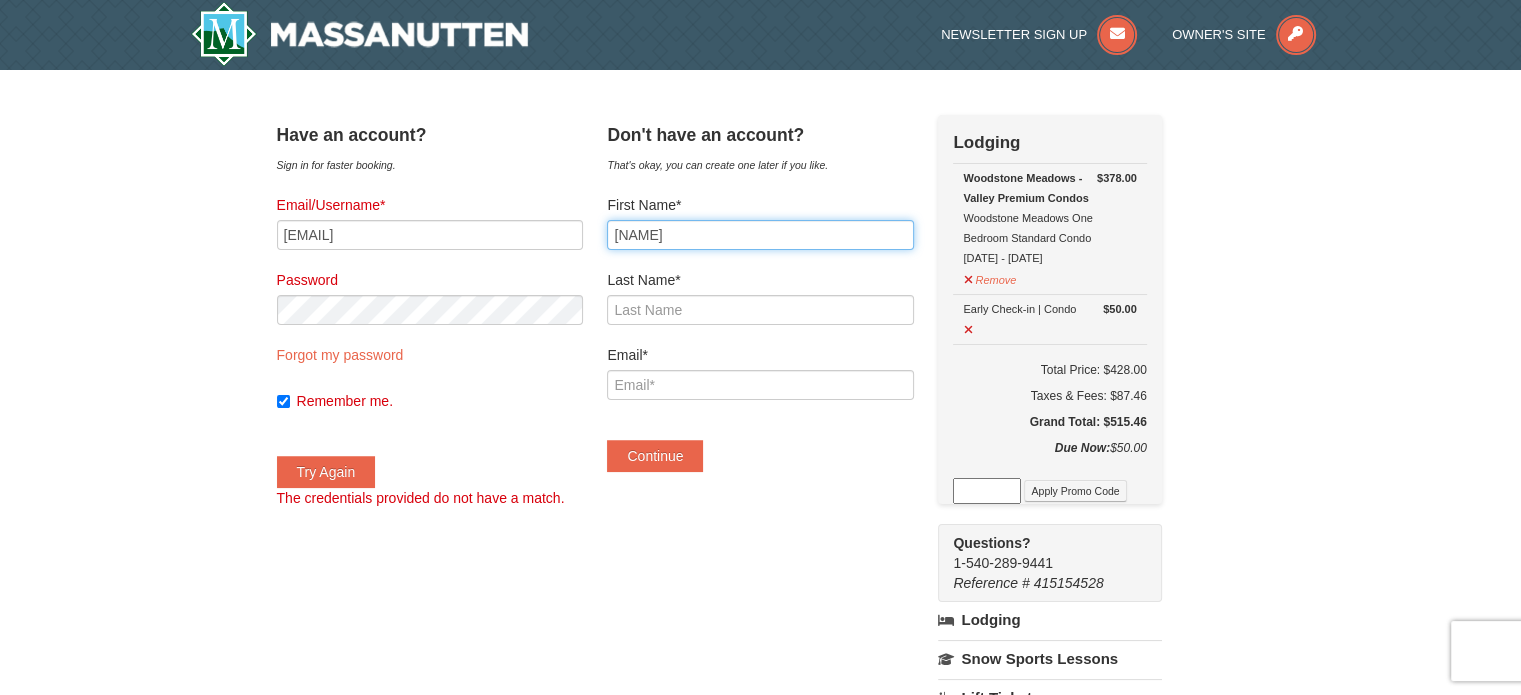 type on "T'onna" 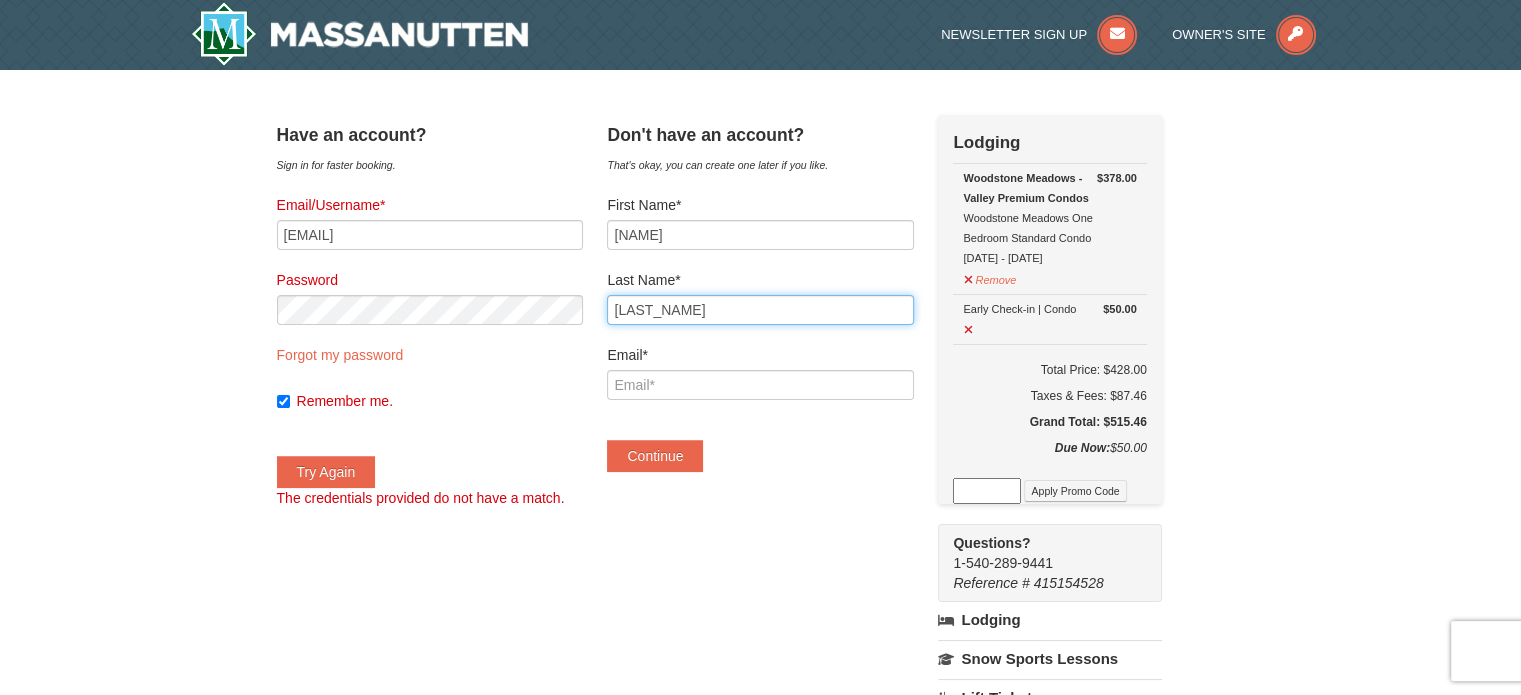 type on "Logan" 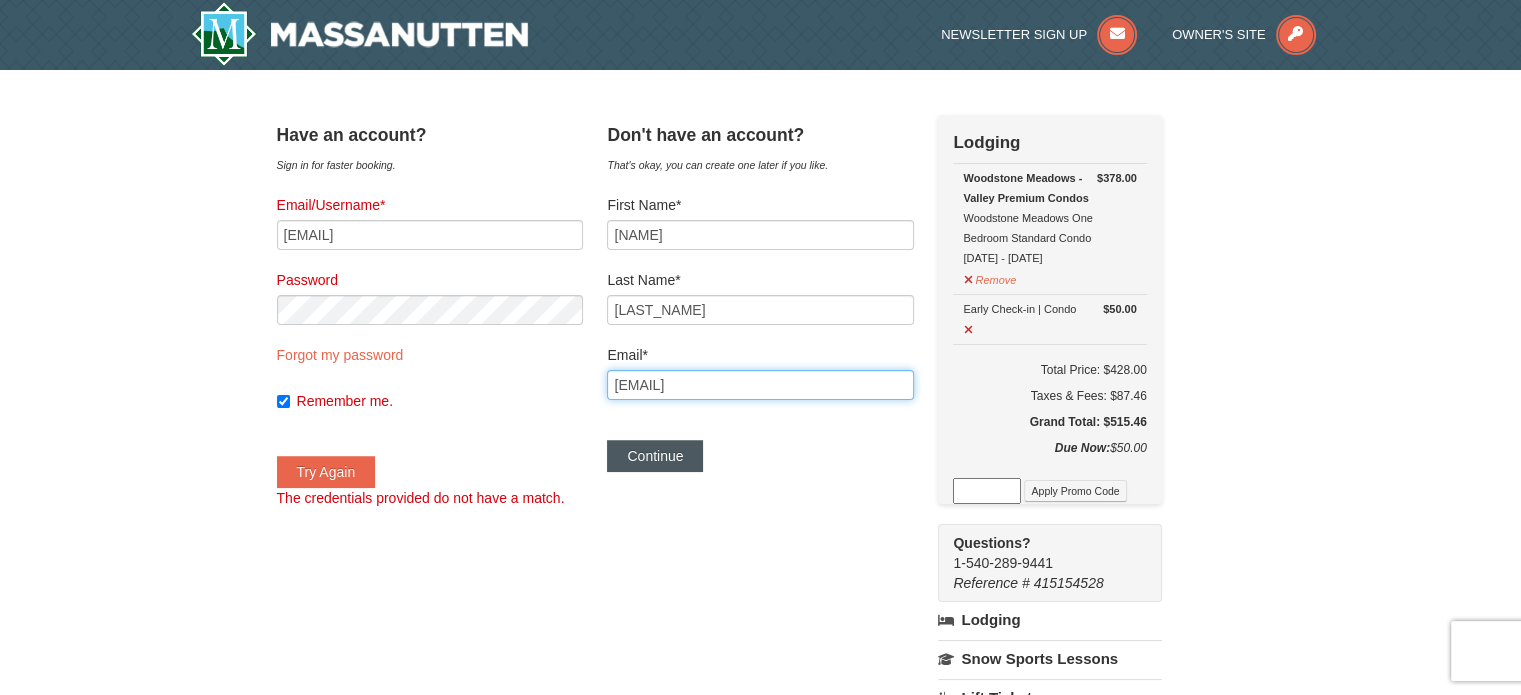type on "[EMAIL]" 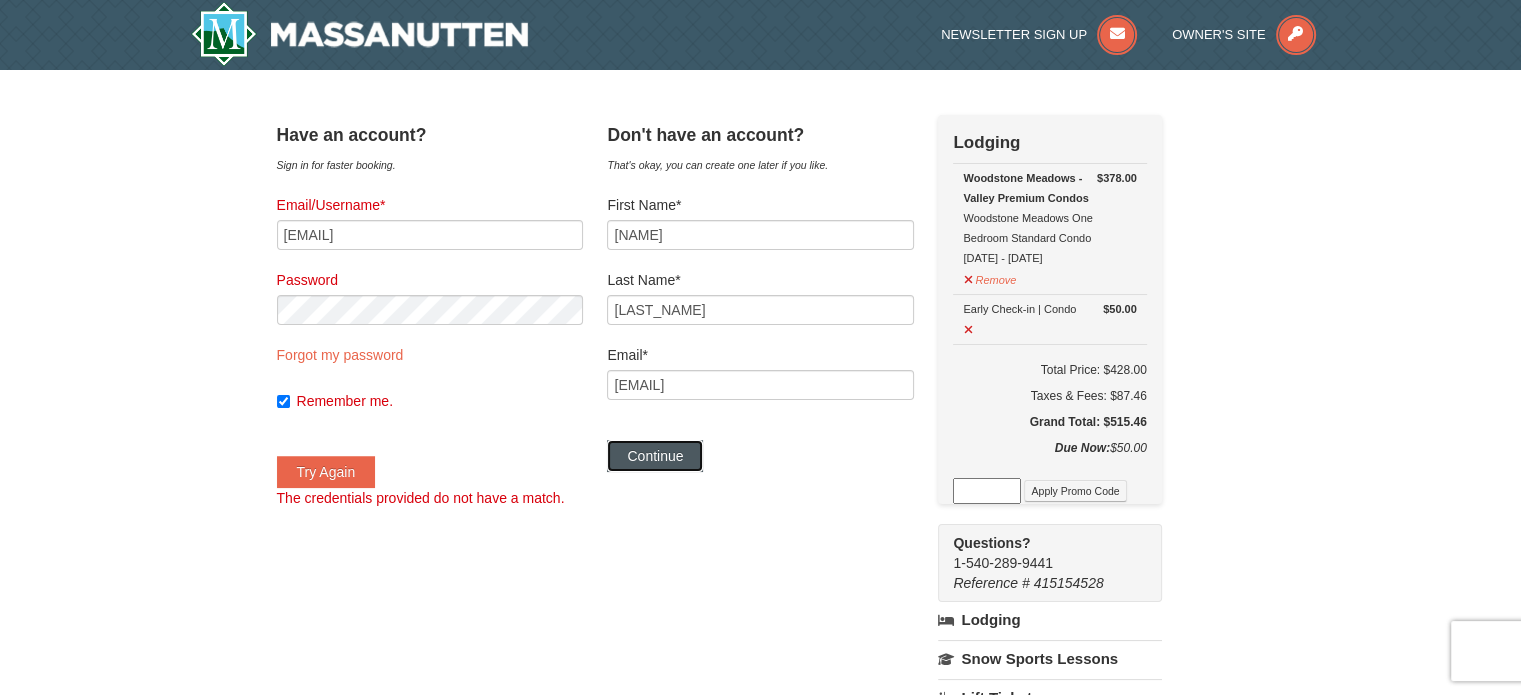 click on "Continue" at bounding box center [655, 456] 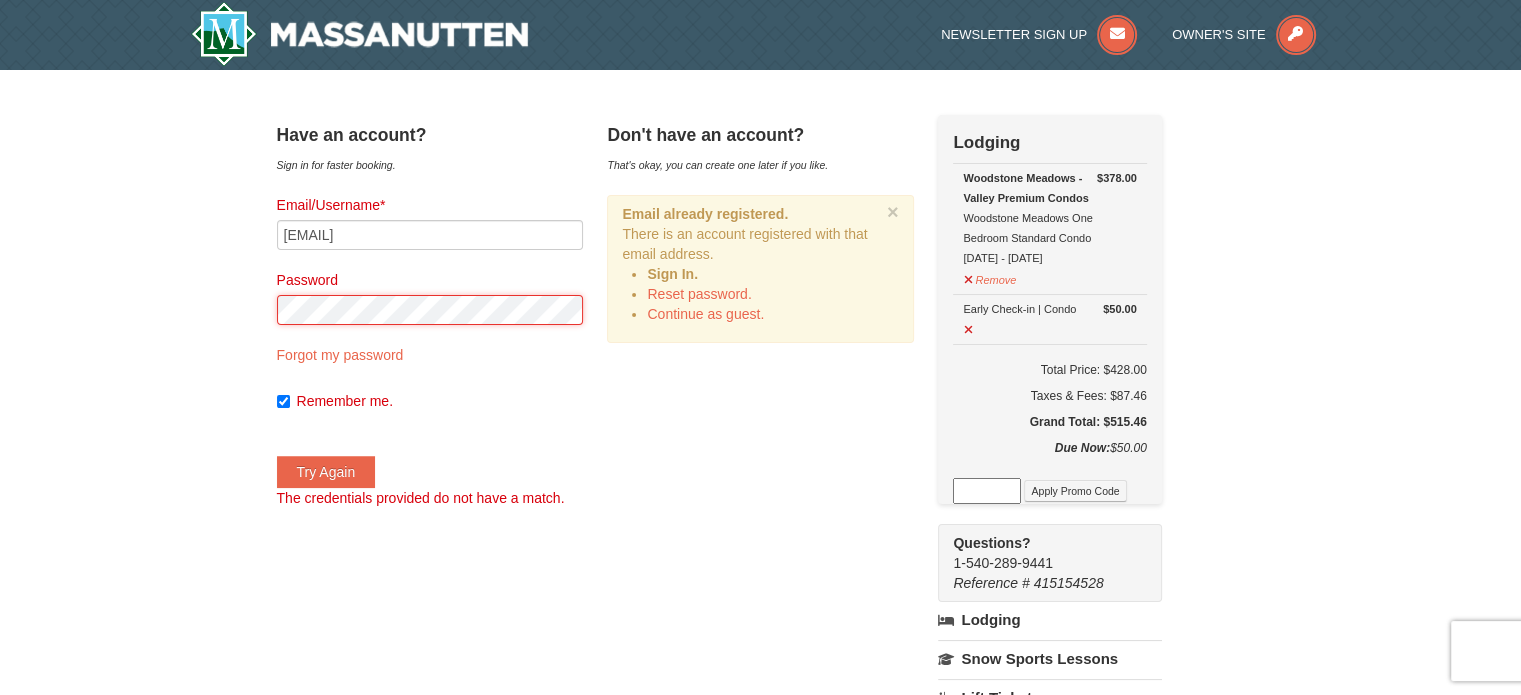 click on "×
Have an account?
Sign in for faster booking.
Email/Username*
t.l.logan72211@gmail.com
Password
Forgot my password
Remember me." at bounding box center (760, 601) 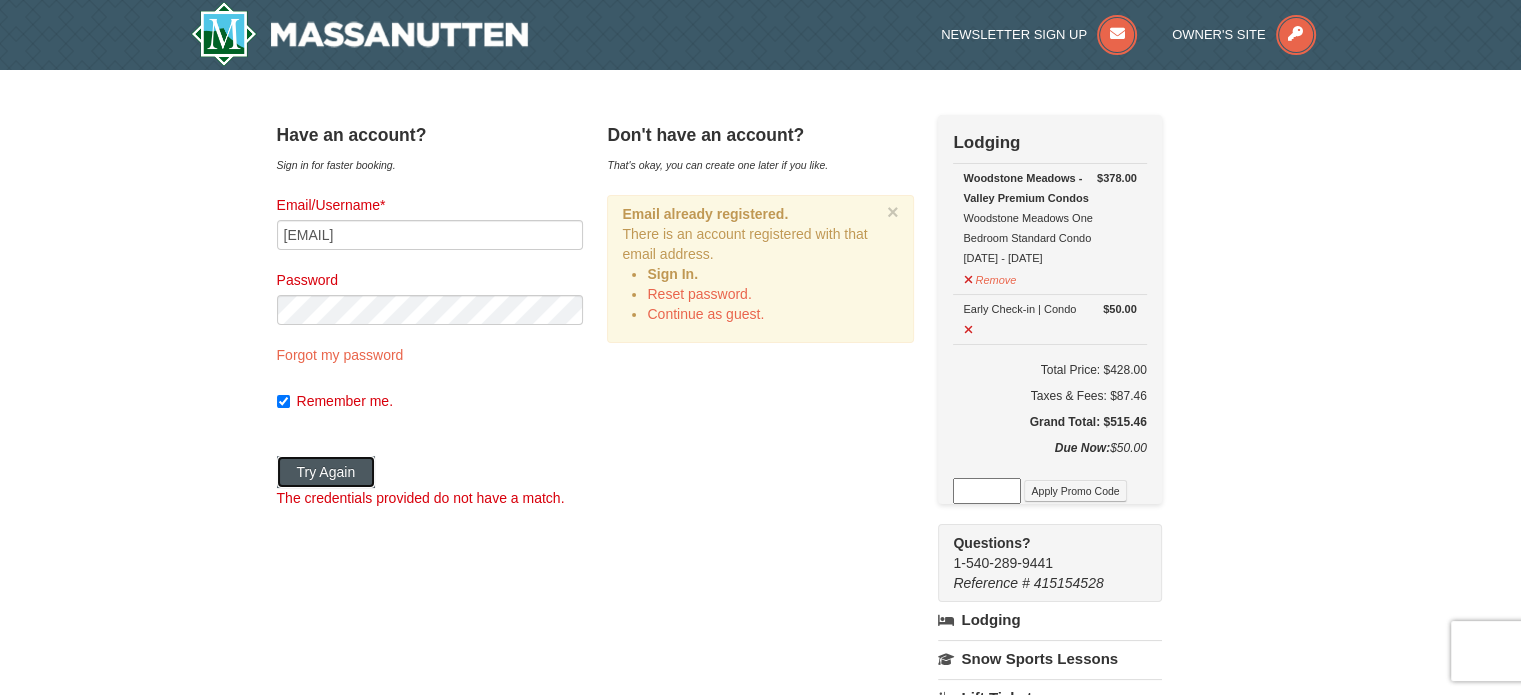click on "Try Again" at bounding box center (326, 472) 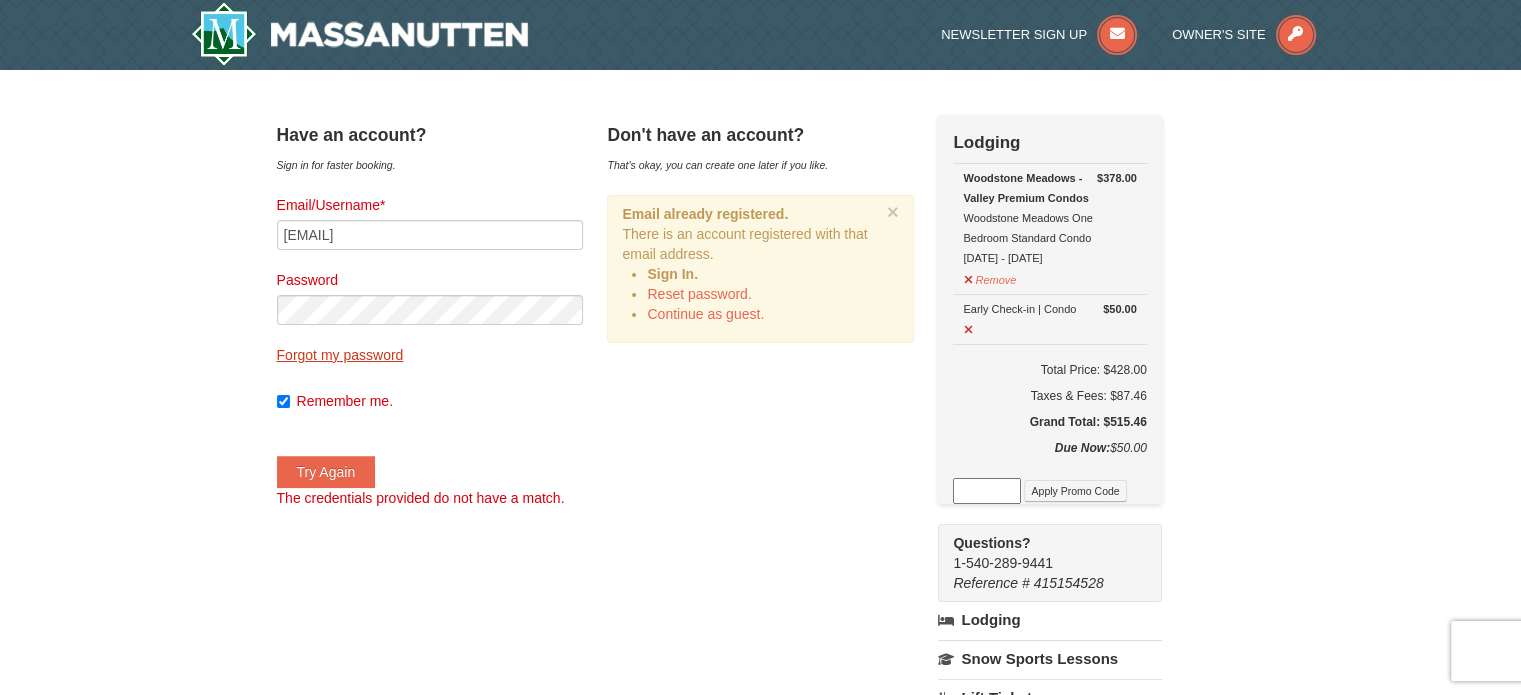 click on "Forgot my password" at bounding box center [340, 355] 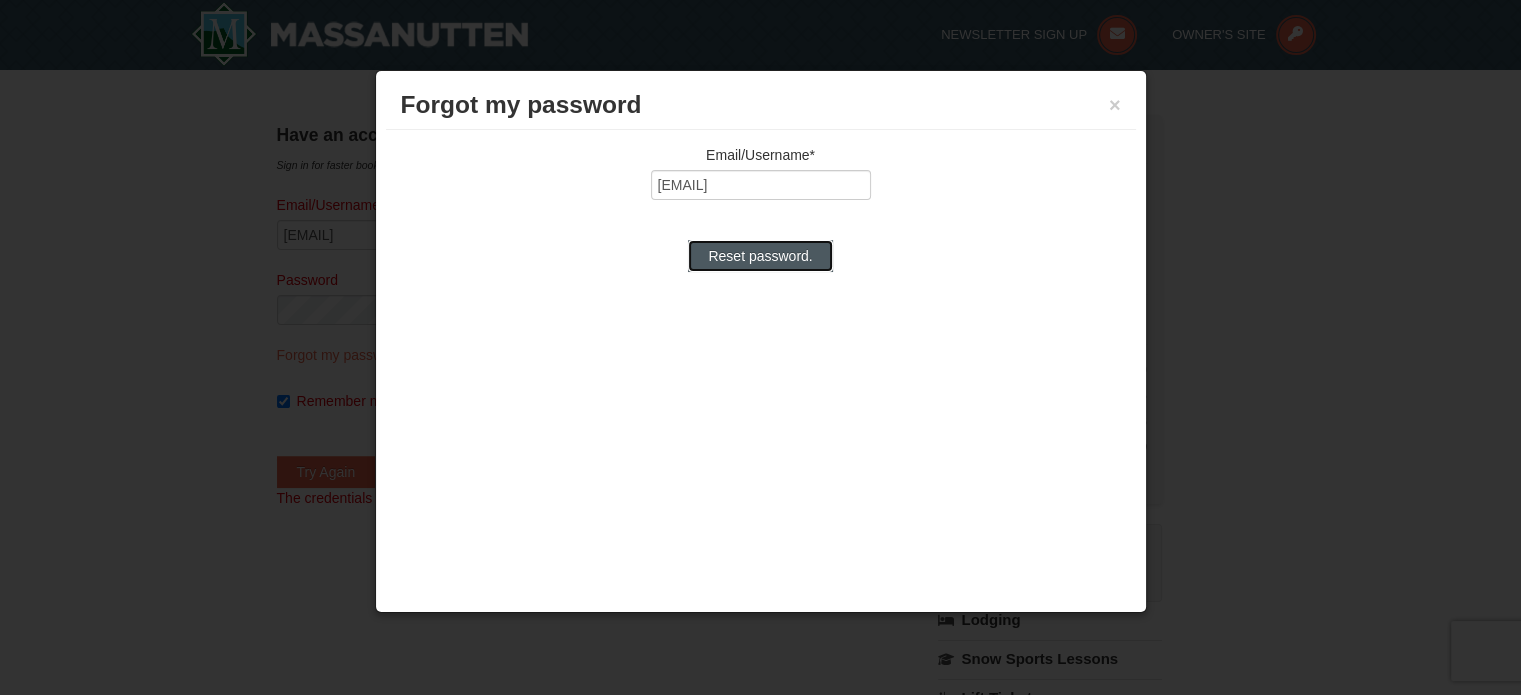 click on "Reset password." at bounding box center [760, 256] 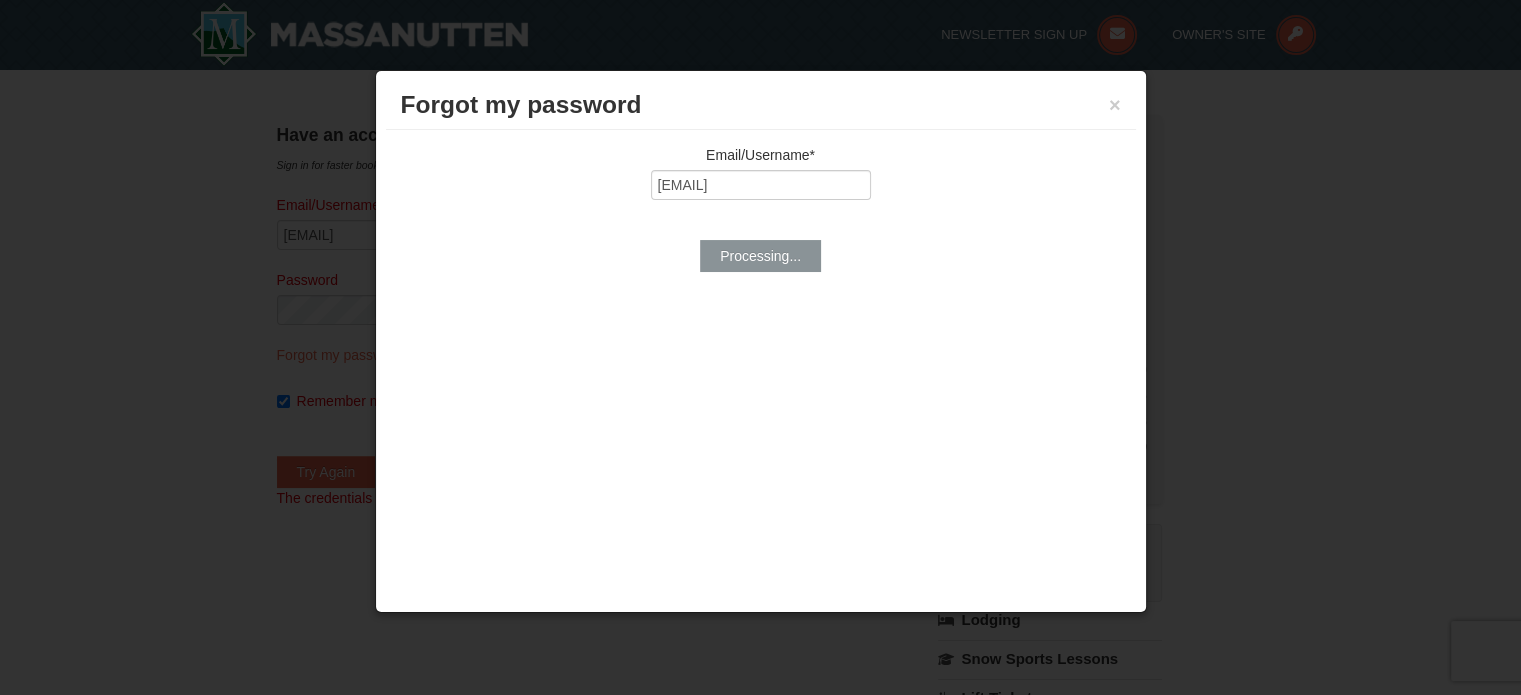 type on "[EMAIL]" 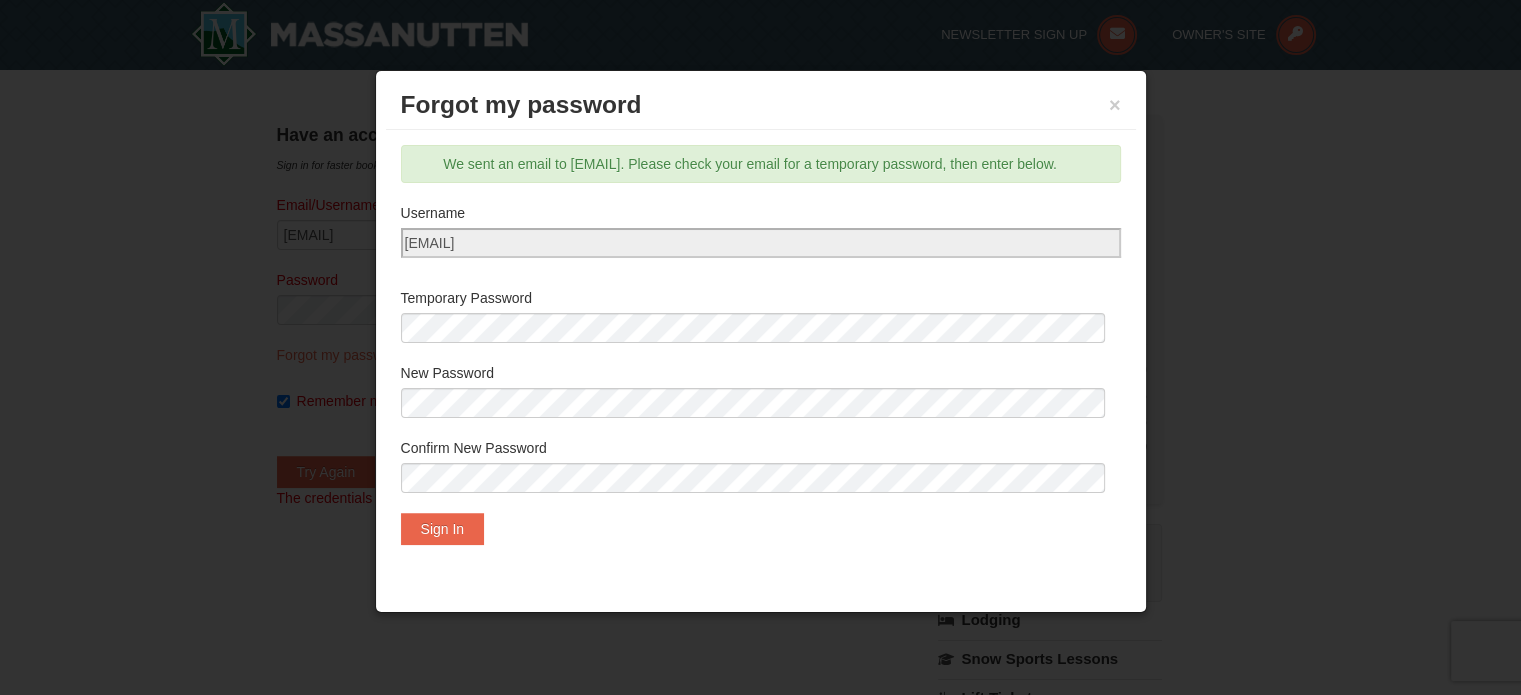 scroll, scrollTop: 28, scrollLeft: 0, axis: vertical 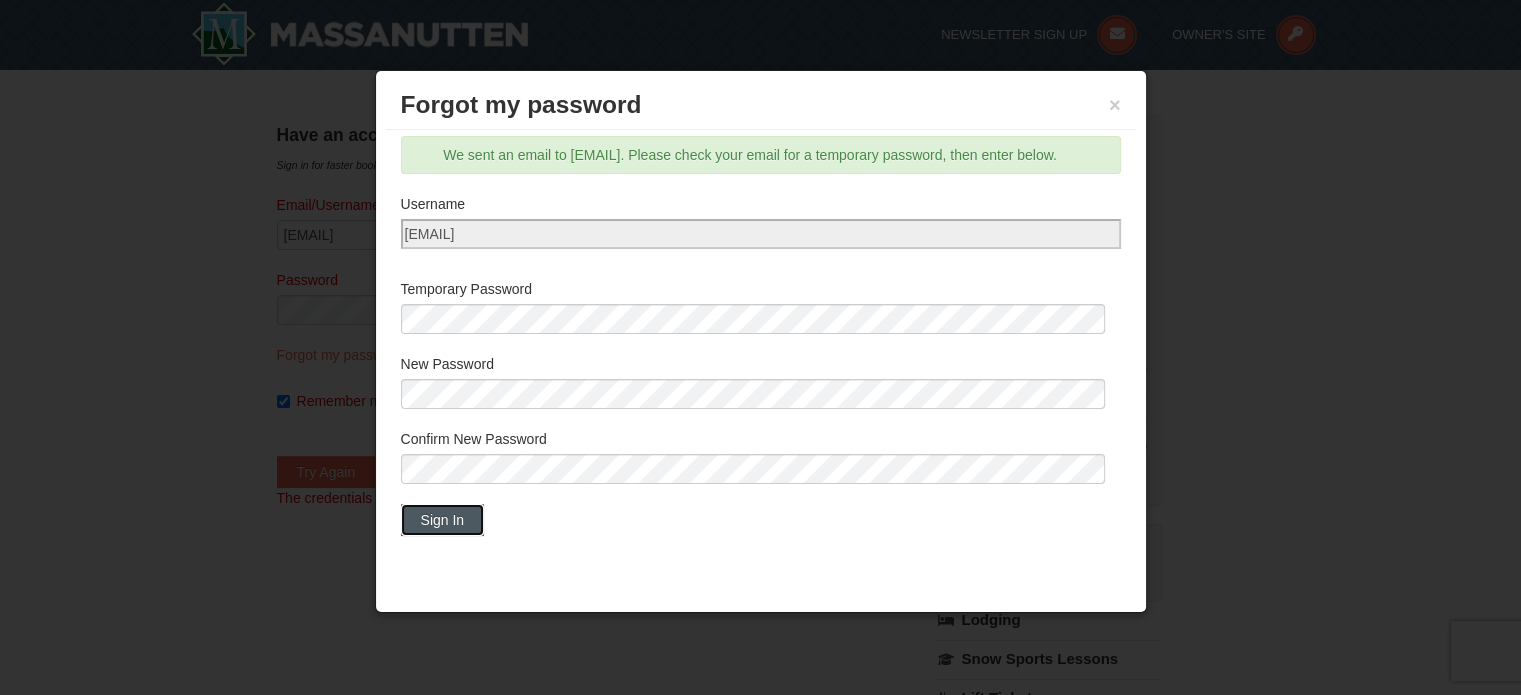 click on "Sign In" at bounding box center [443, 520] 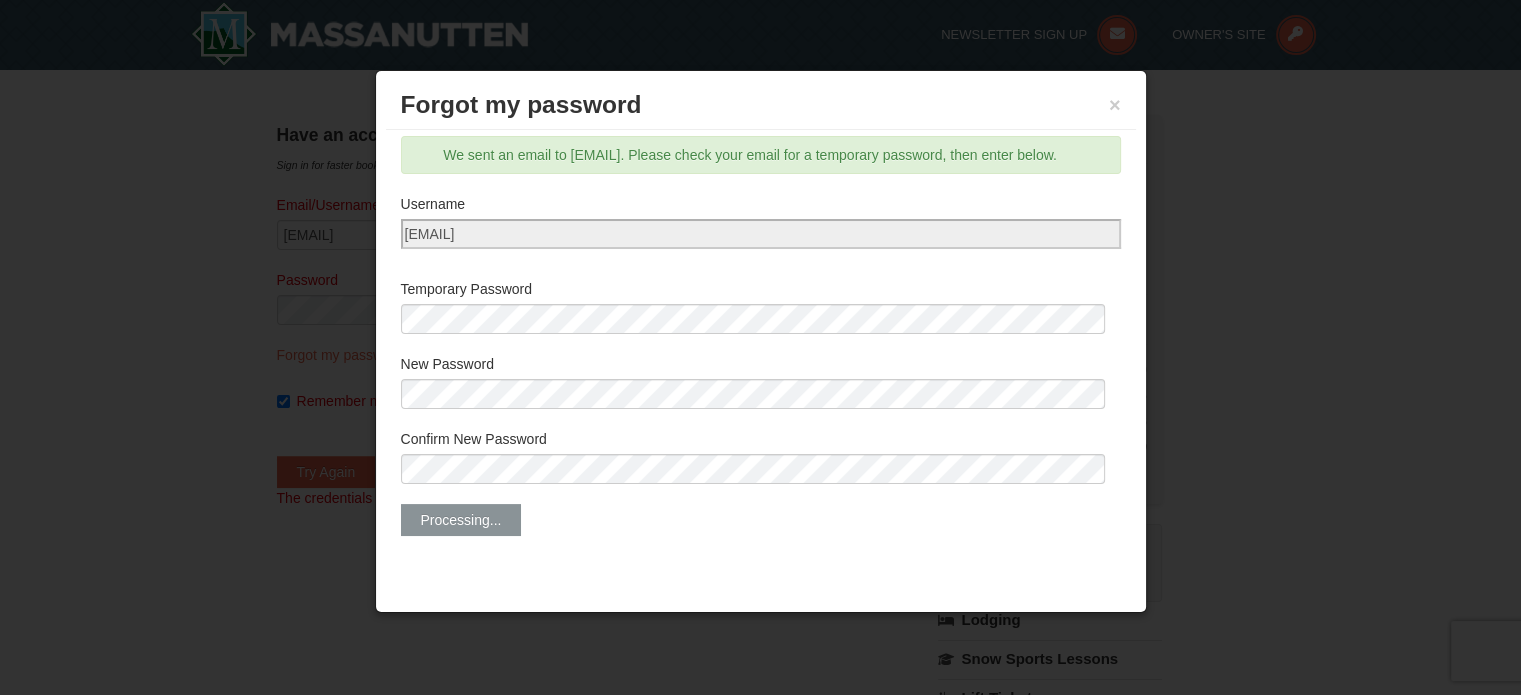 scroll, scrollTop: 0, scrollLeft: 0, axis: both 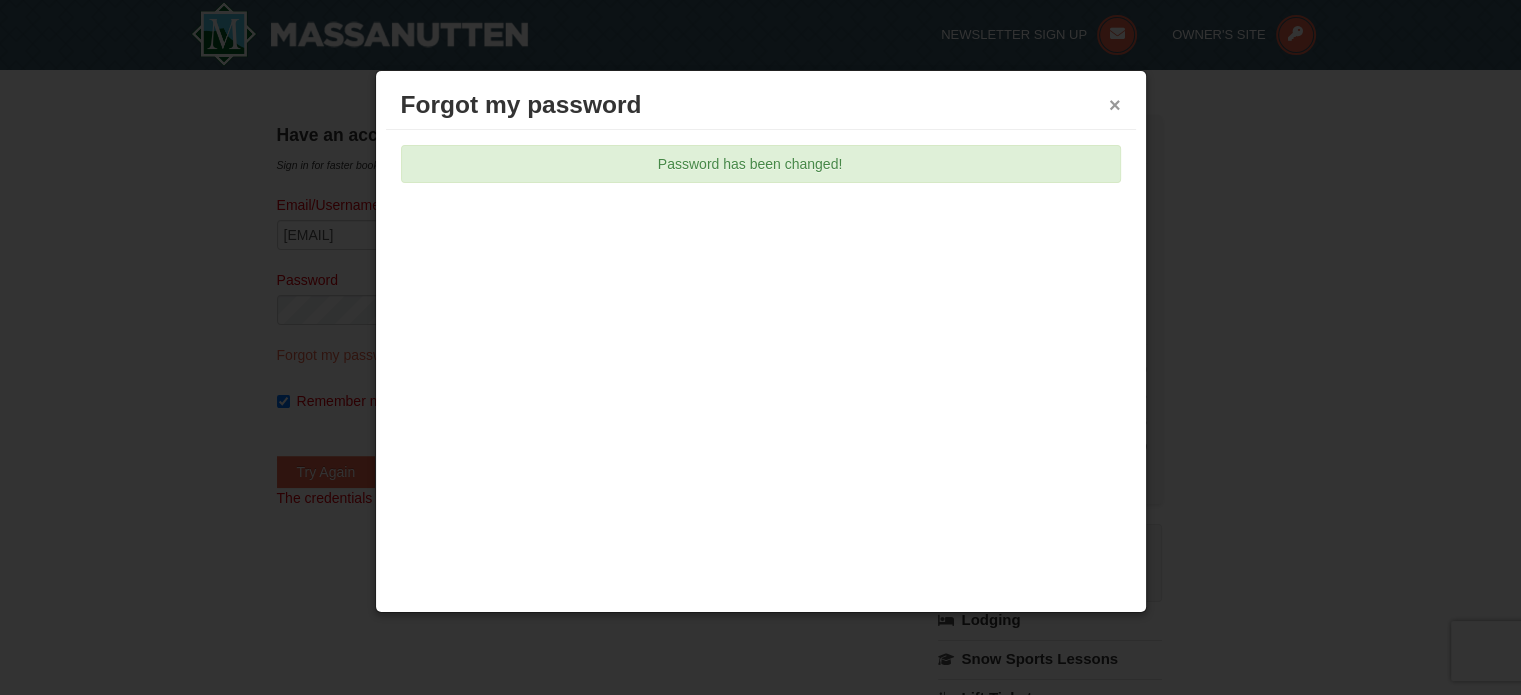 click on "×" at bounding box center [1115, 105] 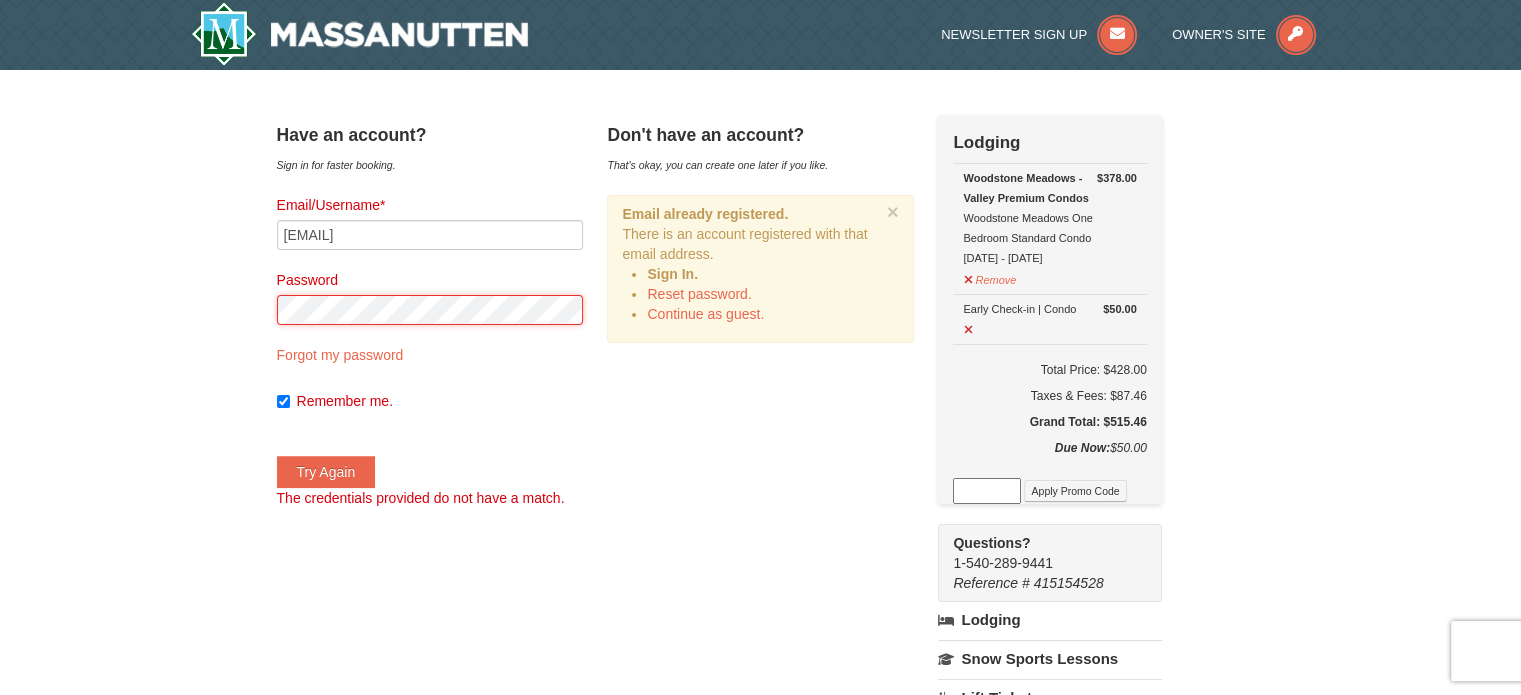 click on "×
Have an account?
Sign in for faster booking.
Email/Username*
t.l.logan72211@gmail.com
Password
Forgot my password
Remember me." at bounding box center (760, 601) 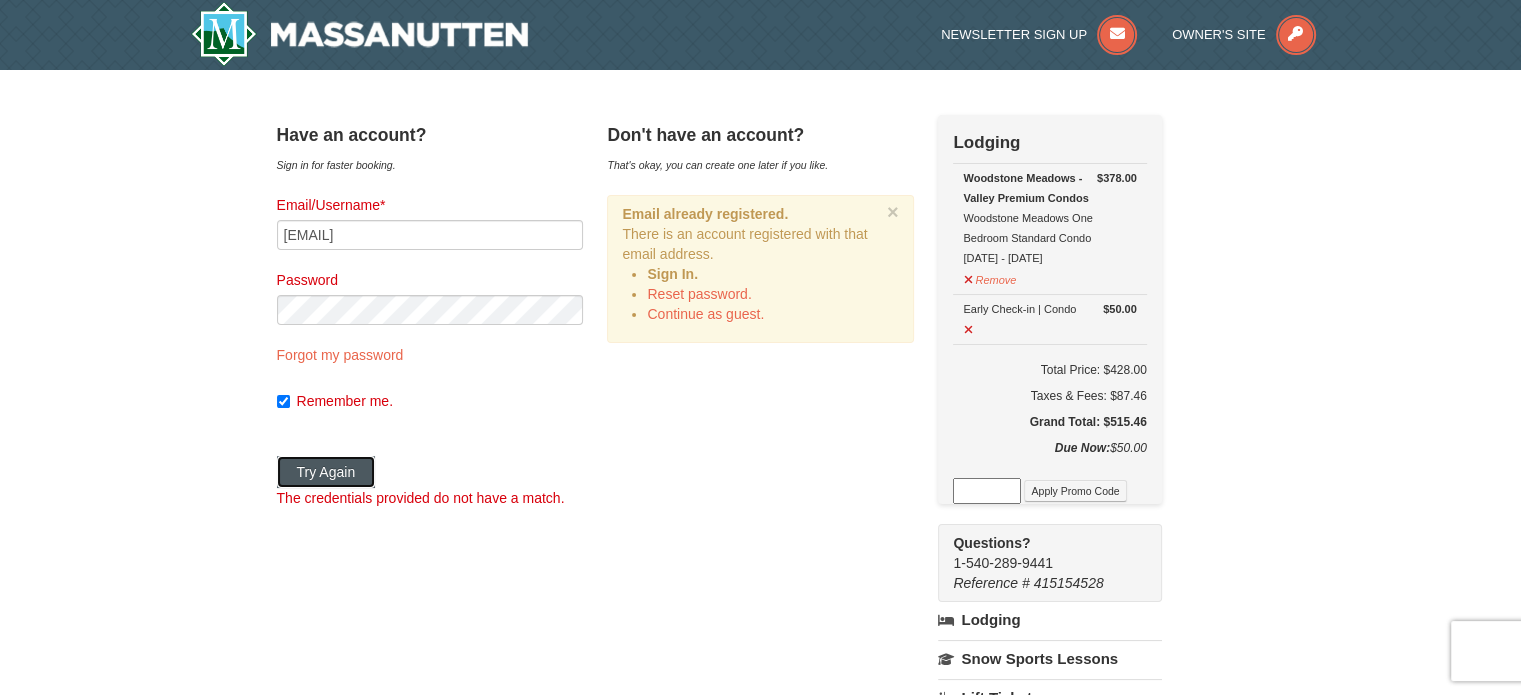 click on "Try Again" at bounding box center [326, 472] 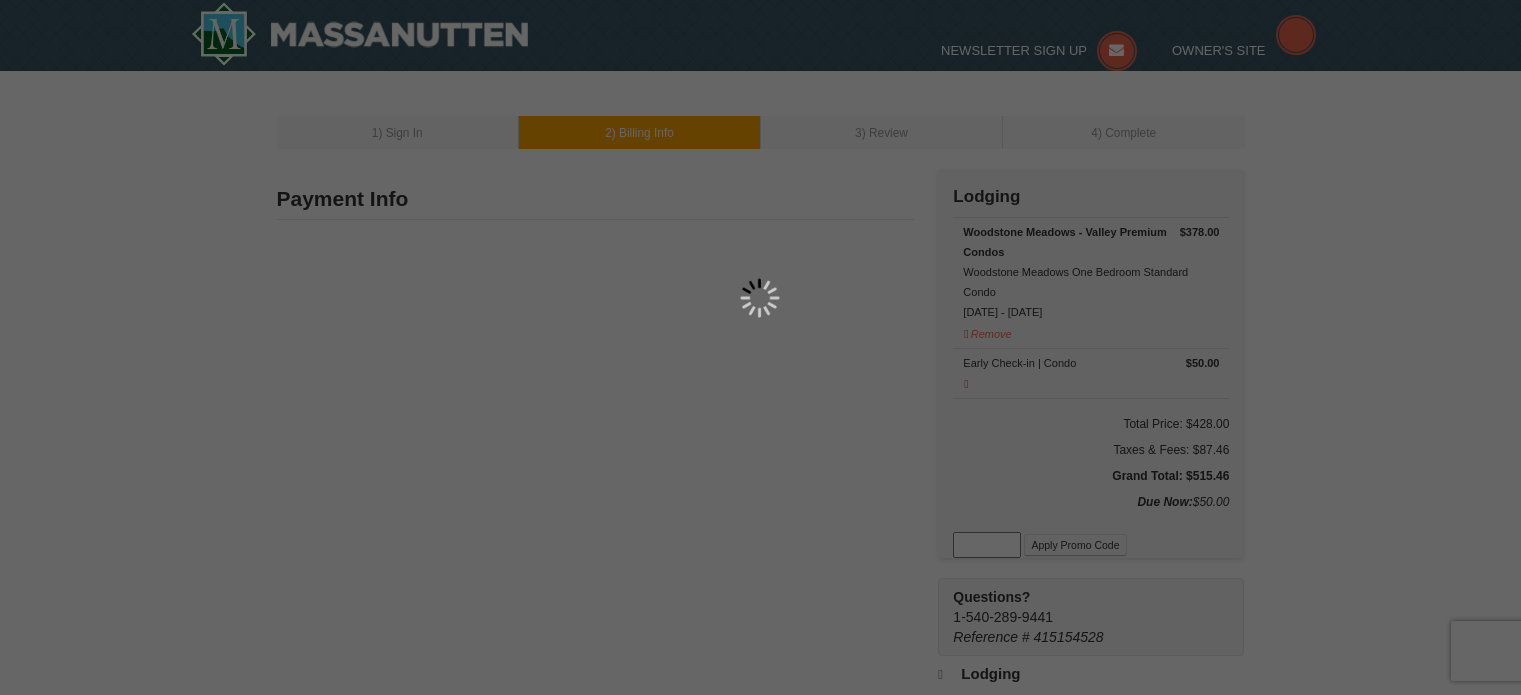type on "[NUMBER] [STREET]" 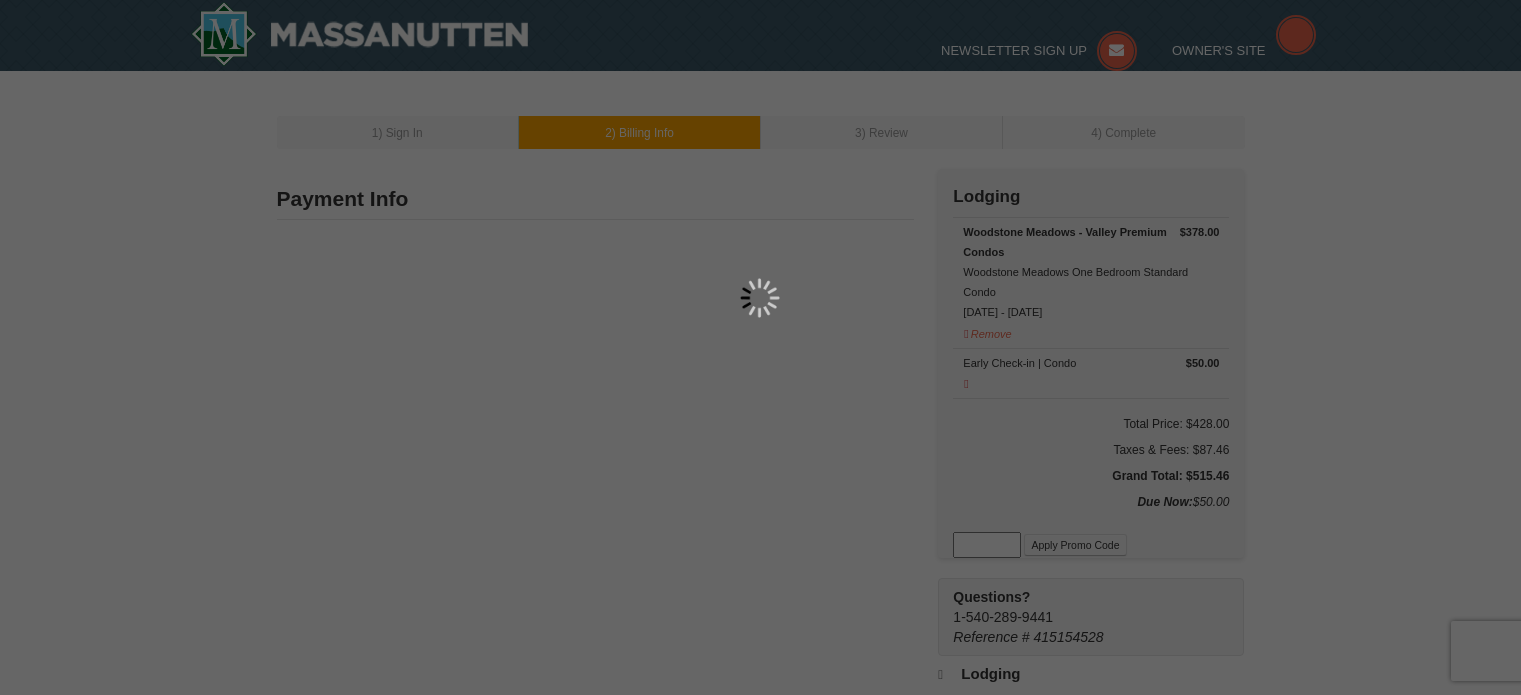 type on "[CITY]" 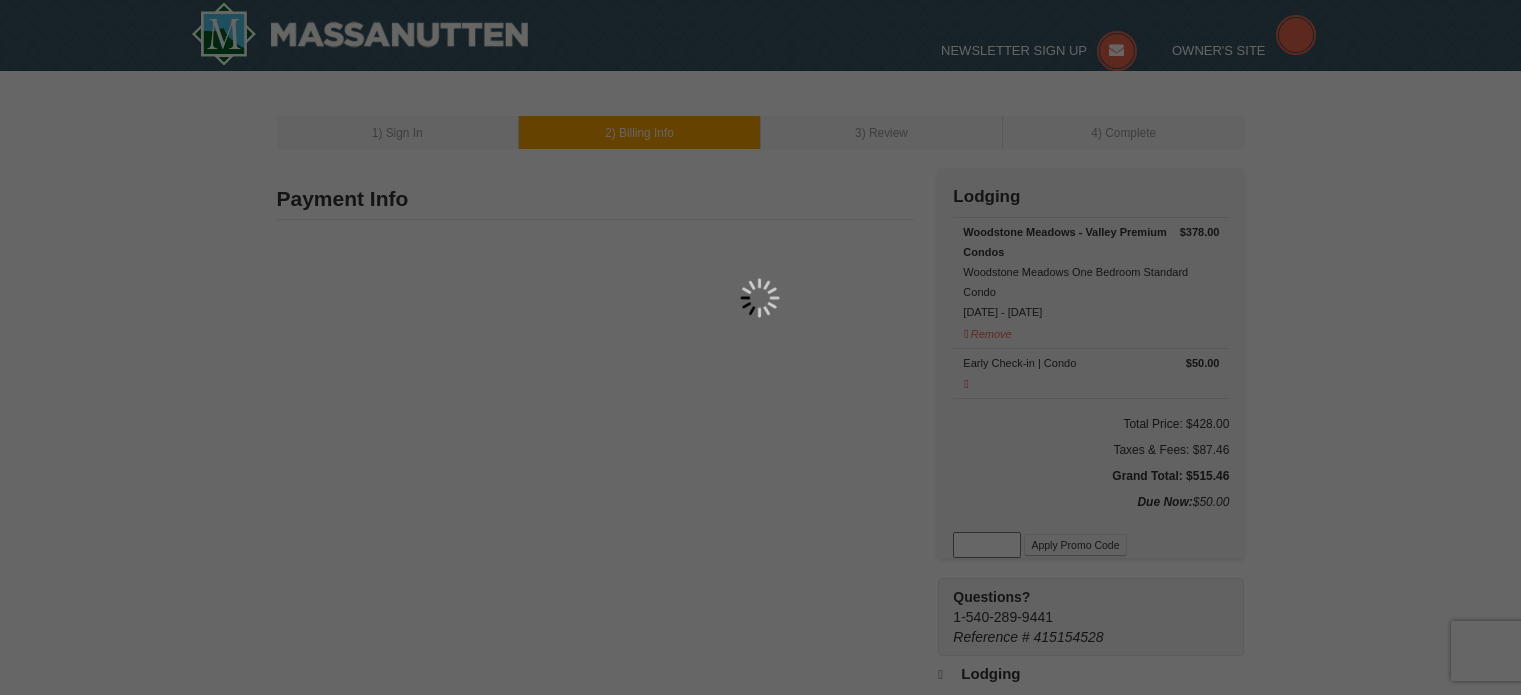 type on "[NUMBER]" 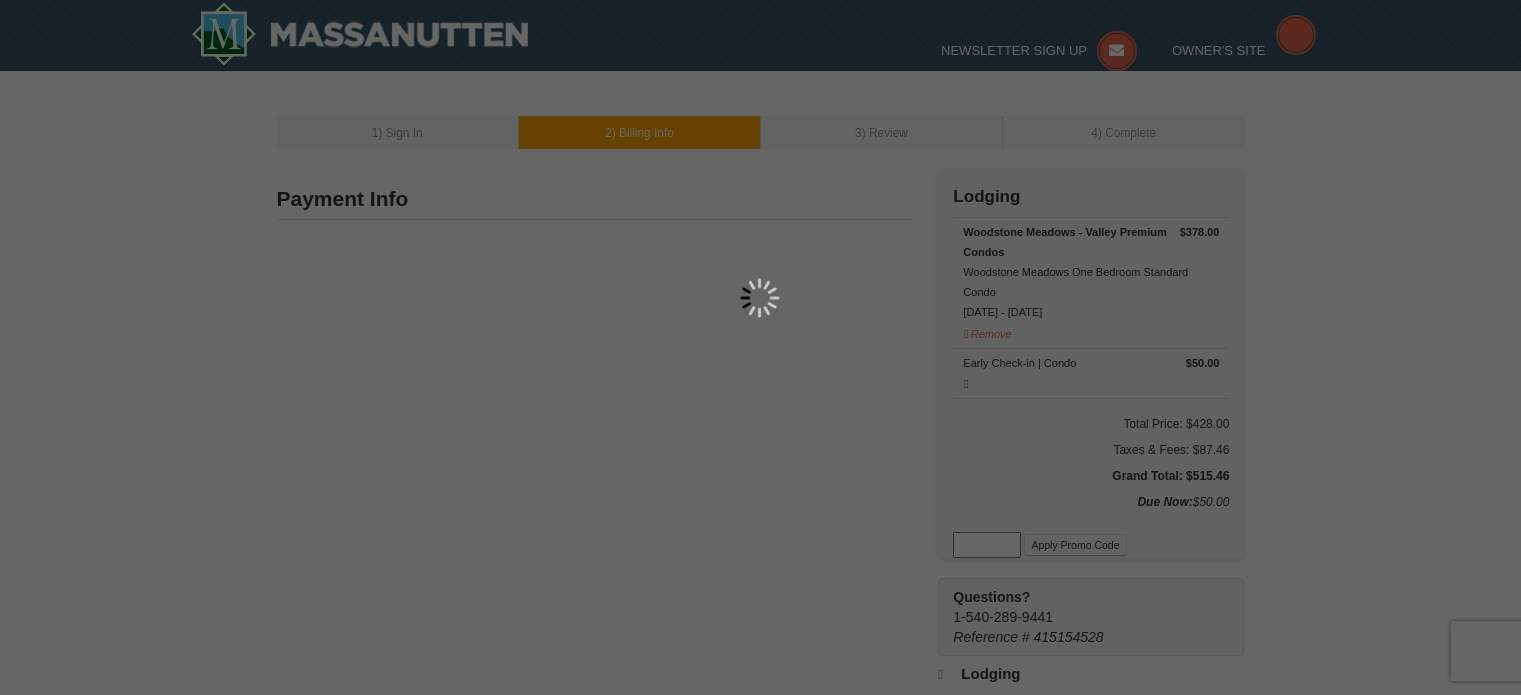 type on "[NUMBER]" 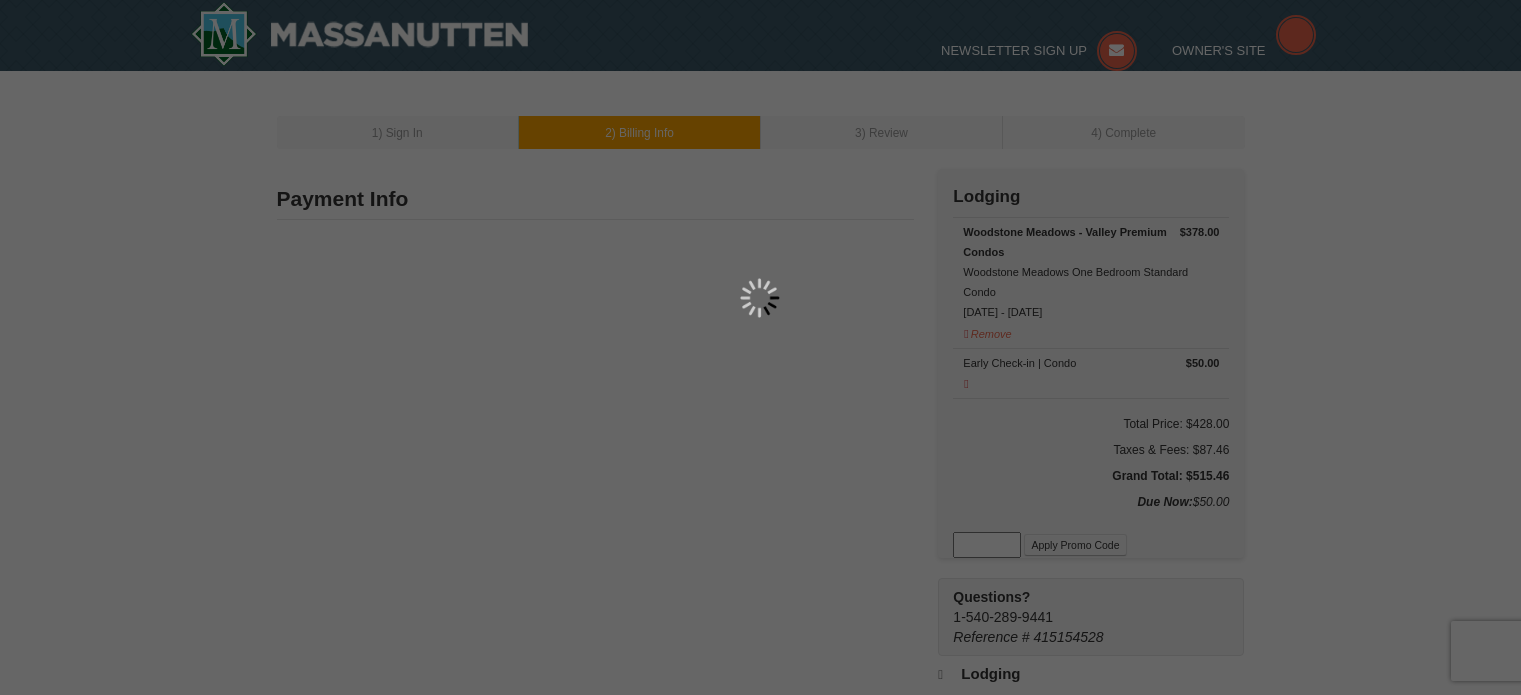 type on "[NUMBER]" 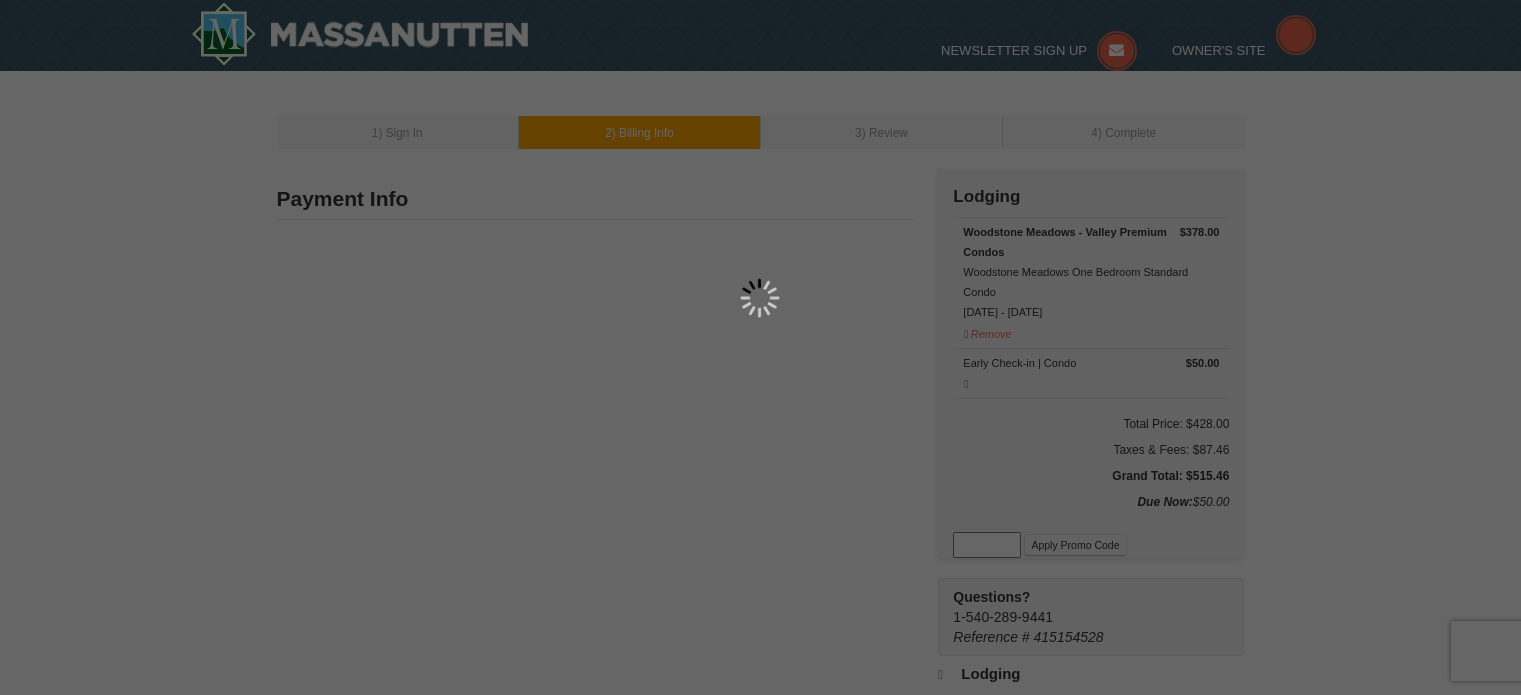 type on "[EMAIL]" 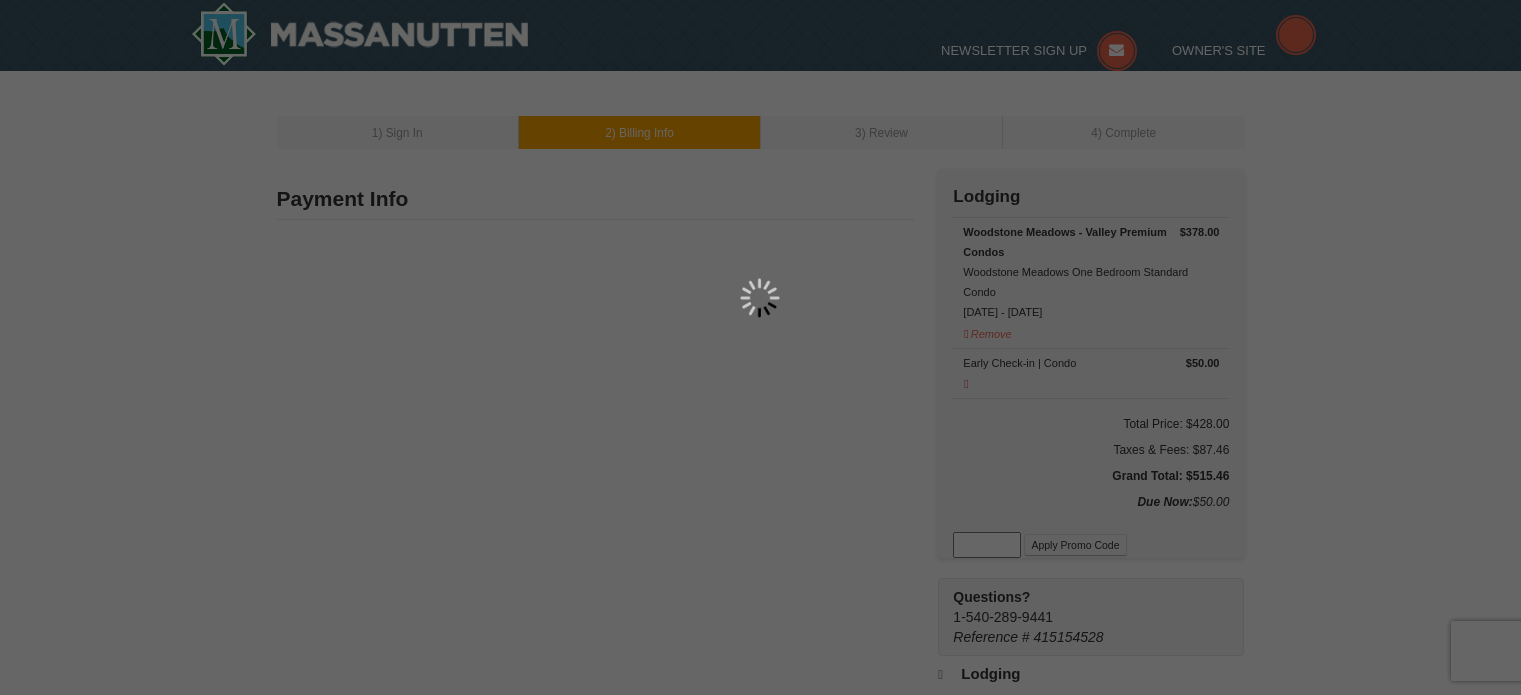 scroll, scrollTop: 0, scrollLeft: 0, axis: both 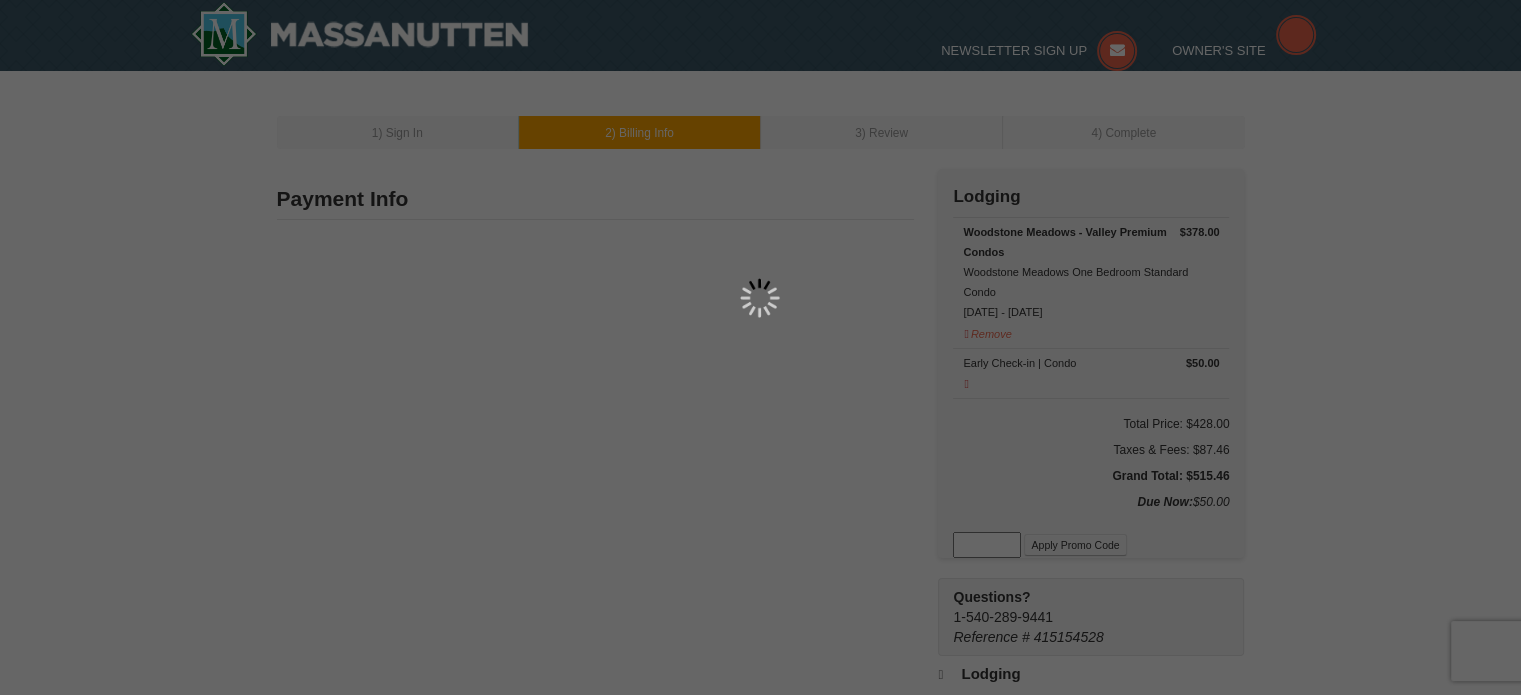 select on "[STATE]" 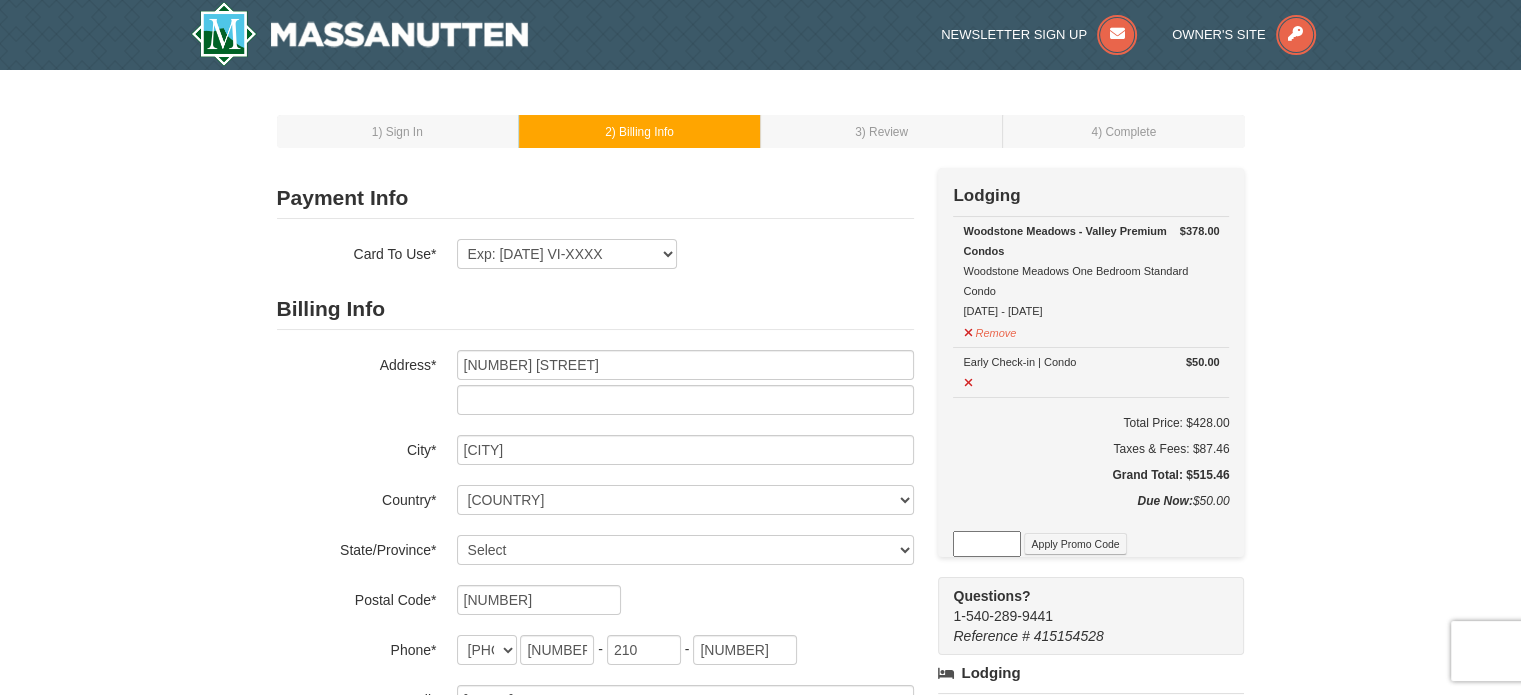 scroll, scrollTop: 51, scrollLeft: 0, axis: vertical 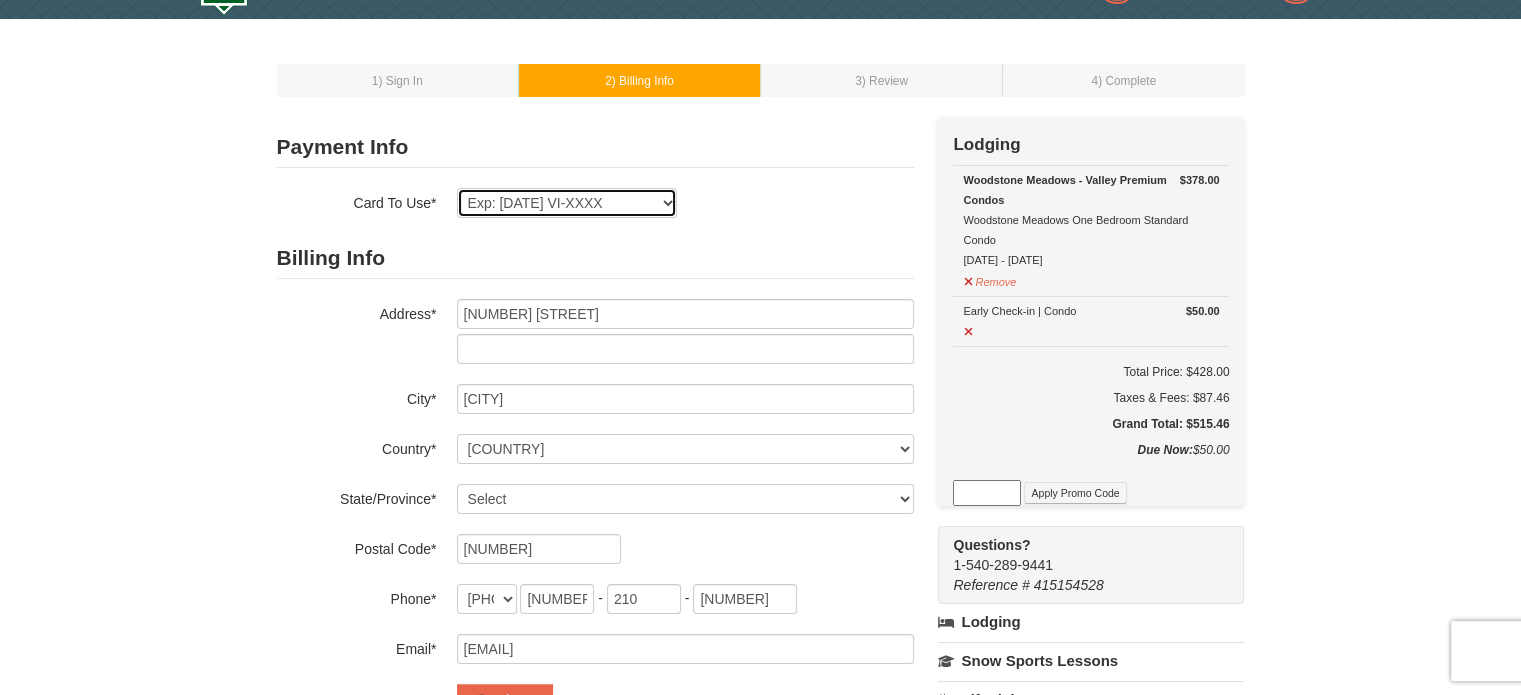 click on "Exp: 10/27      VI-XXXX New Card" at bounding box center (567, 203) 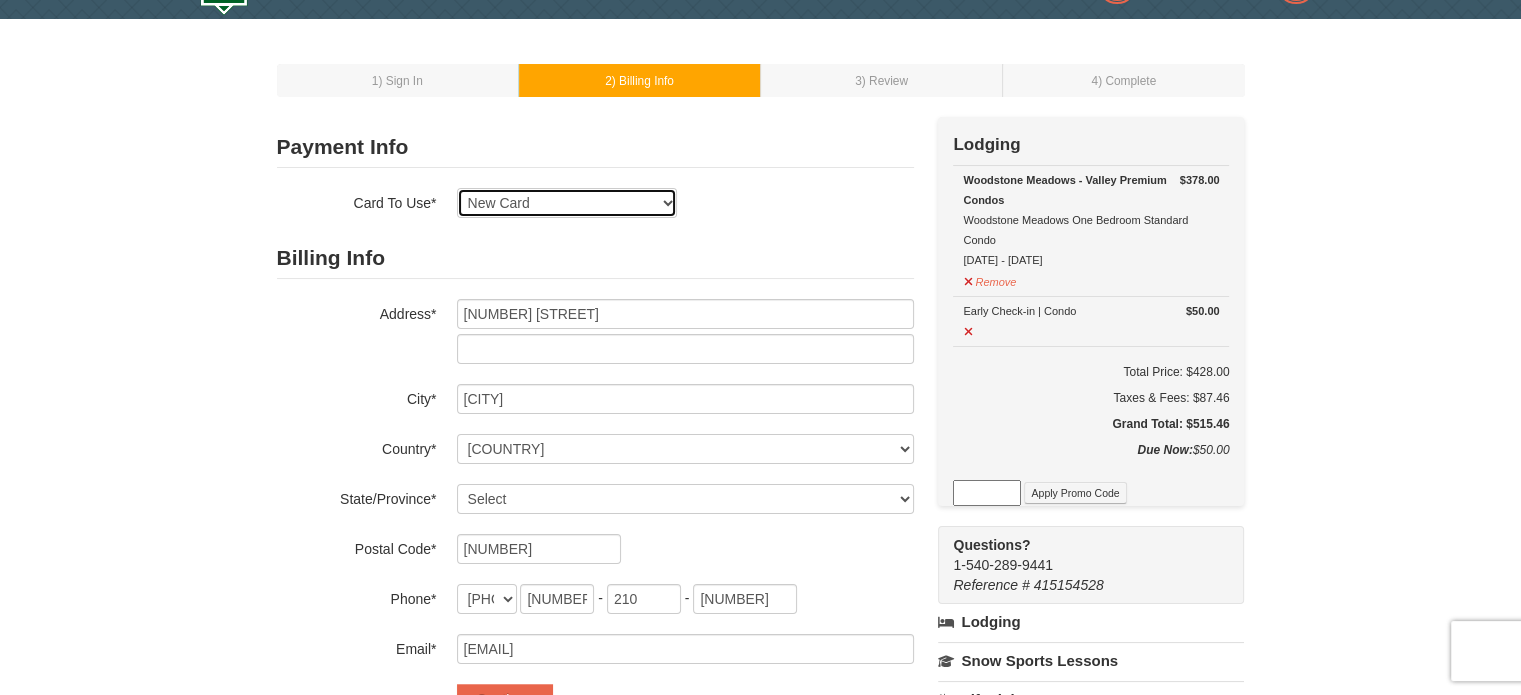 click on "Exp: 10/27      VI-XXXX New Card" at bounding box center (567, 203) 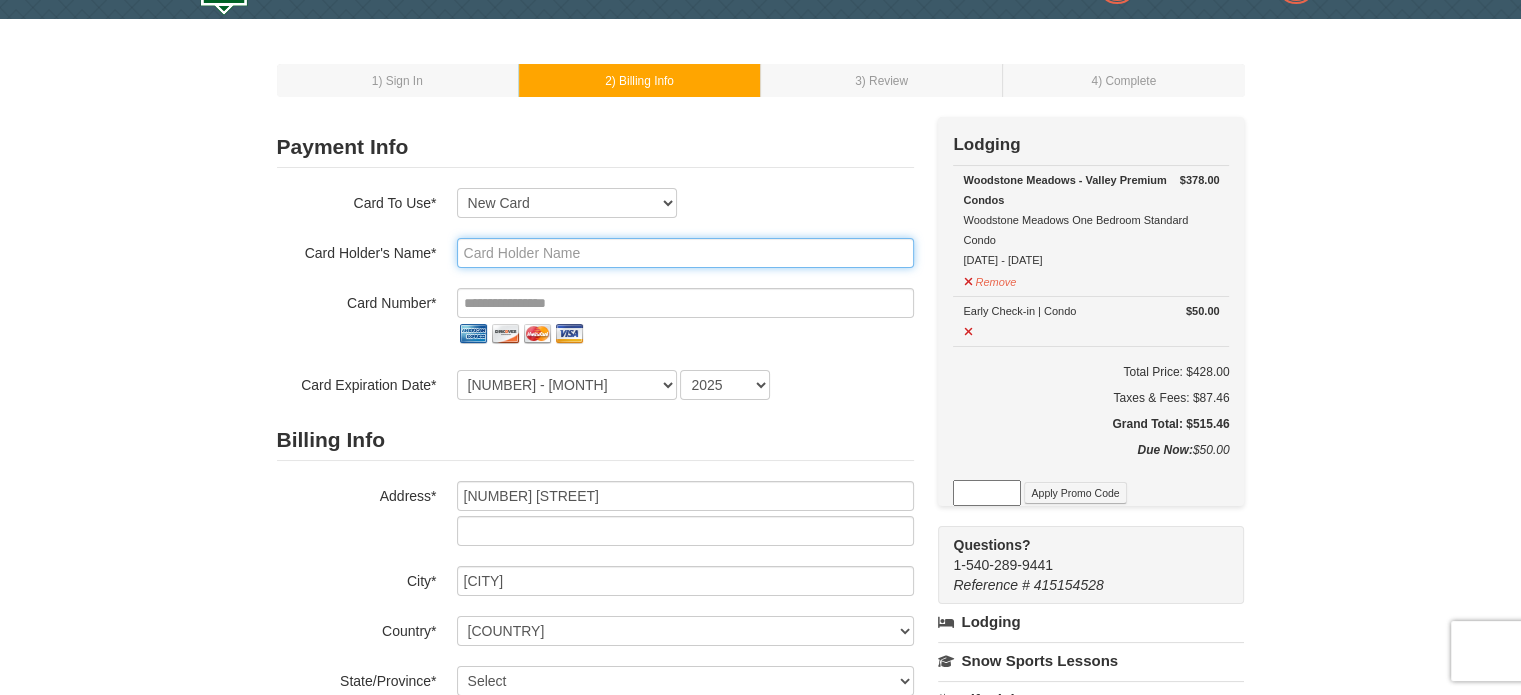 click at bounding box center (685, 253) 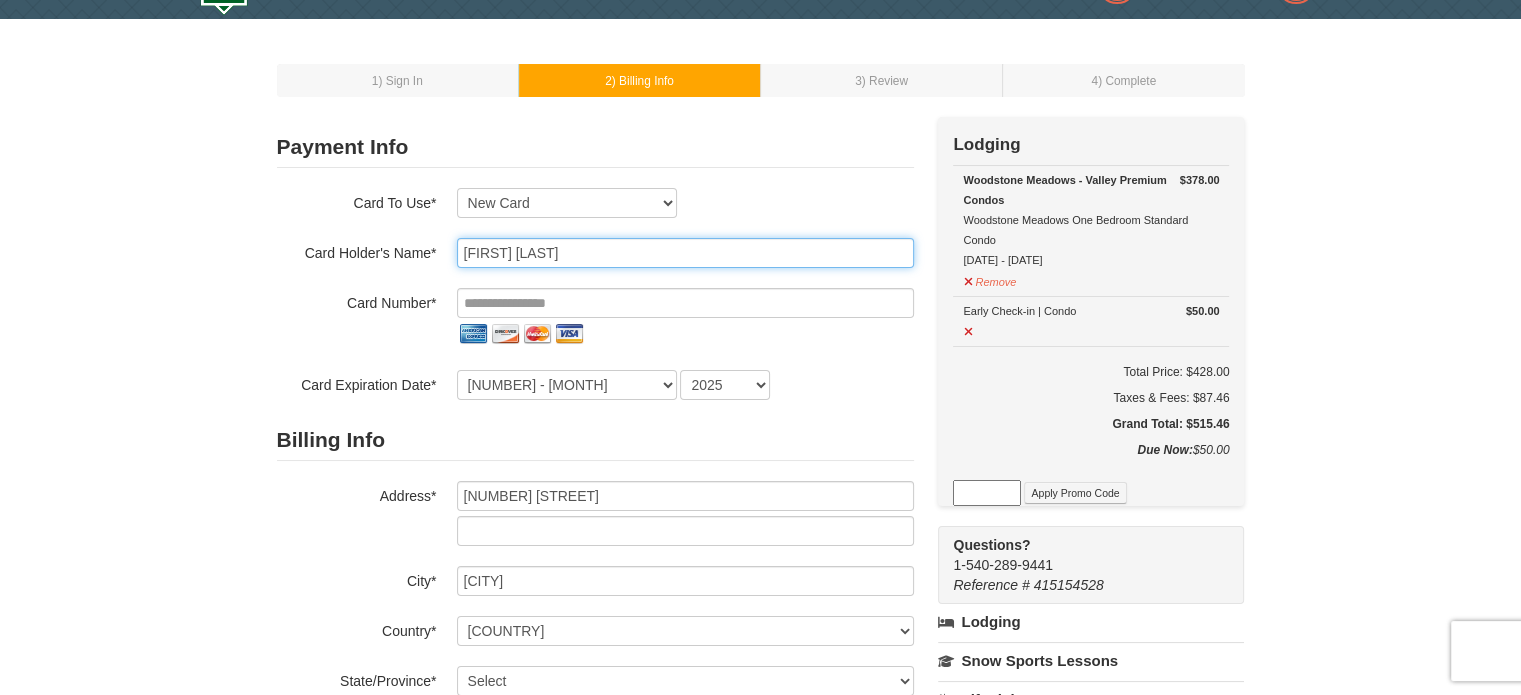 type on "Tonna Logan" 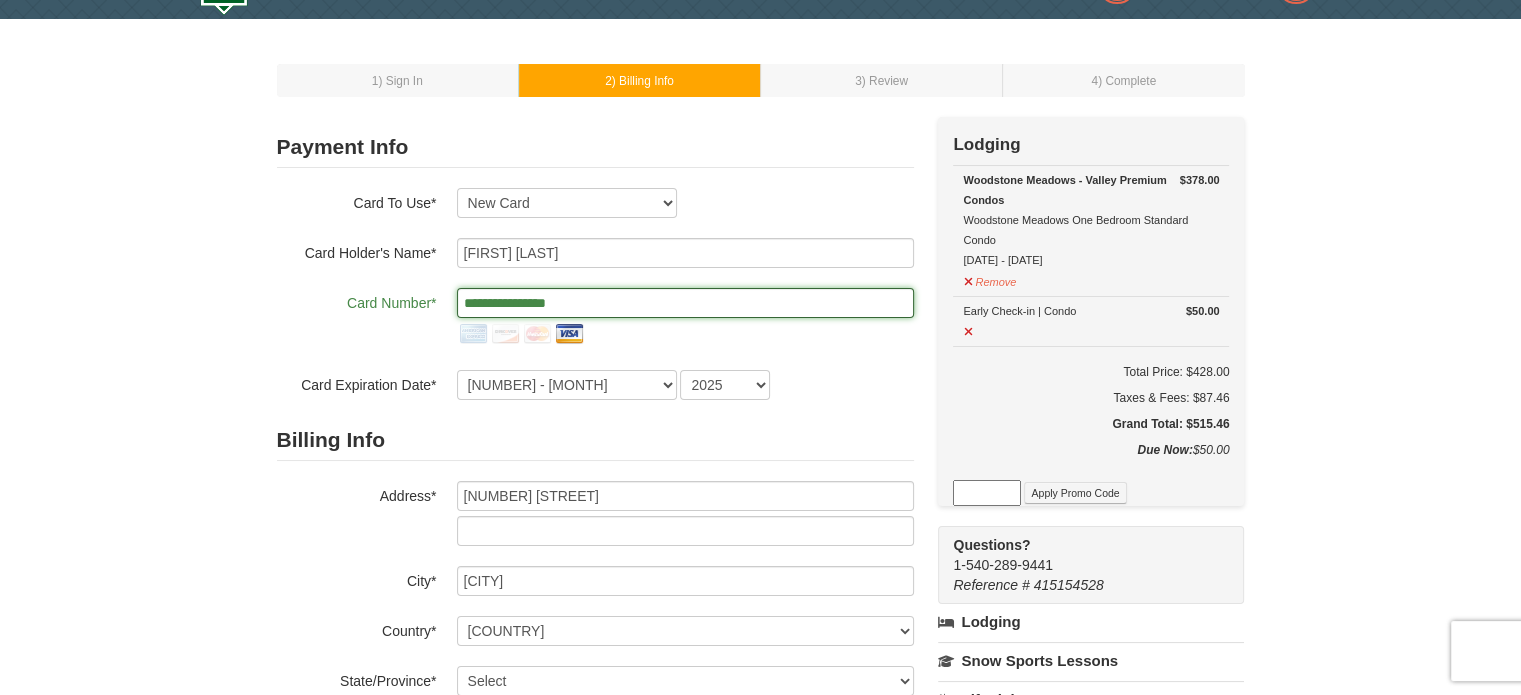 type on "**********" 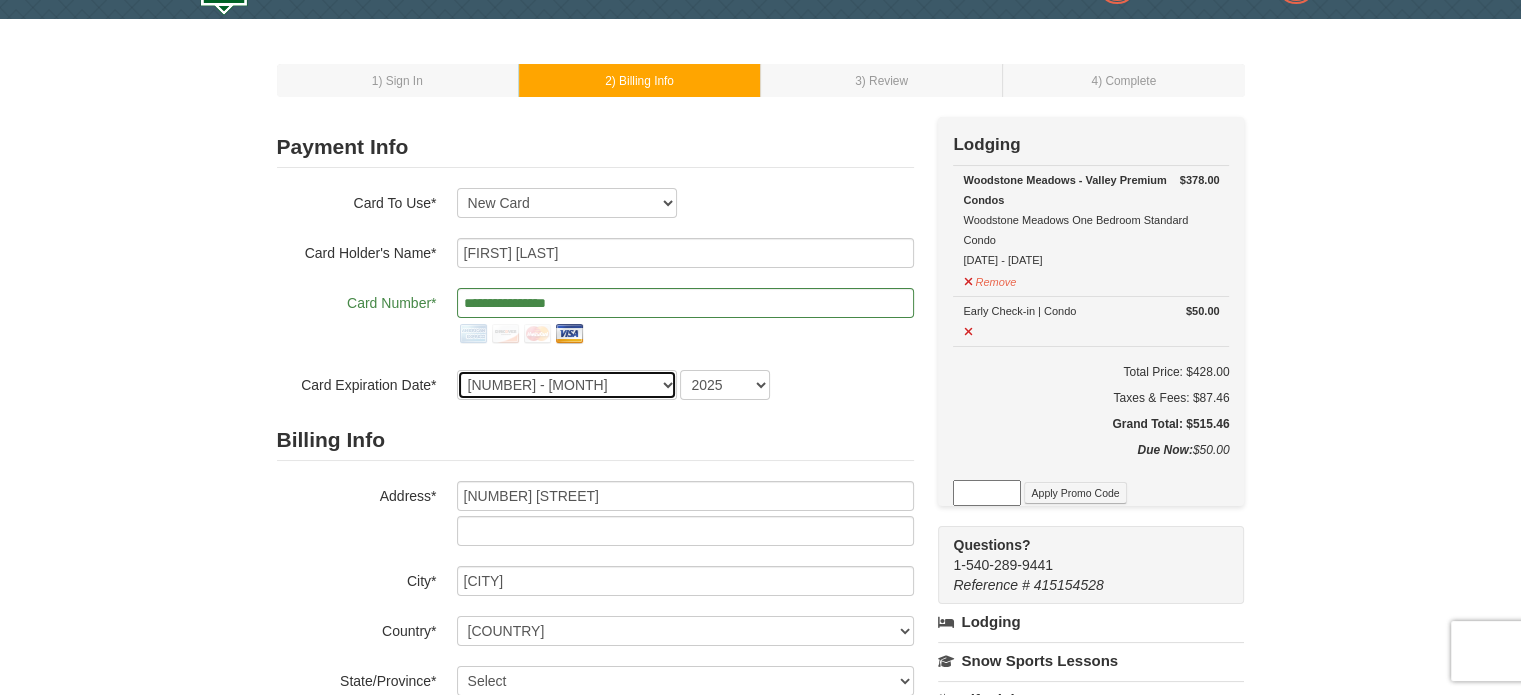 click on "1 - January 2 - February 3 - March 4 - April 5 - May 6 - June 7 - July 8 - August 9 - September 10 - October 11 - November 12 - December" at bounding box center (567, 385) 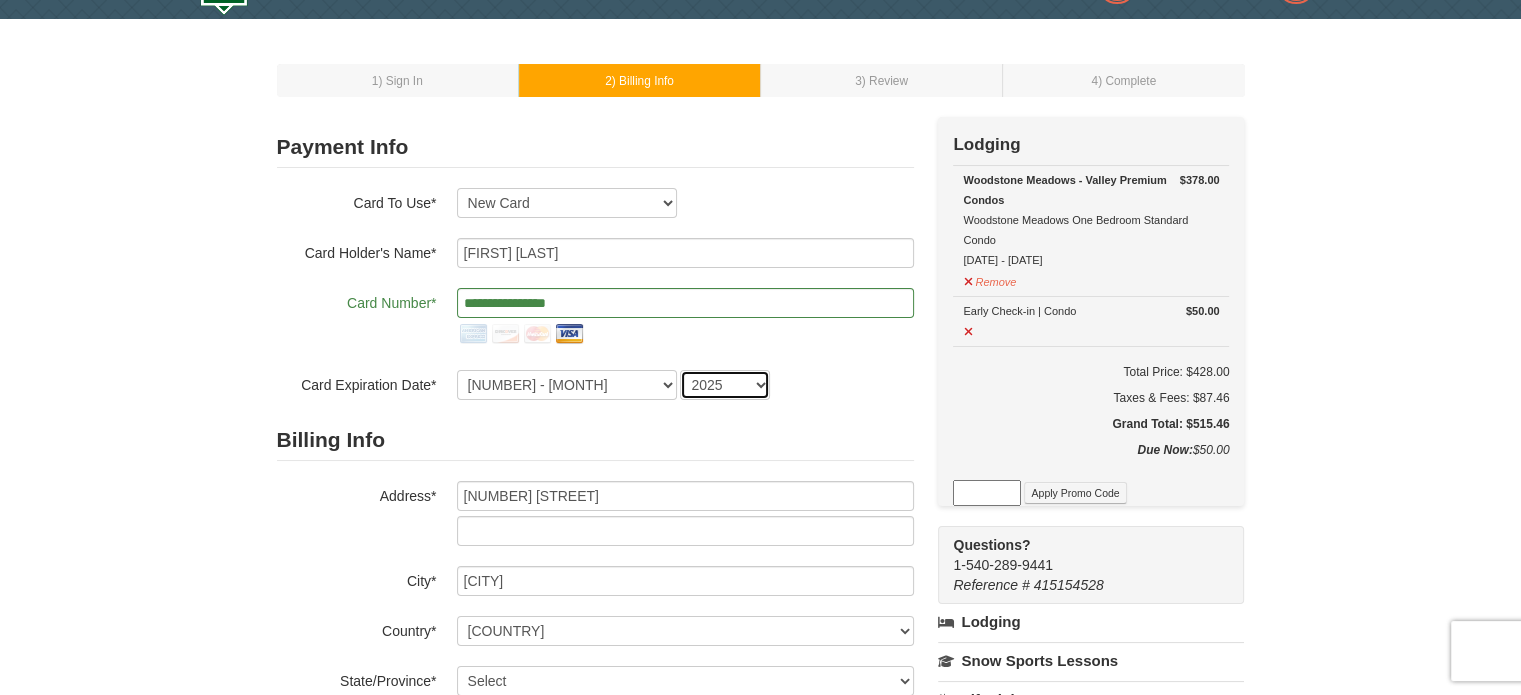 click on "2025 2026 2027 2028 2029 2030 2031 2032 2033 2034" at bounding box center [725, 385] 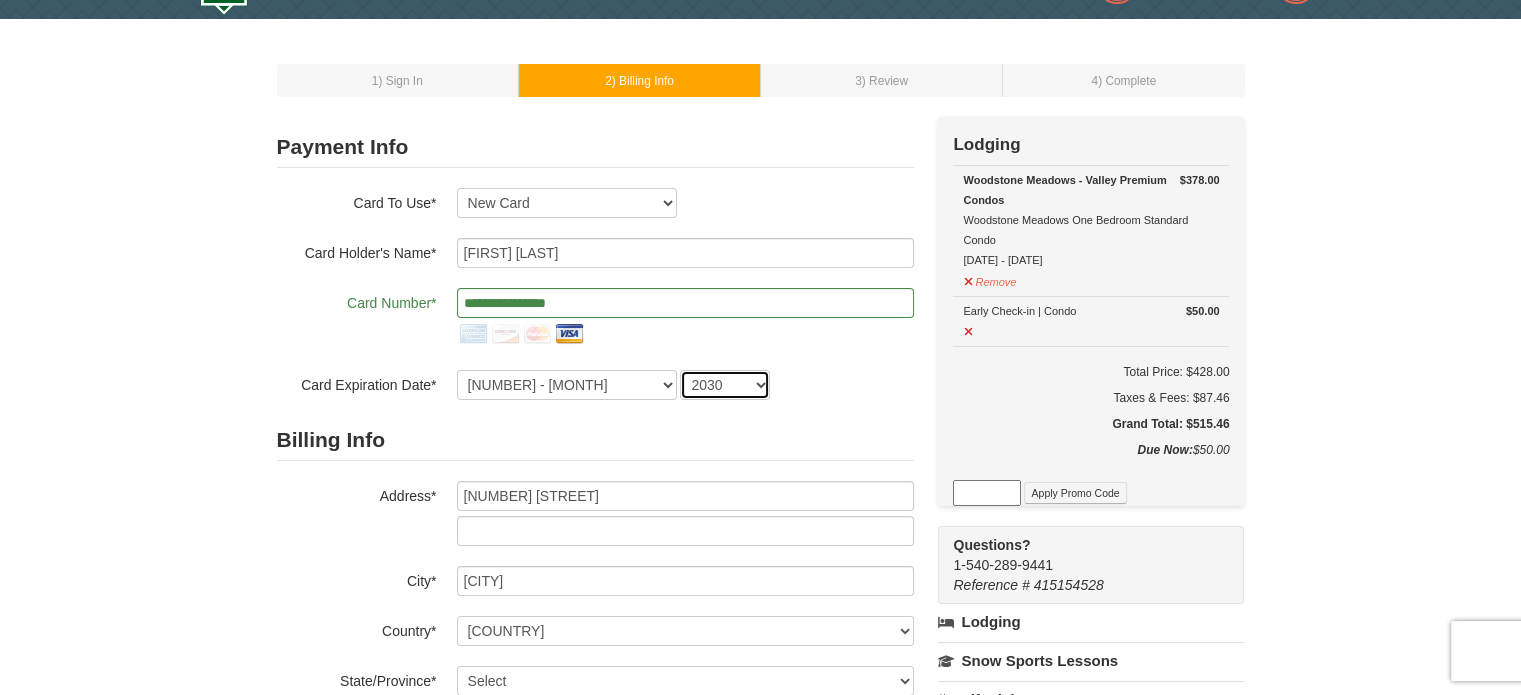 click on "2025 2026 2027 2028 2029 2030 2031 2032 2033 2034" at bounding box center (725, 385) 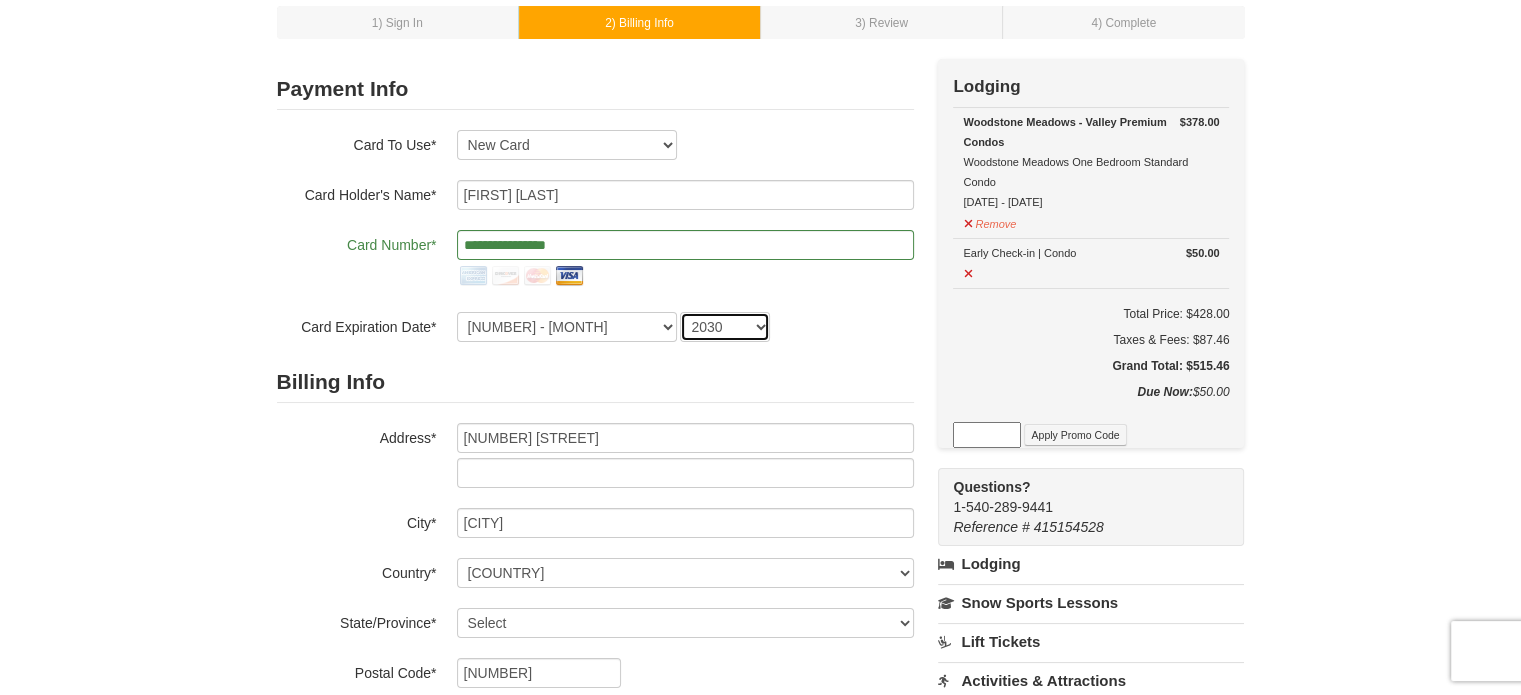 scroll, scrollTop: 362, scrollLeft: 0, axis: vertical 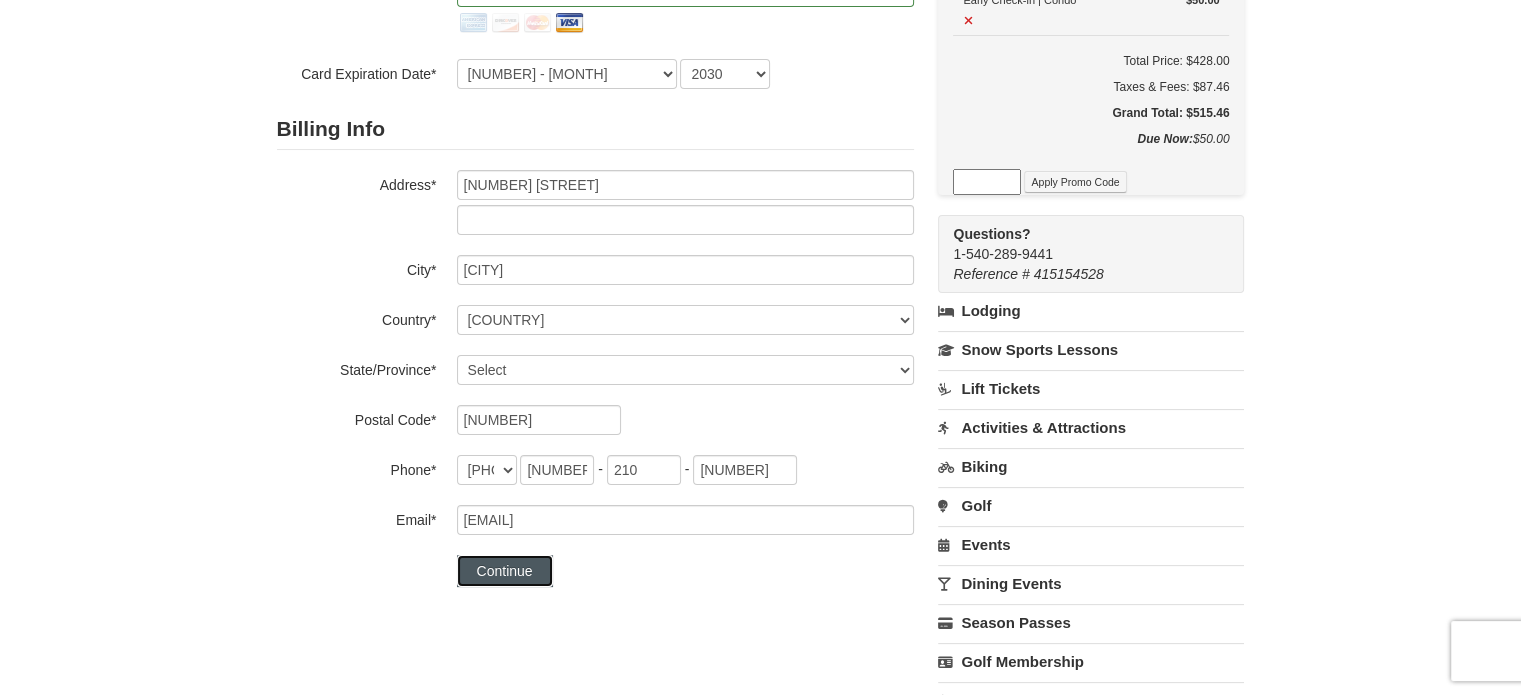 click on "Continue" at bounding box center [505, 571] 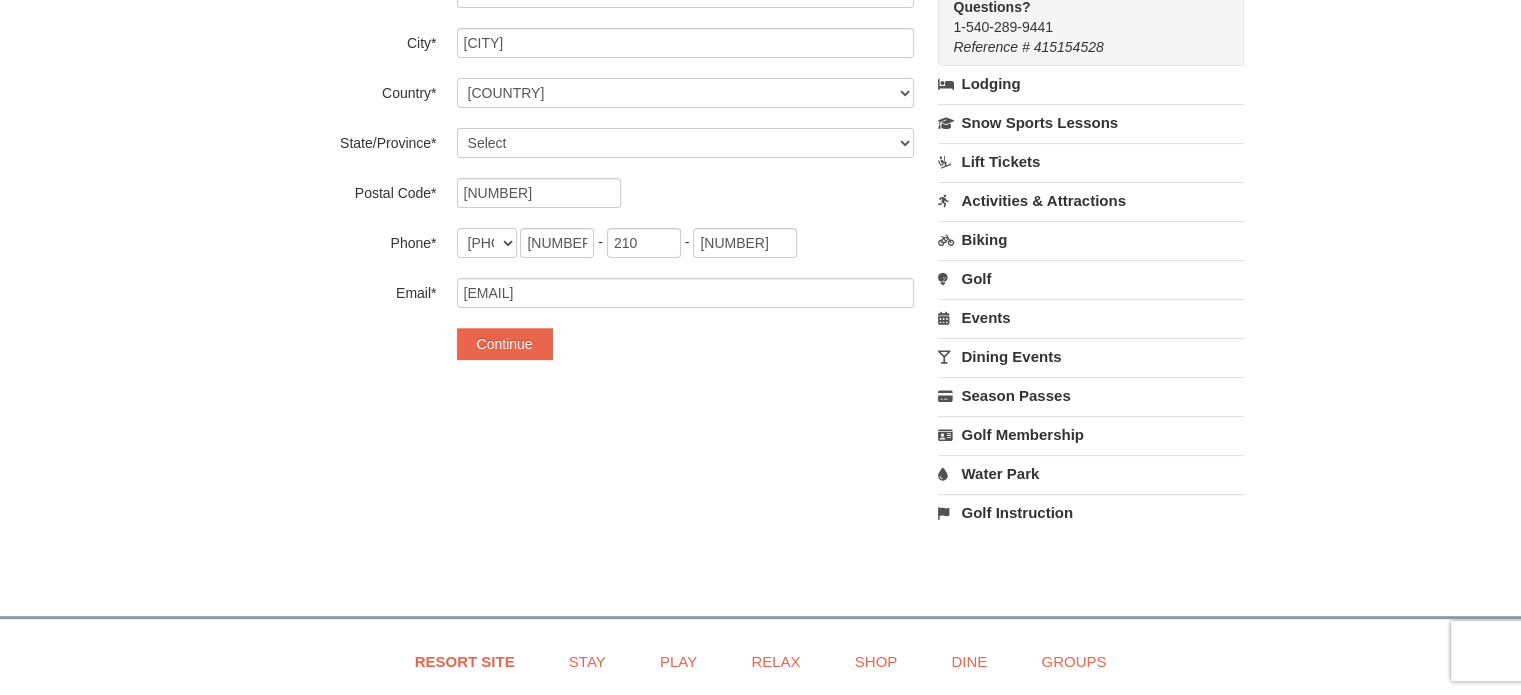 scroll, scrollTop: 671, scrollLeft: 0, axis: vertical 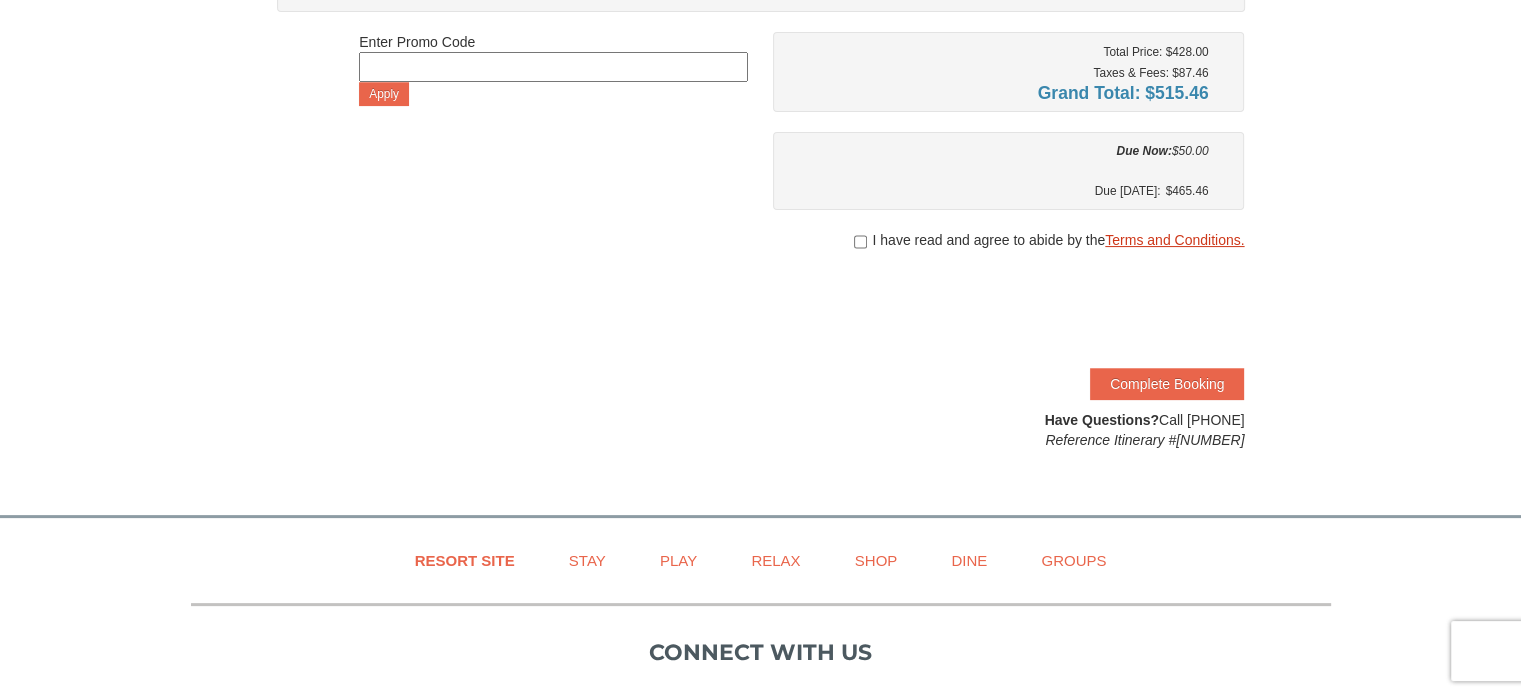 click on "Terms and Conditions." at bounding box center (1174, 240) 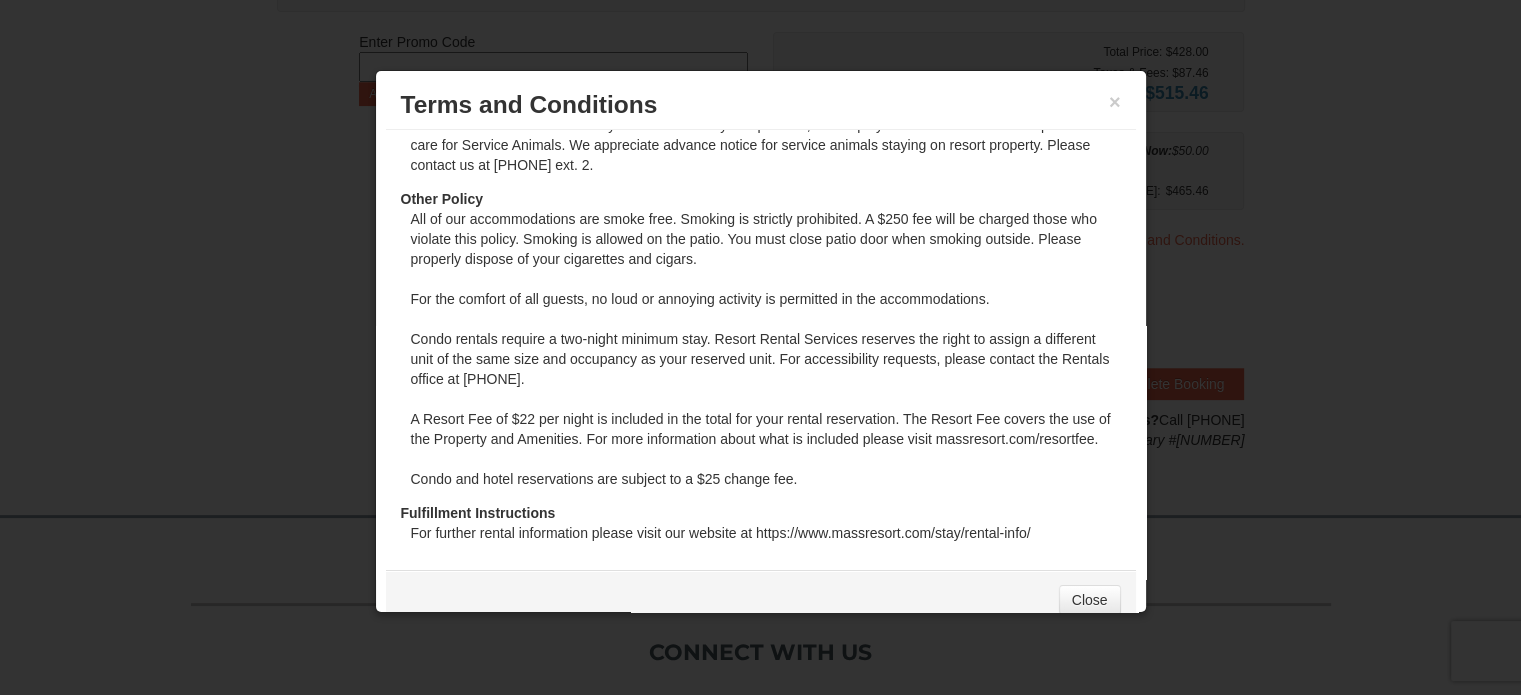 scroll, scrollTop: 1593, scrollLeft: 0, axis: vertical 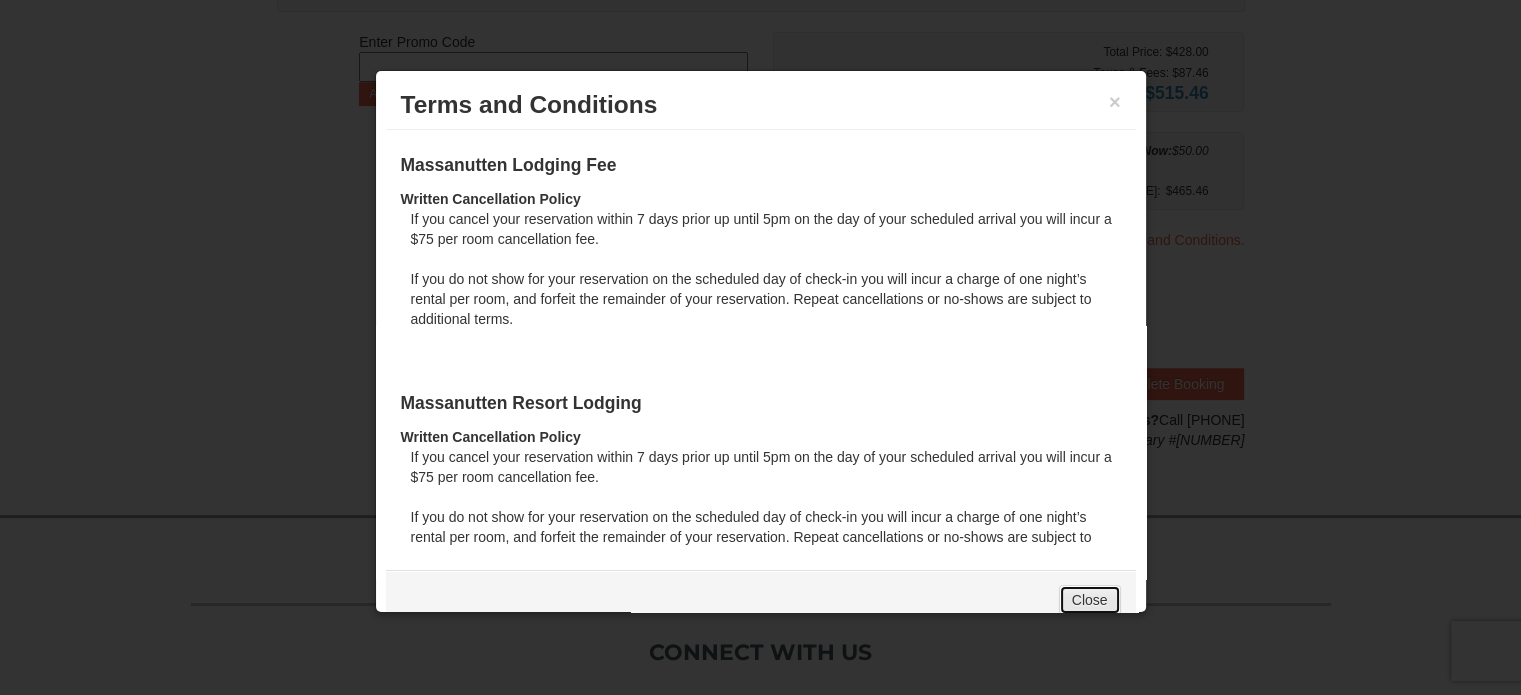 click on "Close" at bounding box center (1090, 600) 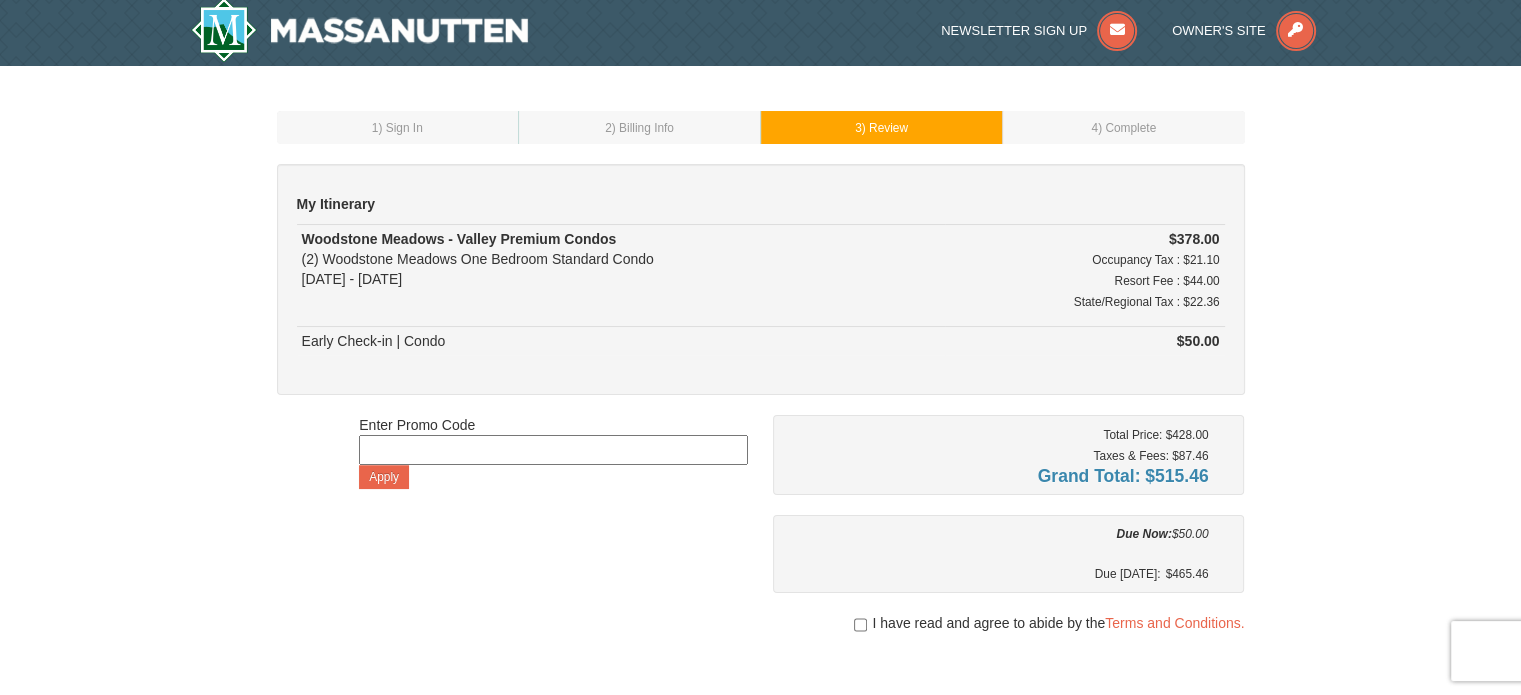 scroll, scrollTop: 0, scrollLeft: 0, axis: both 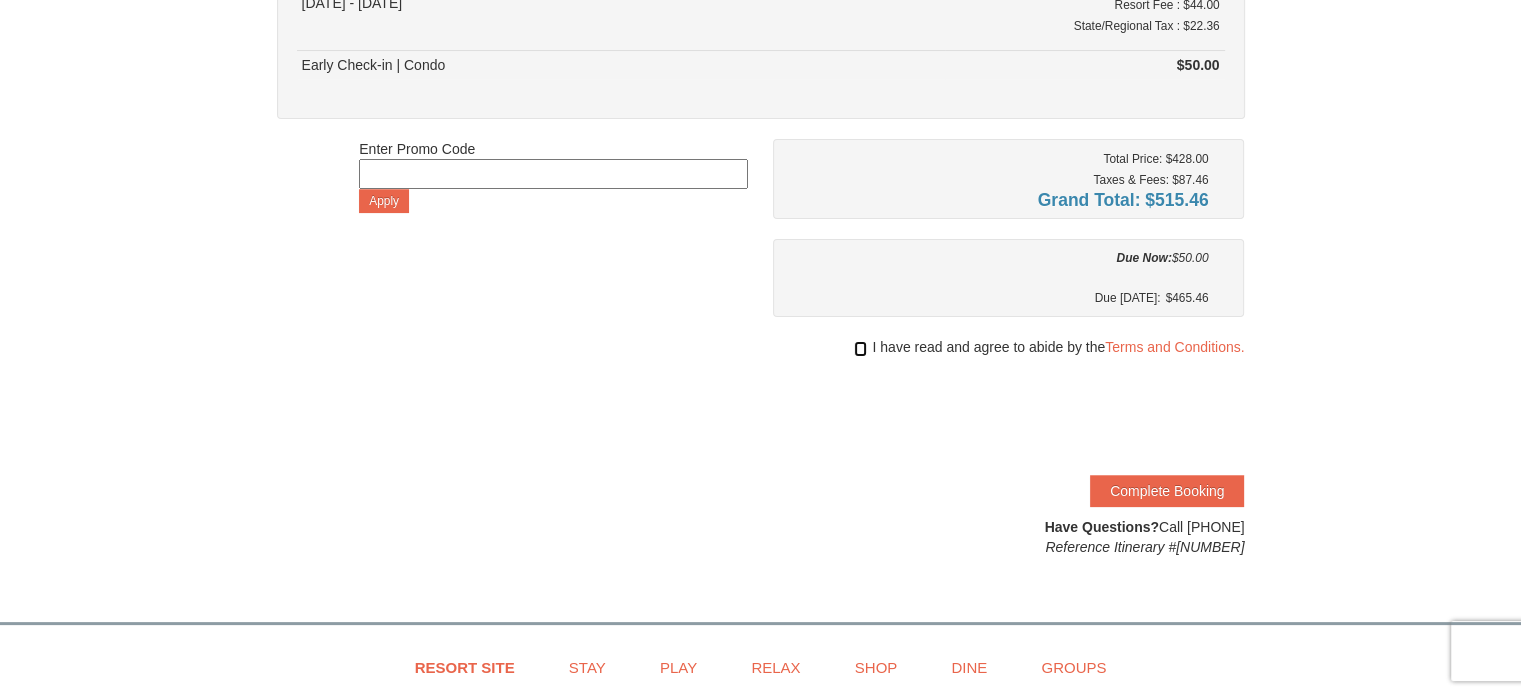 click at bounding box center (860, 349) 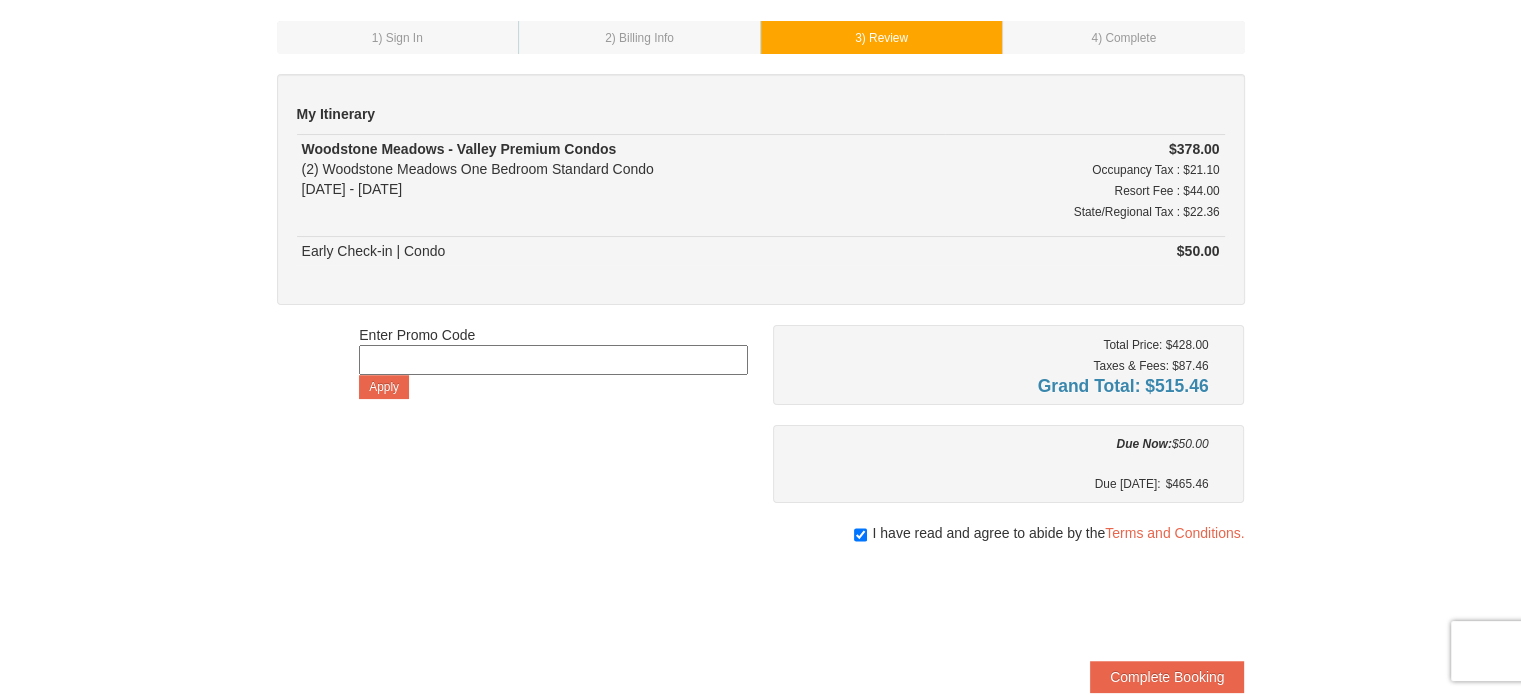 scroll, scrollTop: 89, scrollLeft: 0, axis: vertical 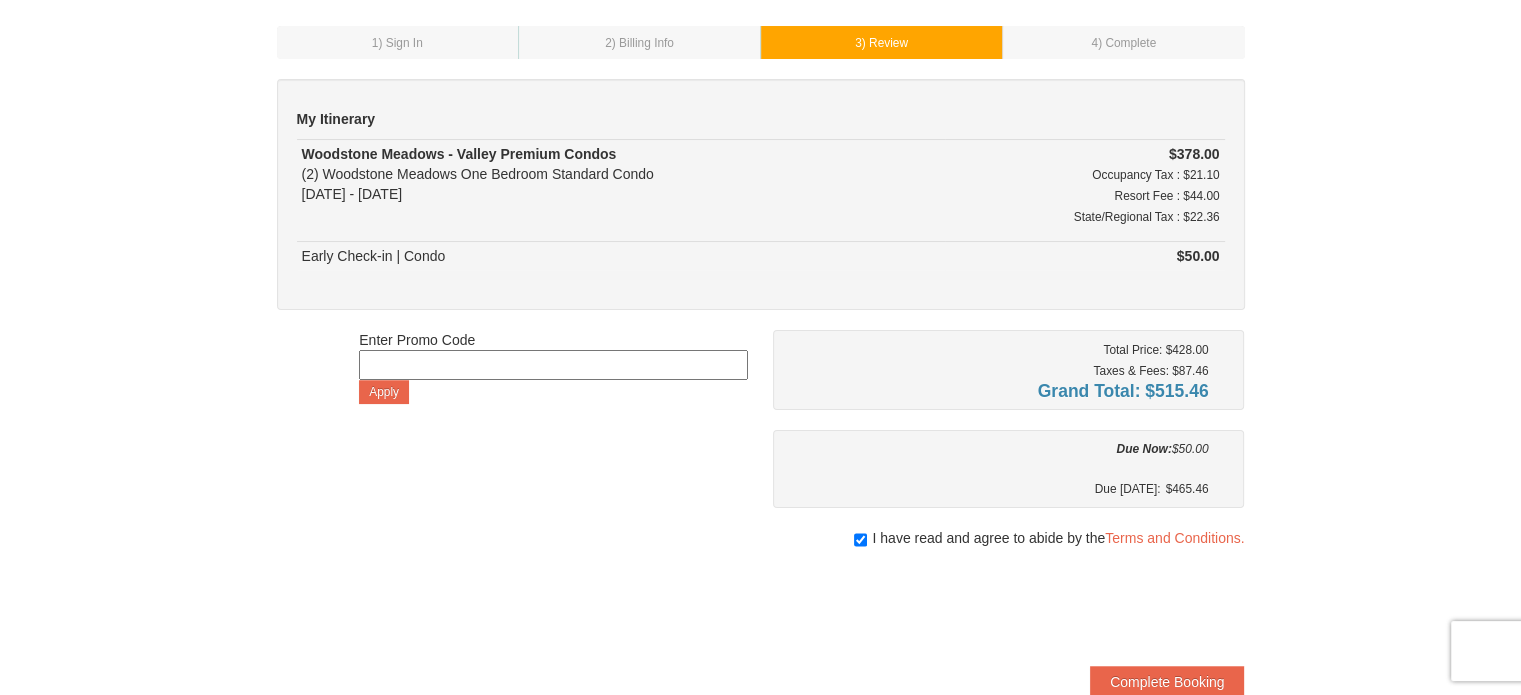 click at bounding box center (553, 365) 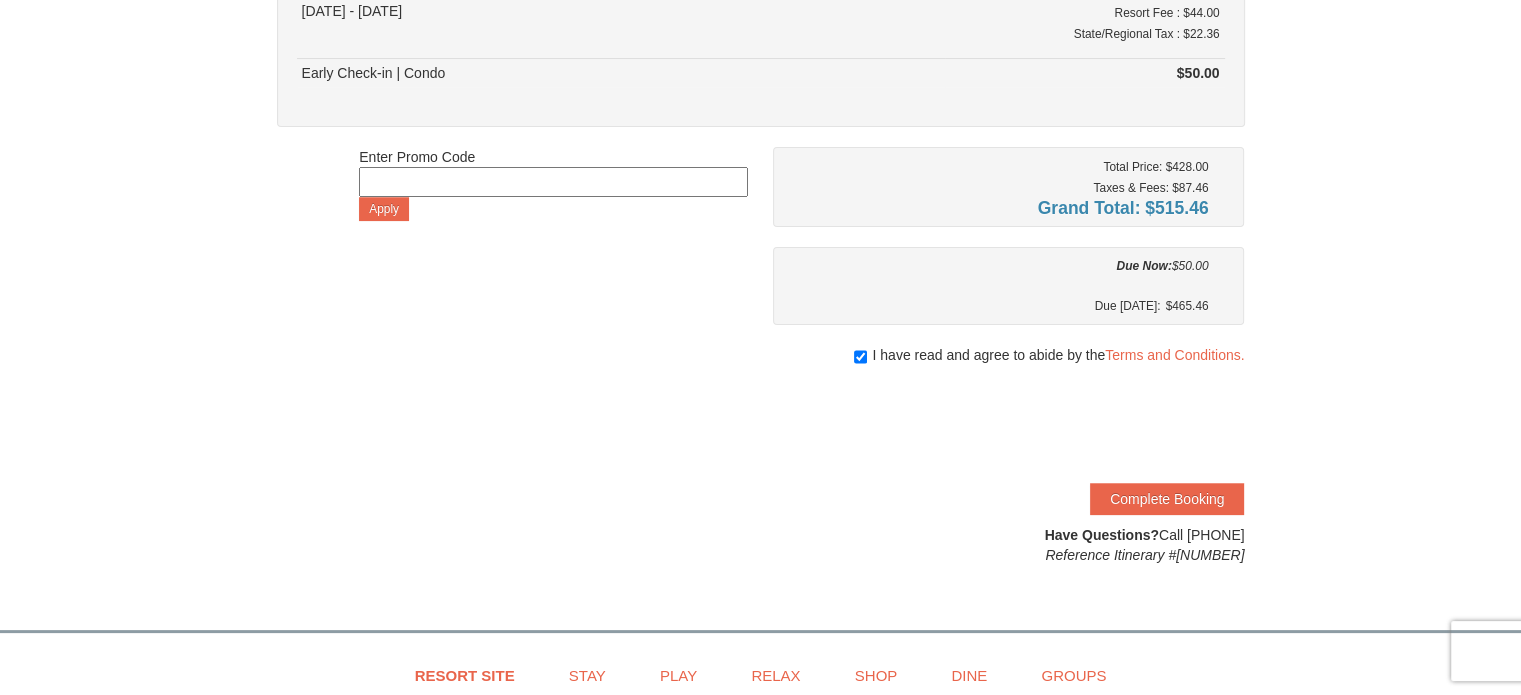 scroll, scrollTop: 285, scrollLeft: 0, axis: vertical 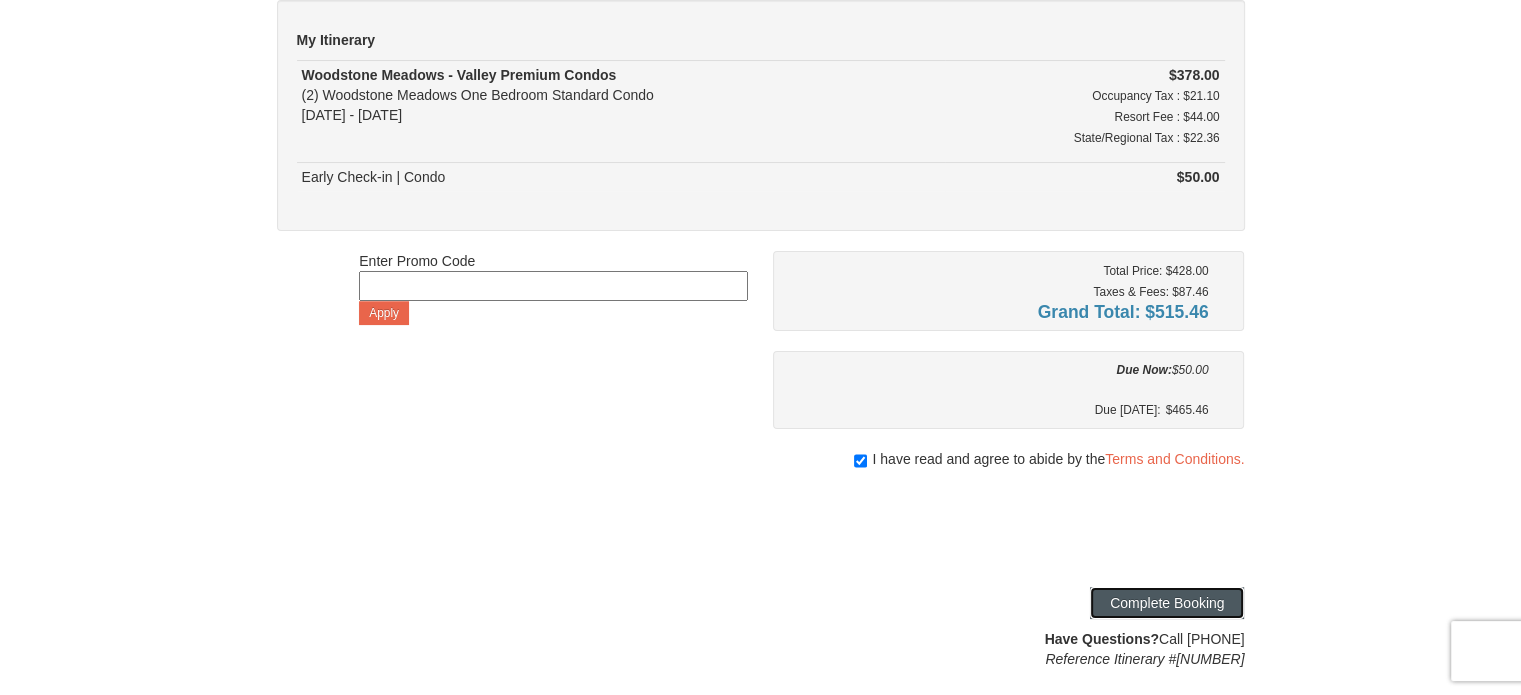 click on "Complete Booking" at bounding box center (1167, 603) 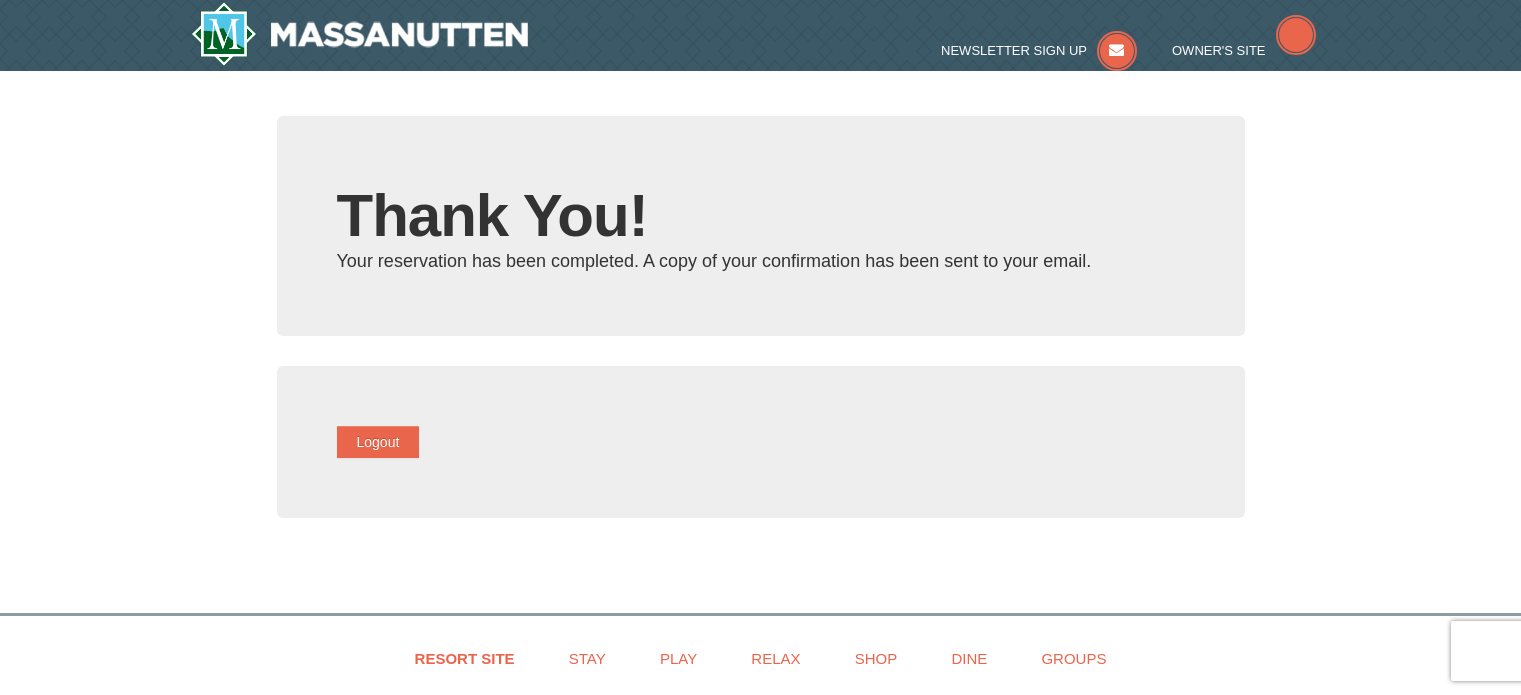 scroll, scrollTop: 0, scrollLeft: 0, axis: both 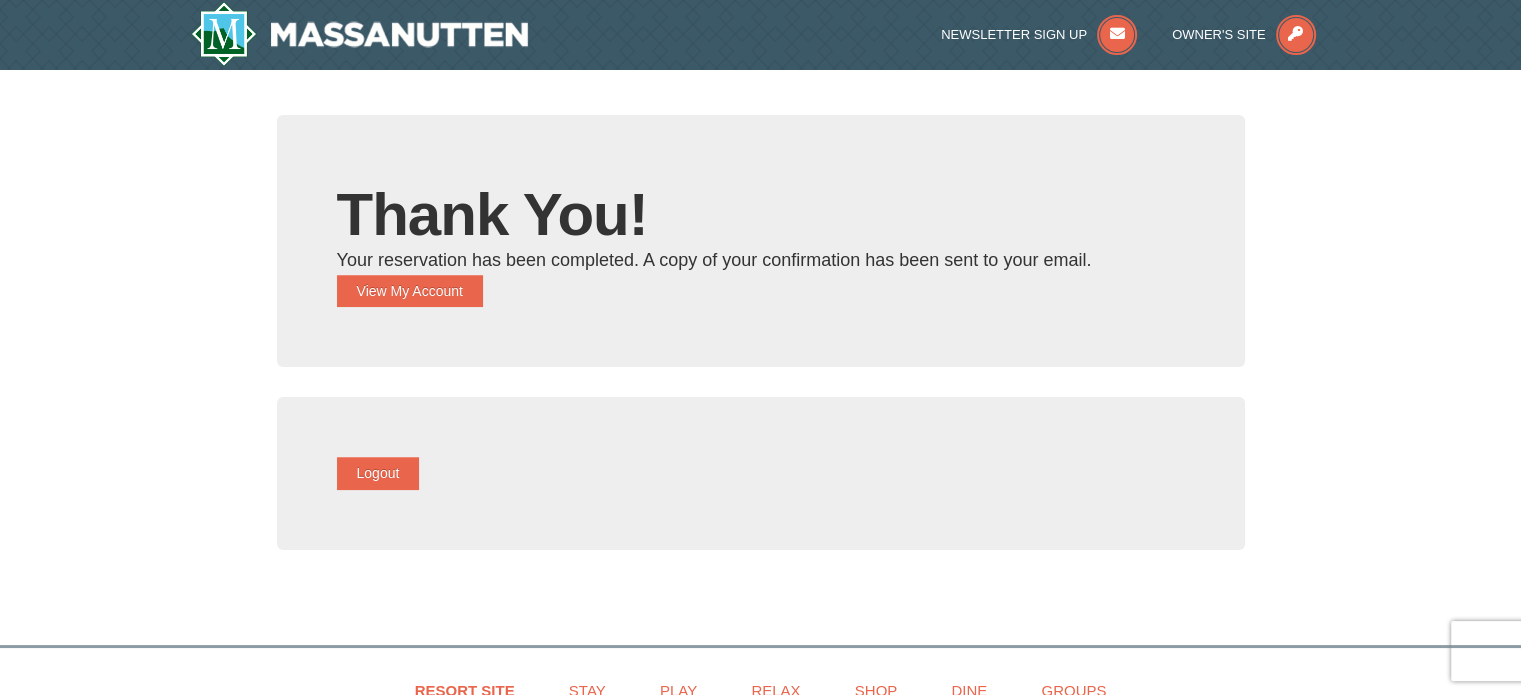 click on "×
Thank You!
Your reservation has been completed. A copy of your confirmation has been sent to your email.
View My Account
Create an account.  It's easy!
Faster check out.
Access to your itineraries.
Email*
[EMAIL]
Password
Confirm Password" at bounding box center (760, 347) 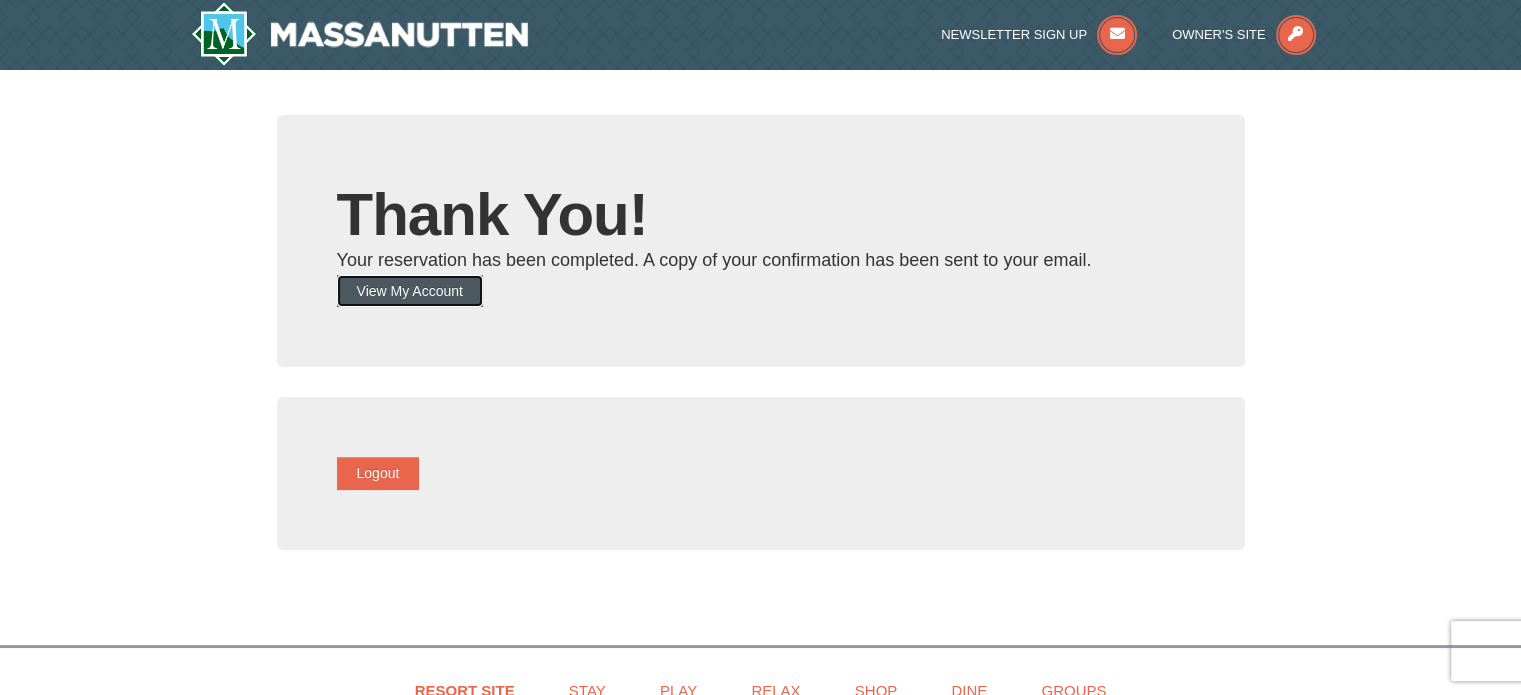 click on "View My Account" at bounding box center (410, 291) 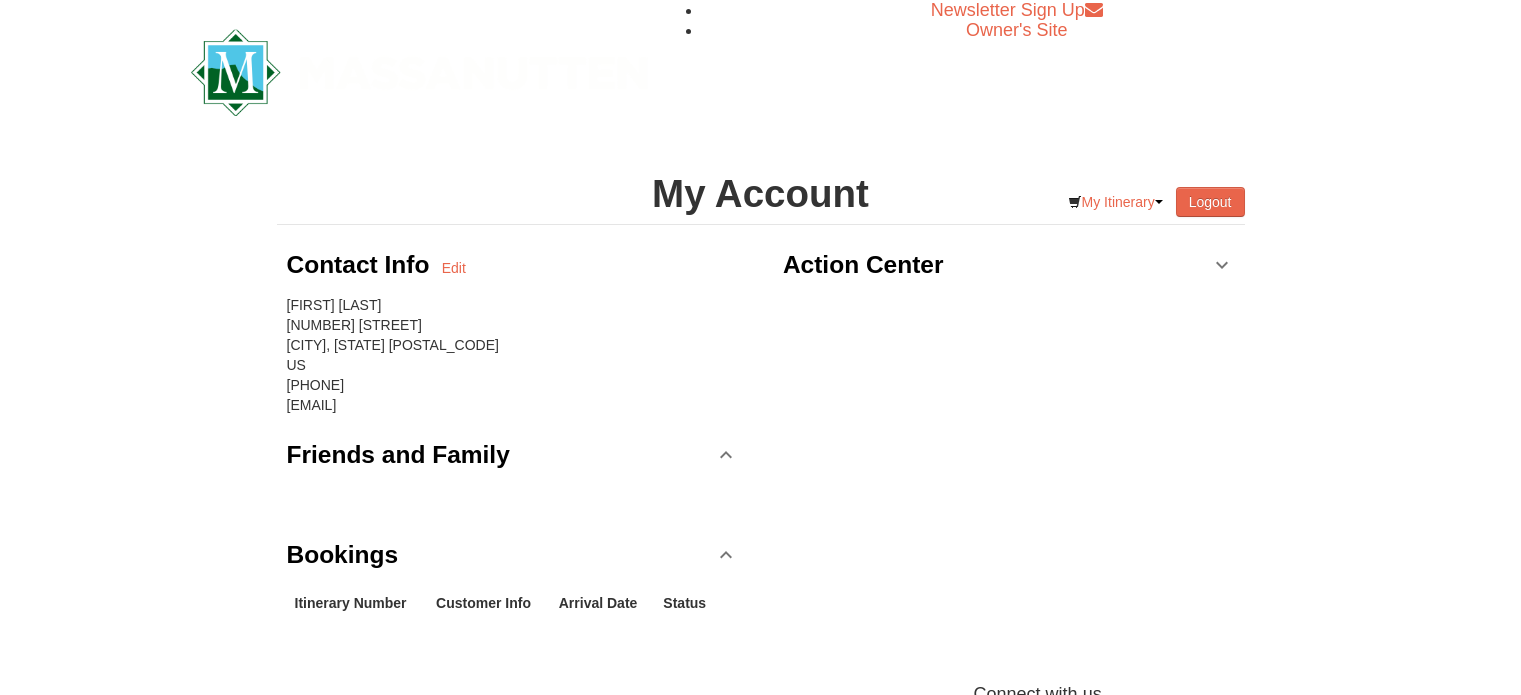 scroll, scrollTop: 0, scrollLeft: 0, axis: both 